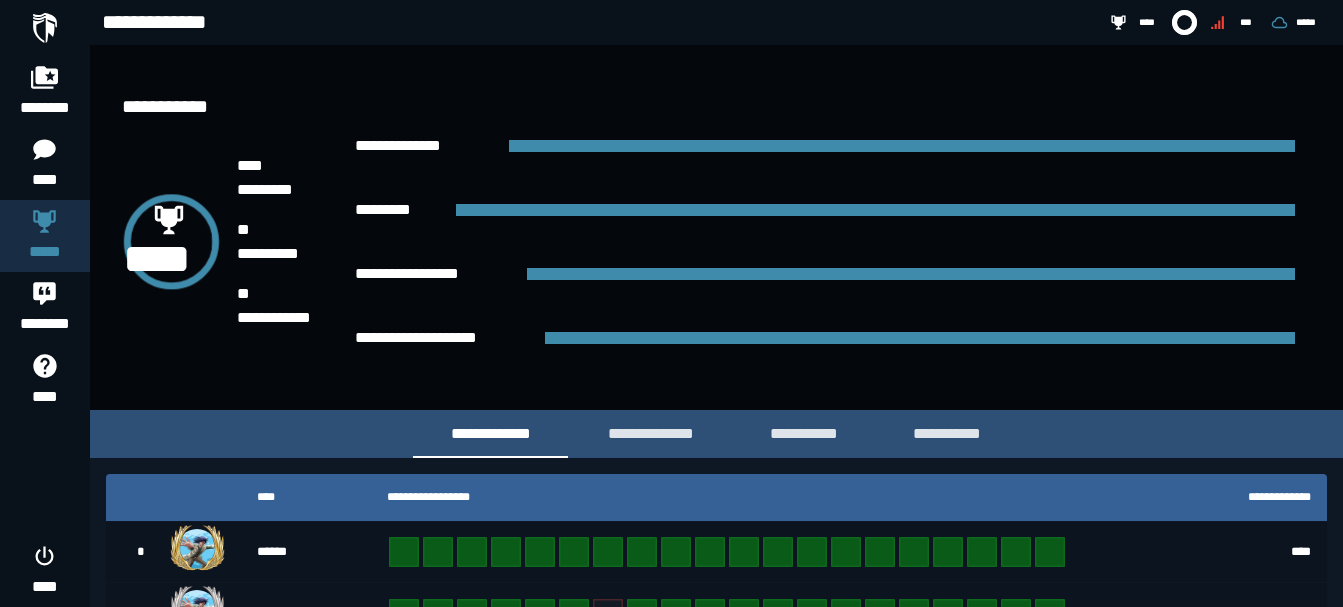 scroll, scrollTop: 343, scrollLeft: 0, axis: vertical 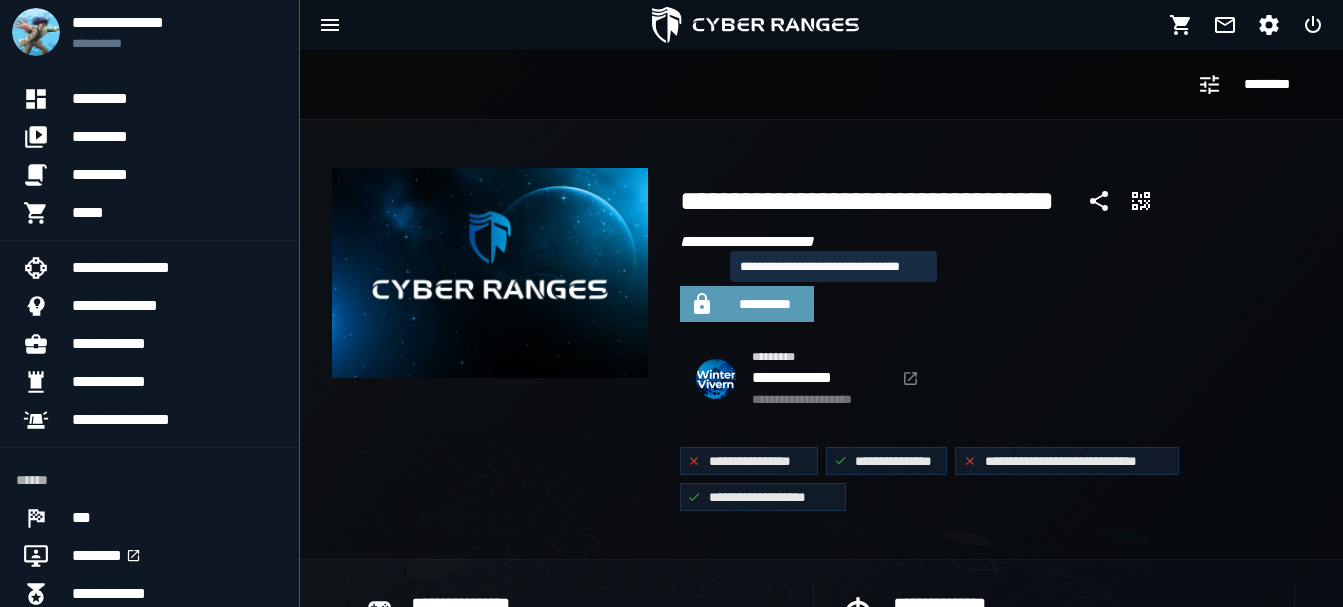 click on "**********" at bounding box center (765, 304) 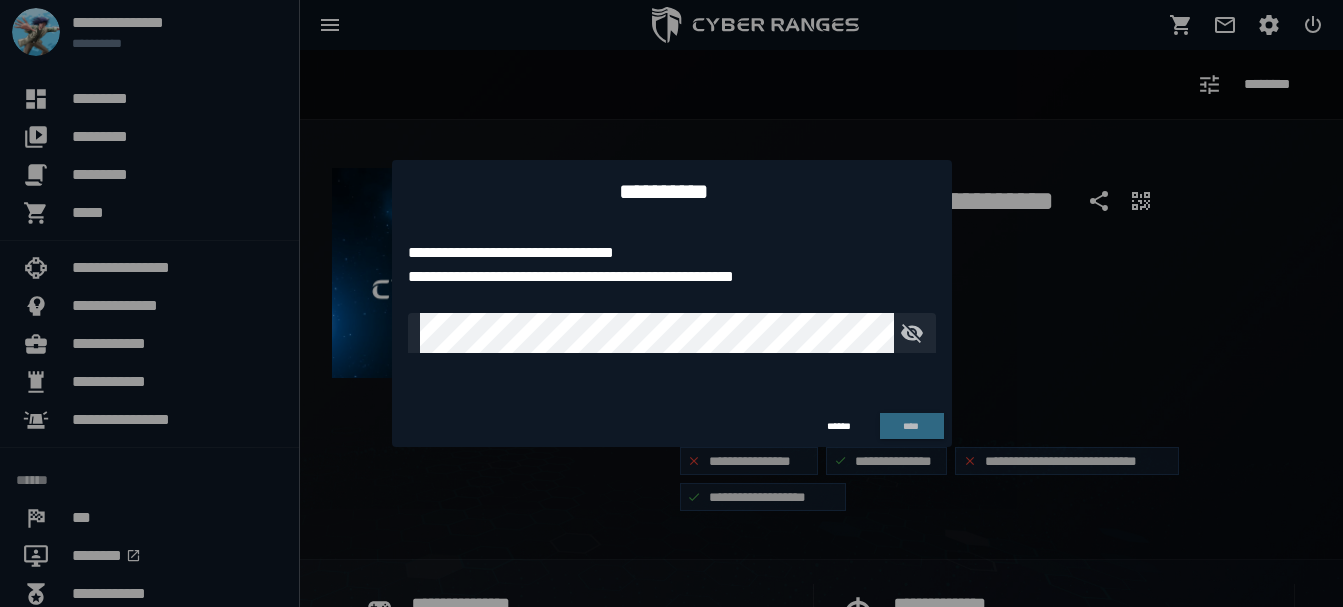 type on "**********" 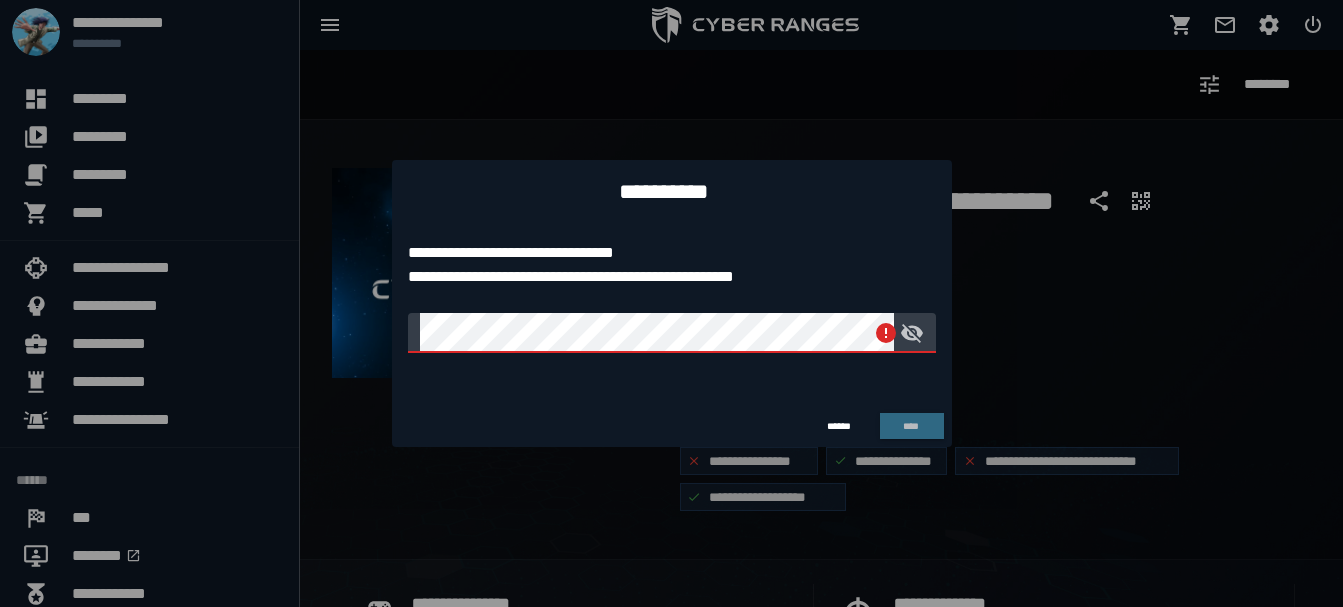 type 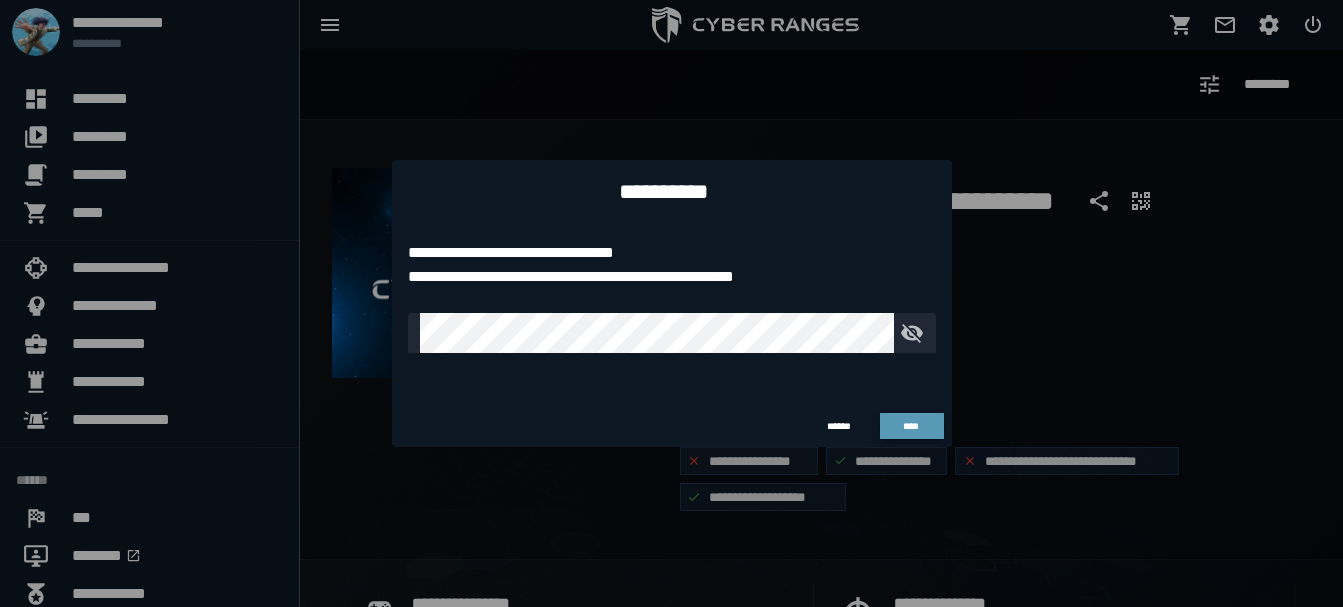 click on "****" at bounding box center [911, 426] 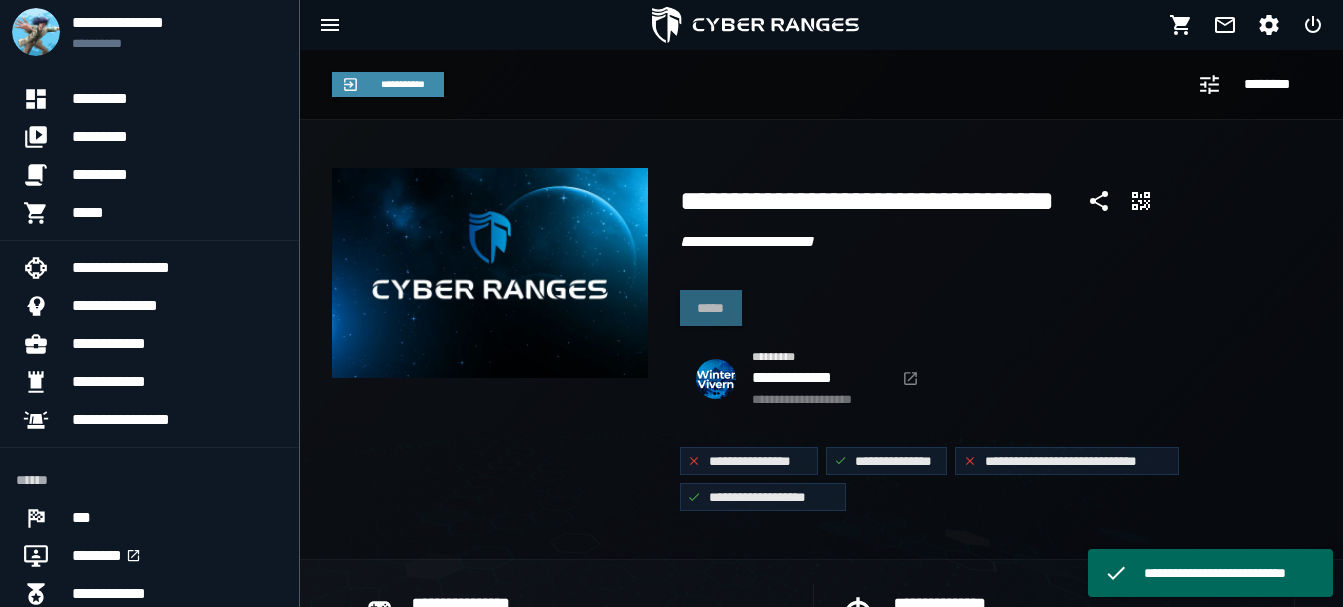 click on "**********" at bounding box center (983, 374) 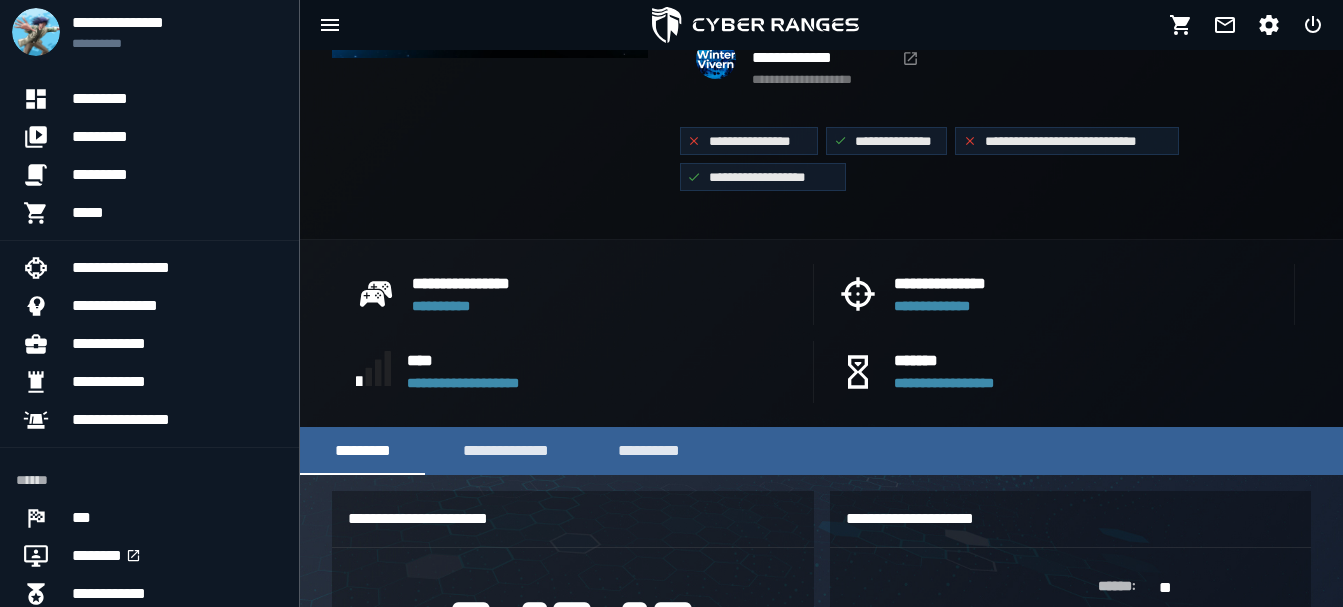 scroll, scrollTop: 239, scrollLeft: 0, axis: vertical 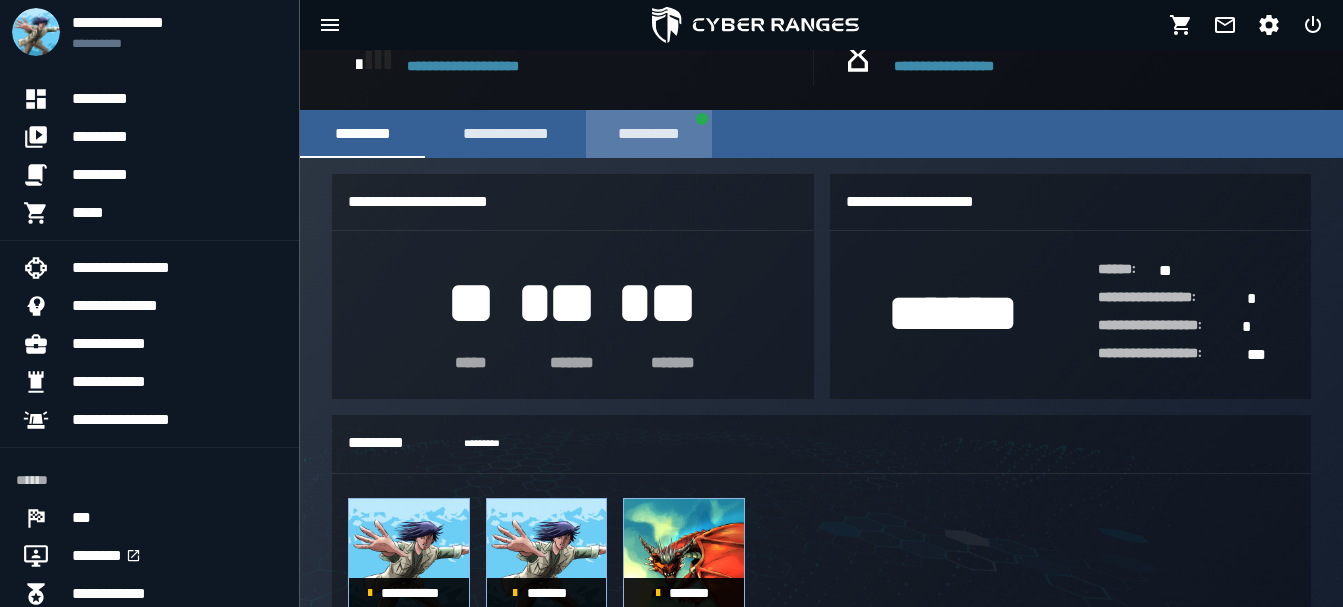 click on "**********" at bounding box center (649, 134) 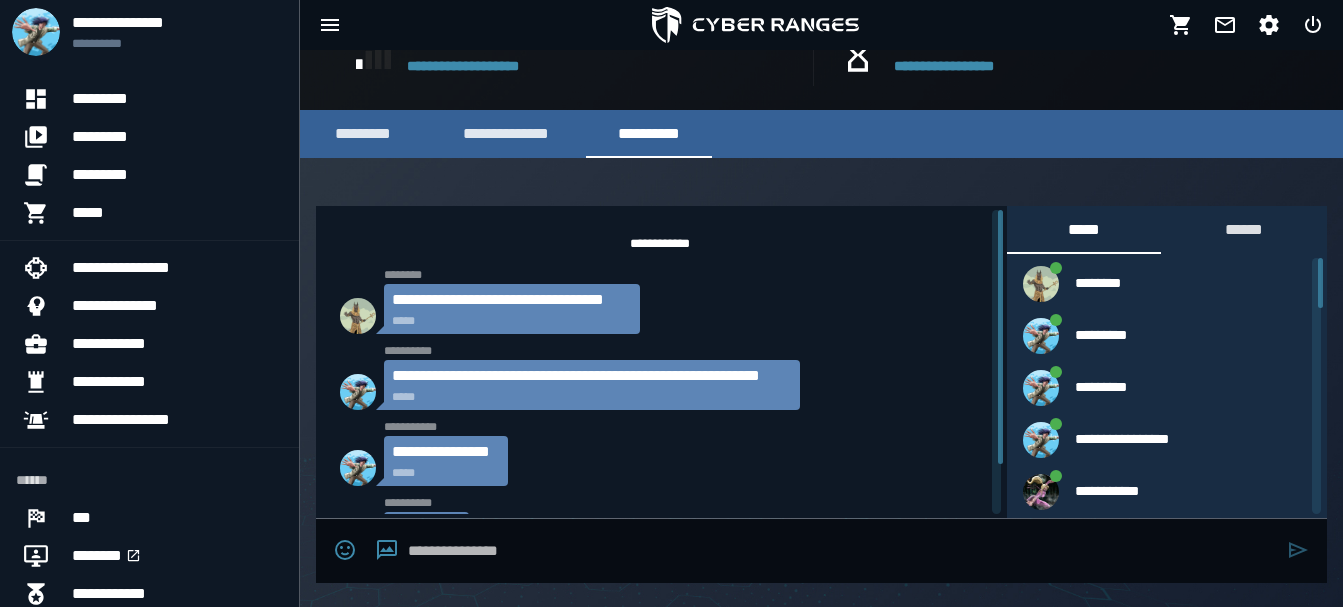 scroll, scrollTop: 60, scrollLeft: 0, axis: vertical 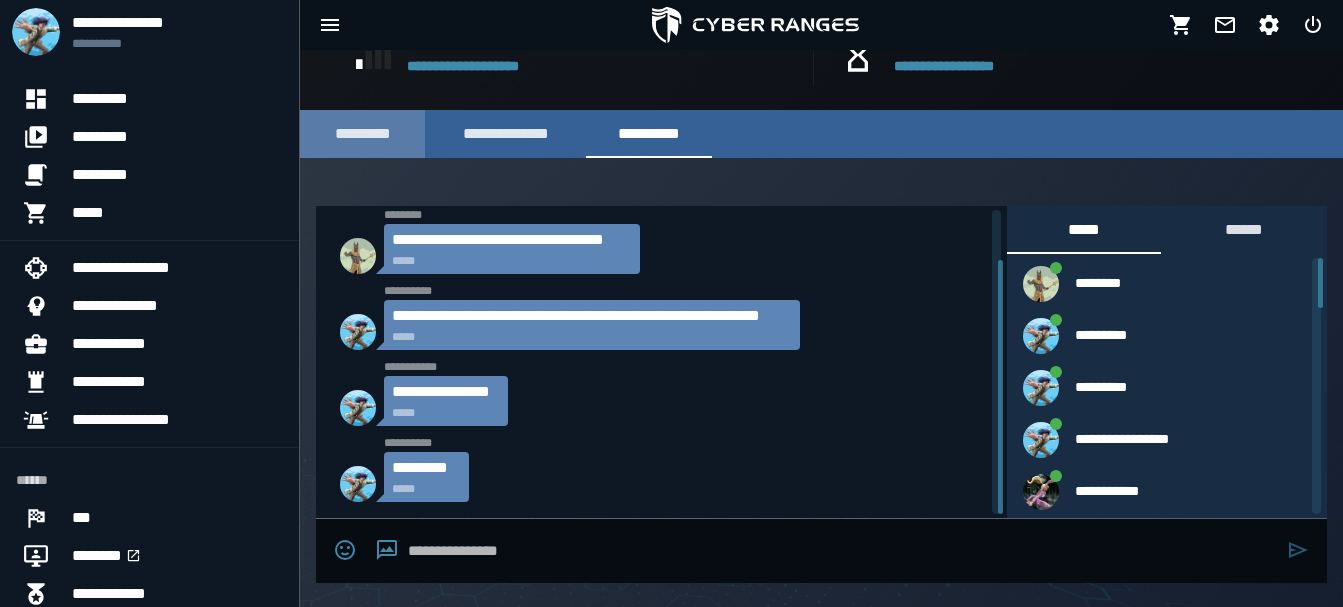 click on "*********" at bounding box center (362, 134) 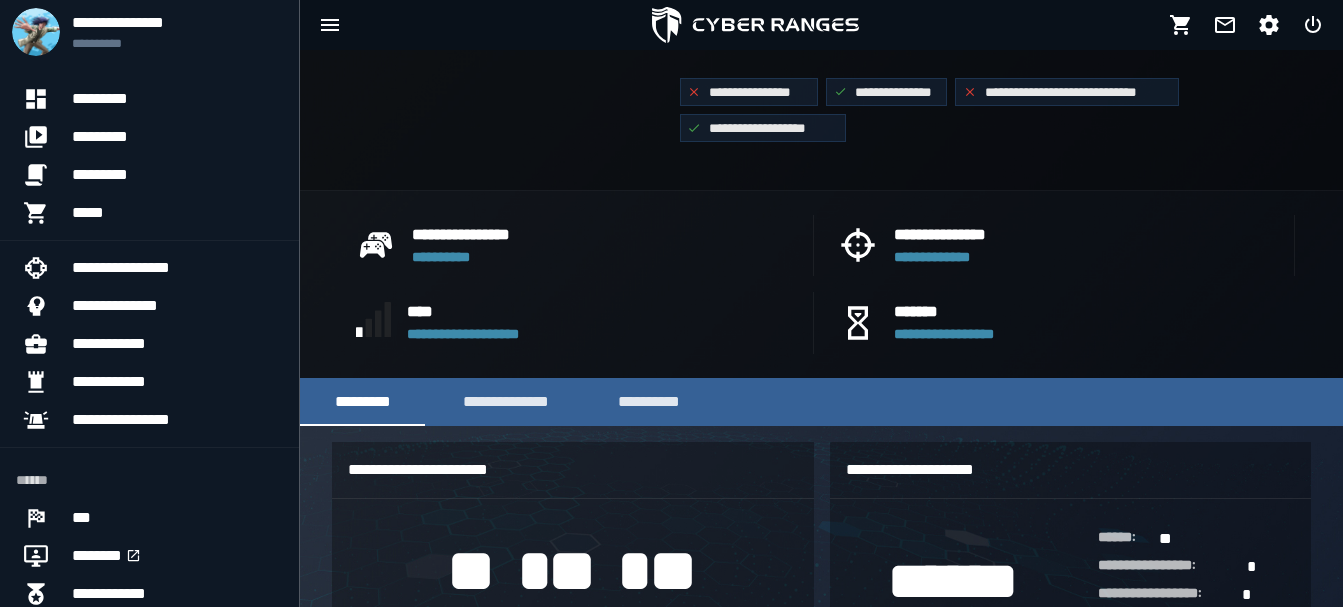 scroll, scrollTop: 106, scrollLeft: 0, axis: vertical 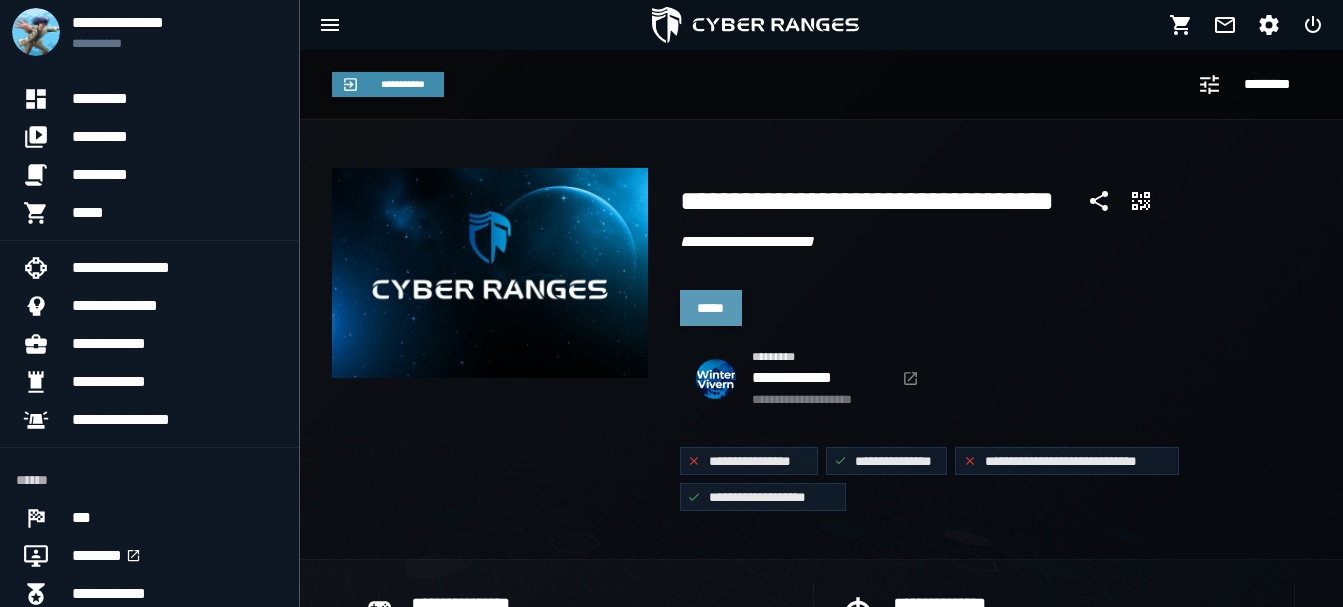 click on "*****" at bounding box center (711, 308) 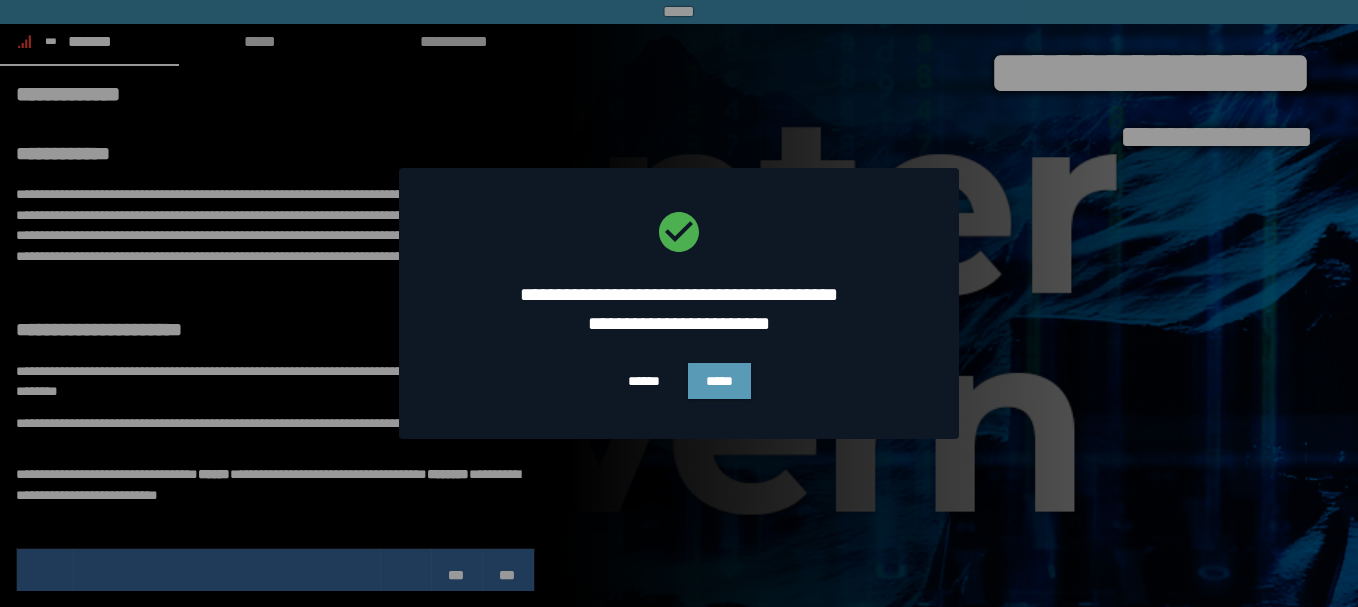 click on "*****" at bounding box center [719, 381] 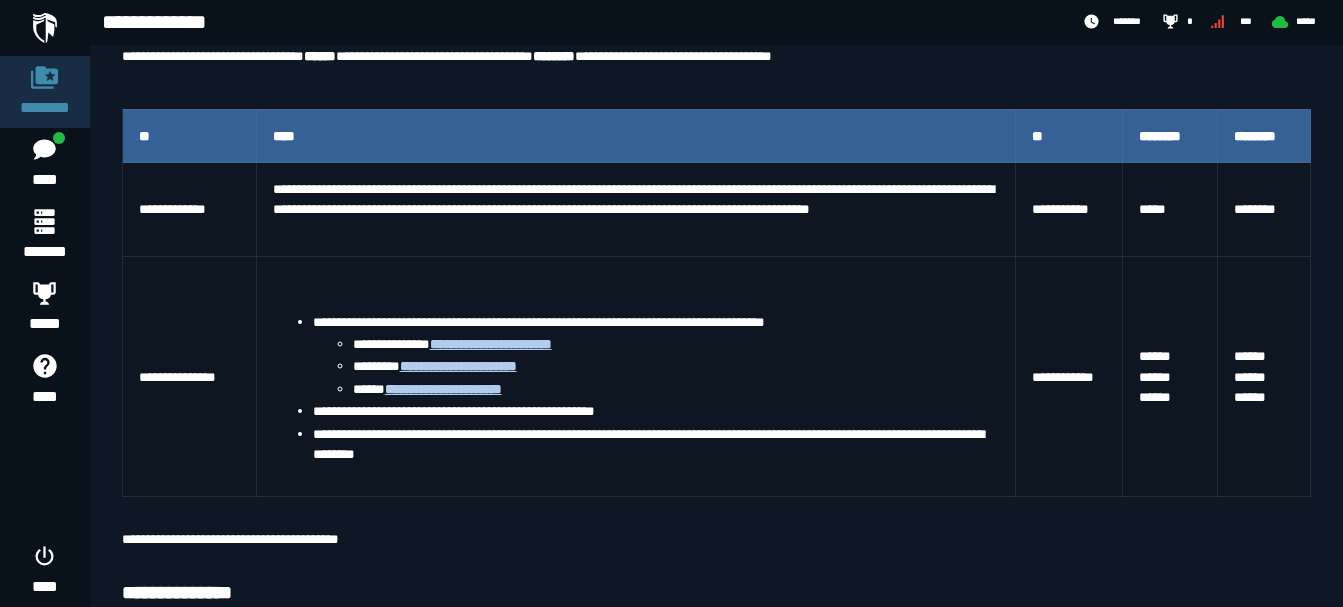 scroll, scrollTop: 0, scrollLeft: 0, axis: both 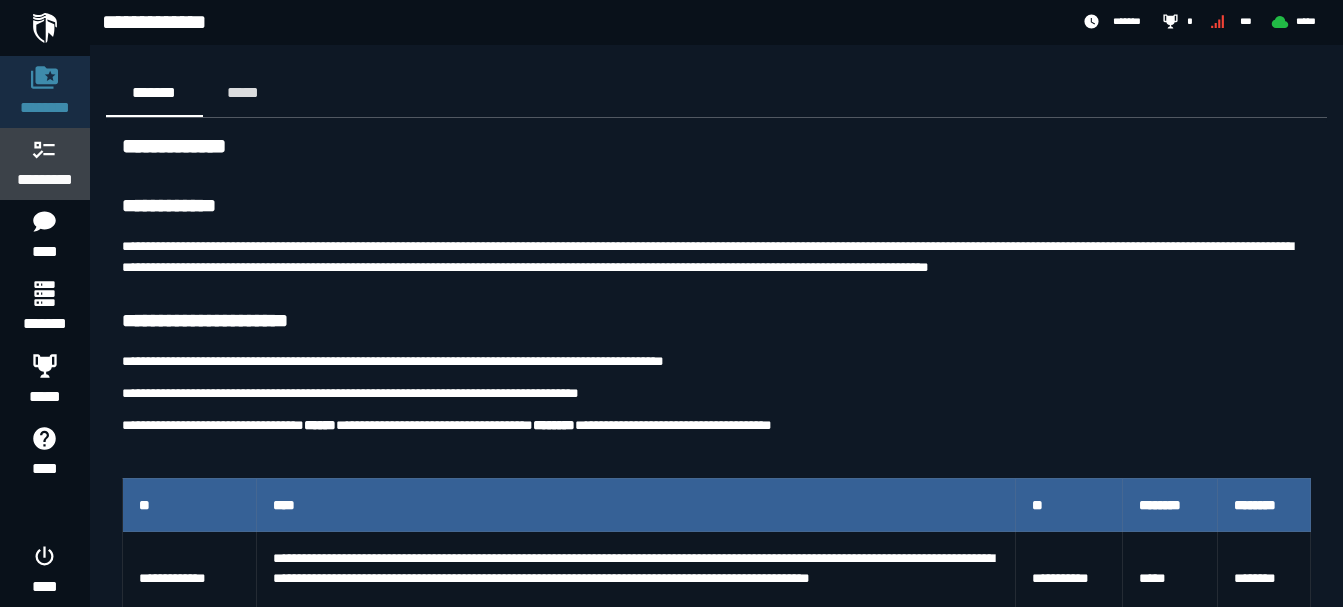 click on "*********" at bounding box center [45, 164] 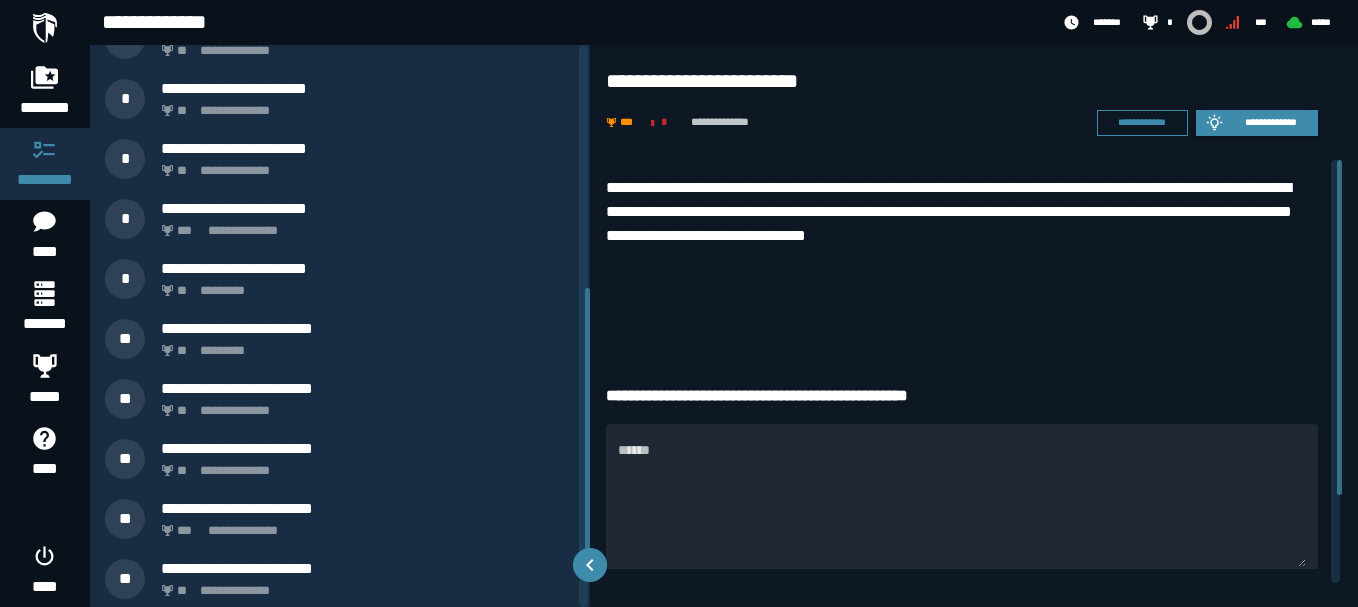 scroll, scrollTop: 0, scrollLeft: 0, axis: both 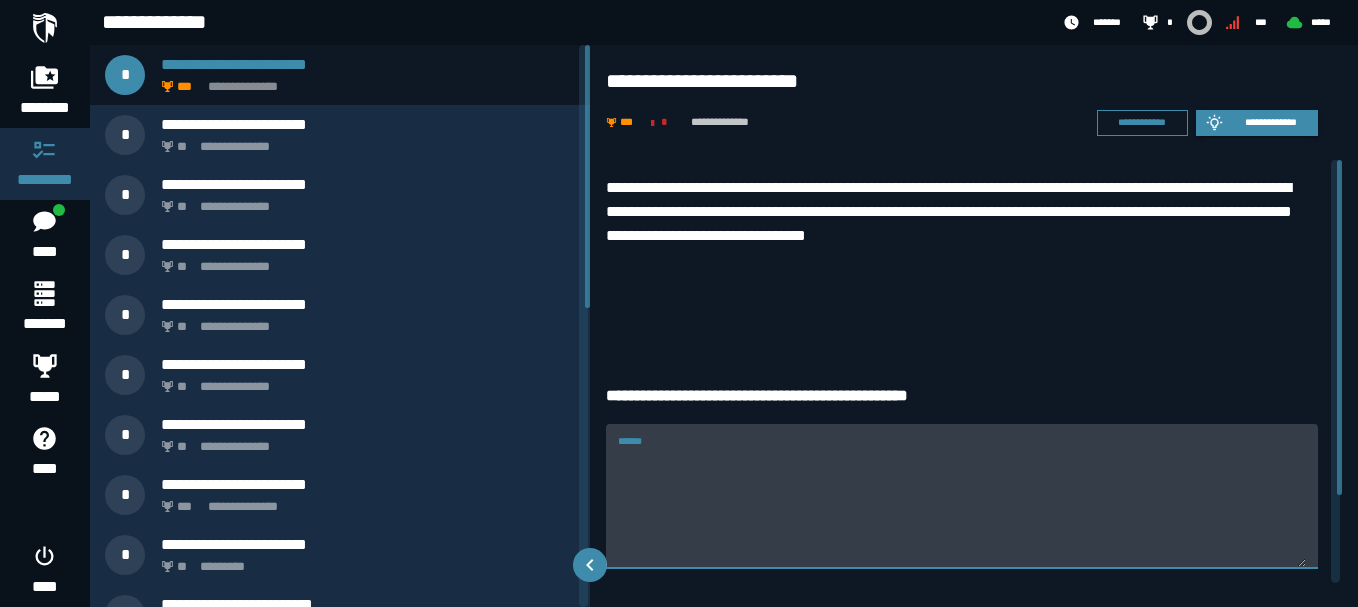 click on "******" at bounding box center [962, 507] 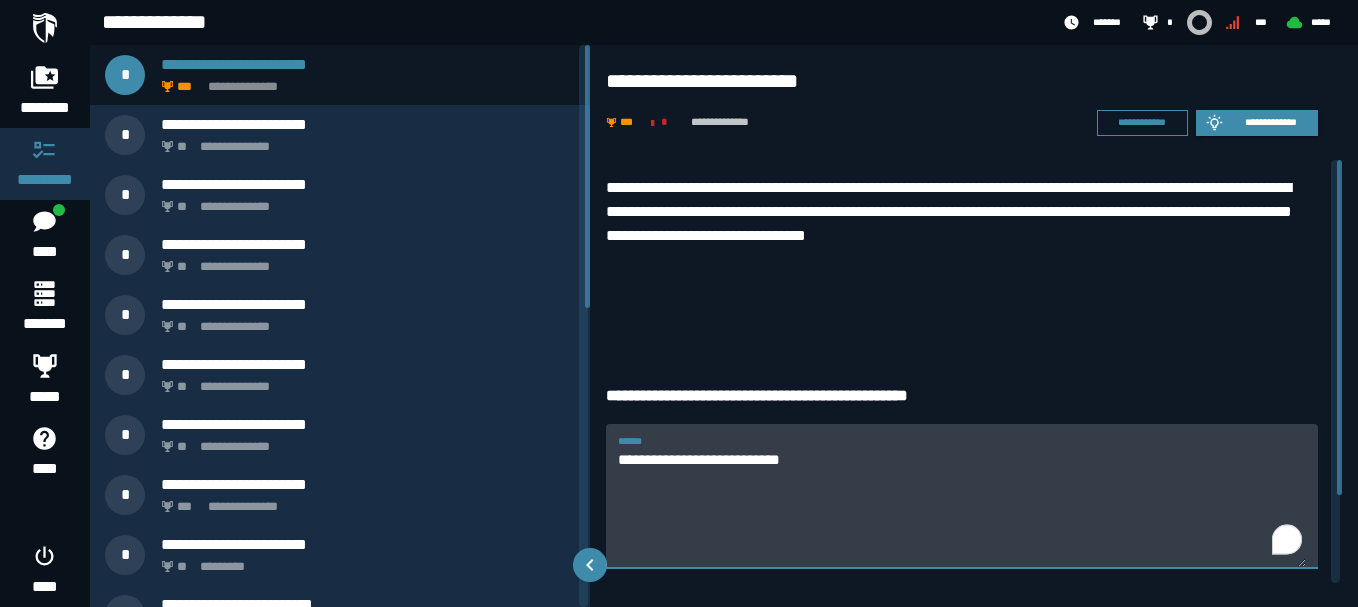 type on "**********" 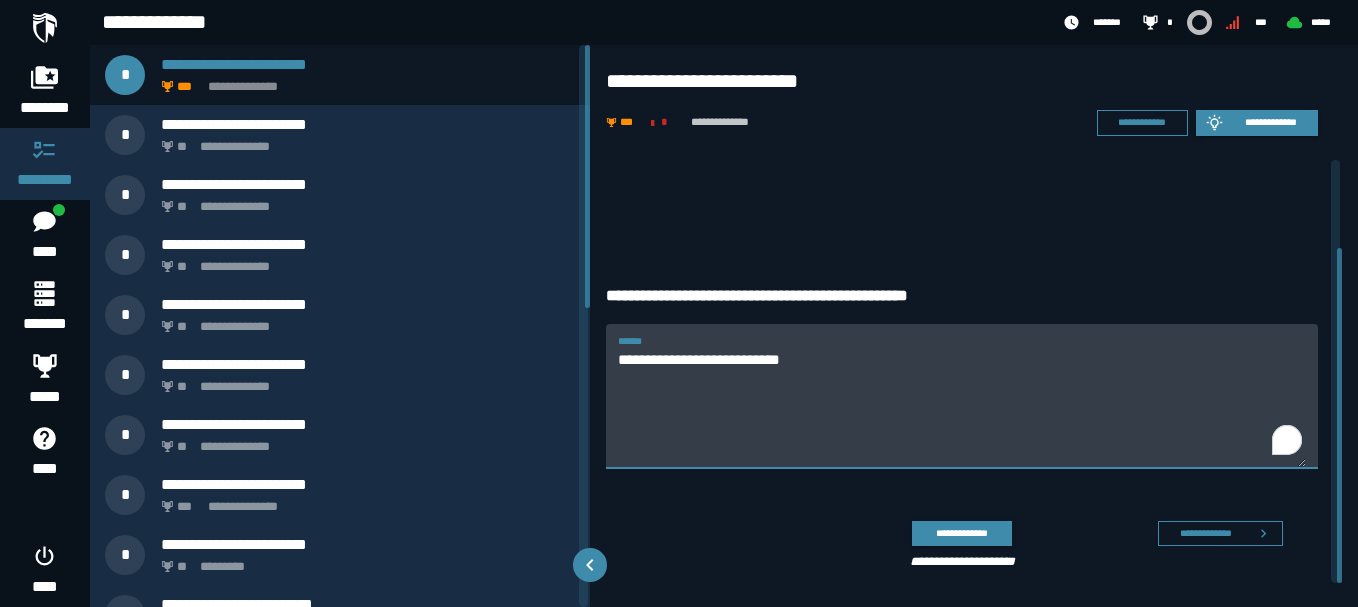scroll, scrollTop: 111, scrollLeft: 0, axis: vertical 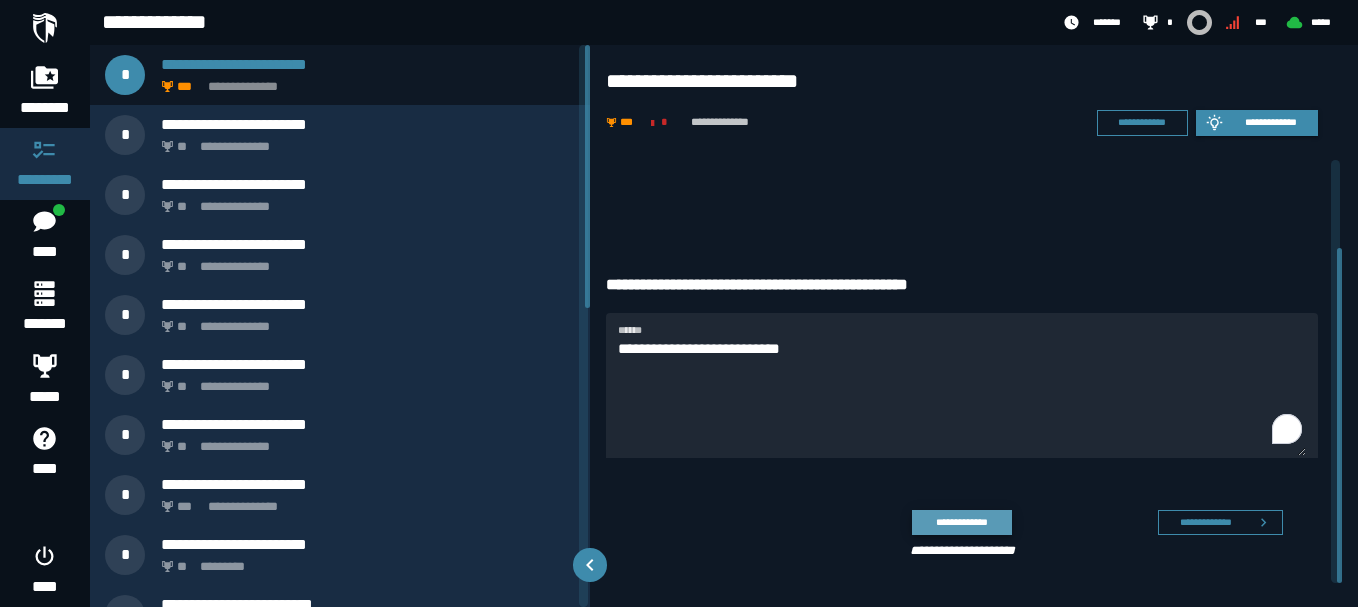 click on "**********" at bounding box center (961, 522) 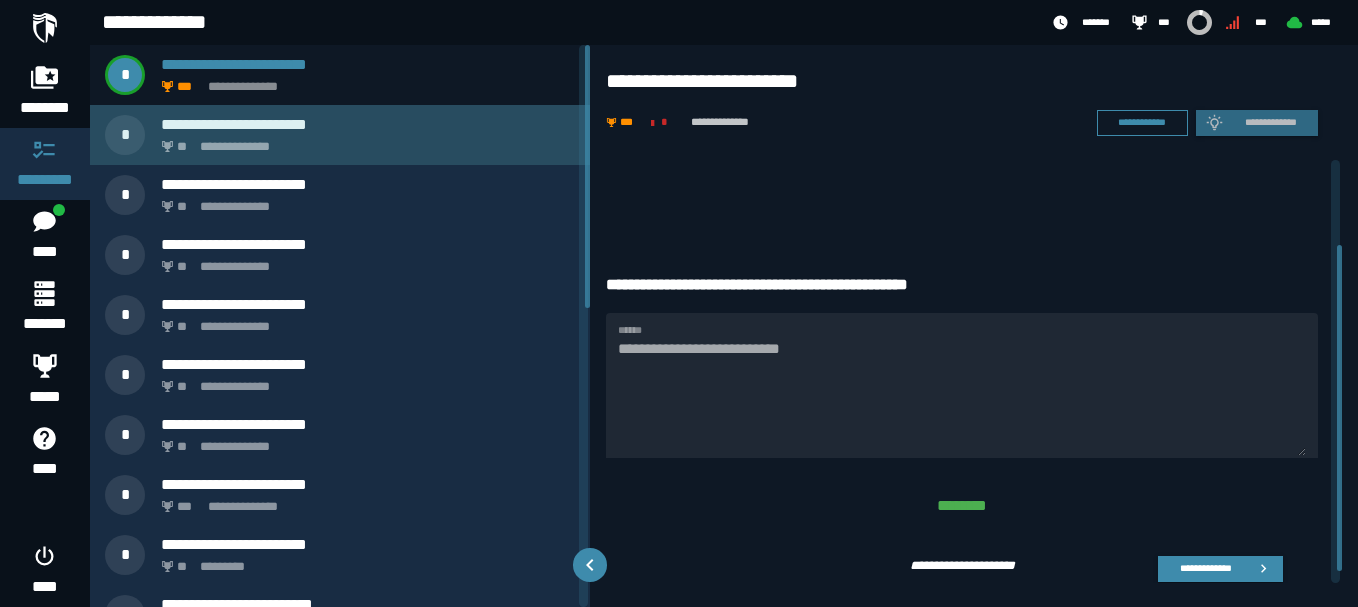 click on "**********" at bounding box center (364, 141) 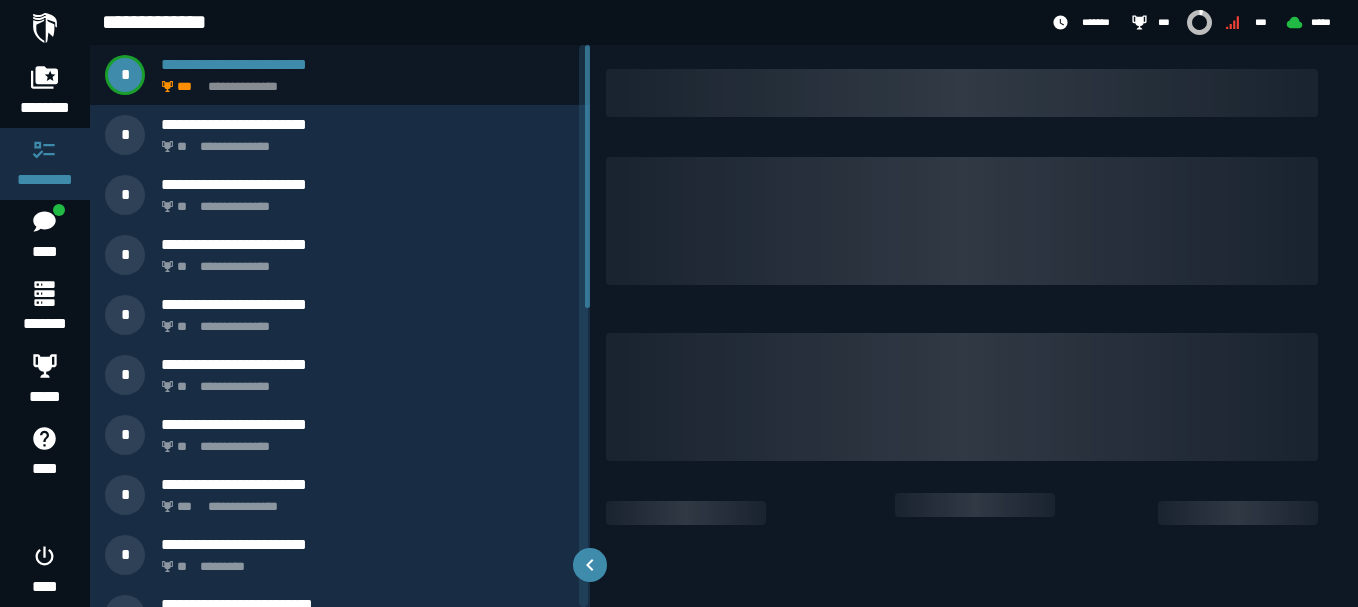 scroll, scrollTop: 0, scrollLeft: 0, axis: both 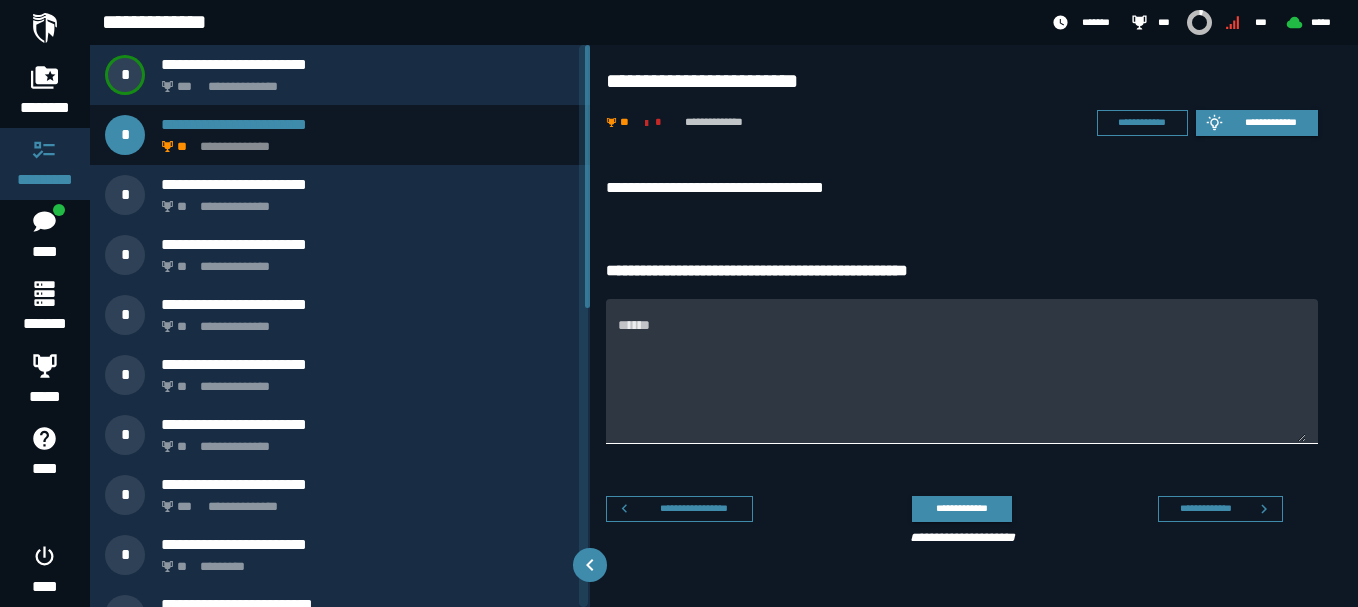 click on "******" at bounding box center (962, 383) 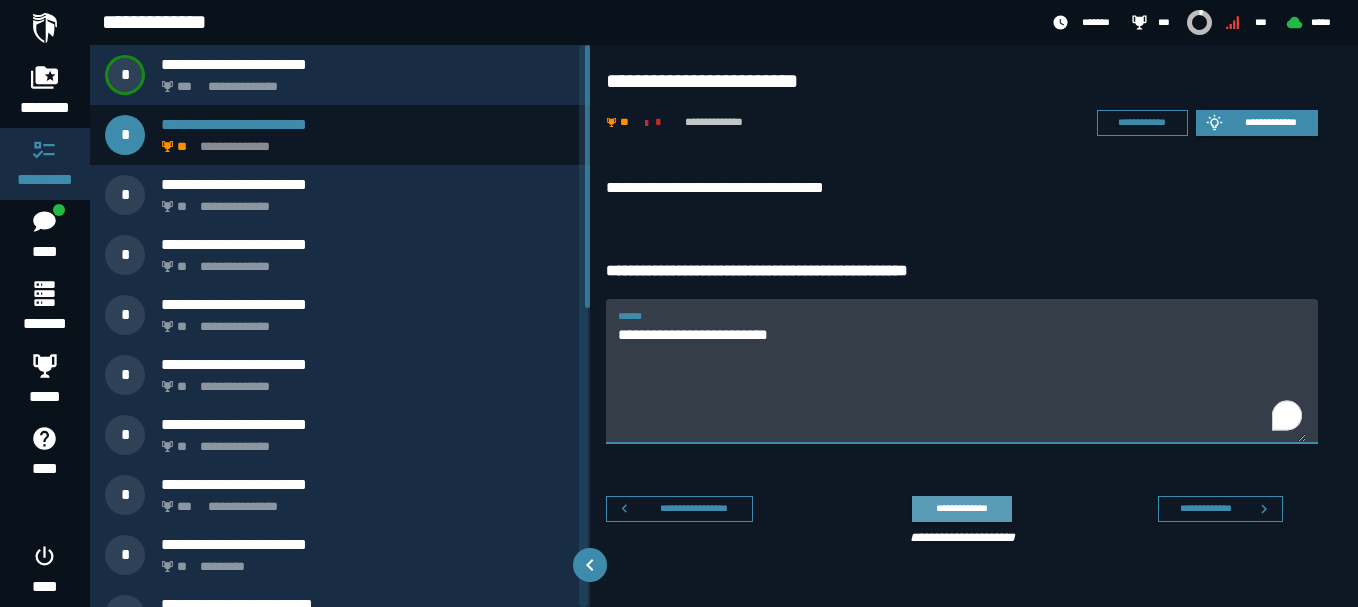 type on "**********" 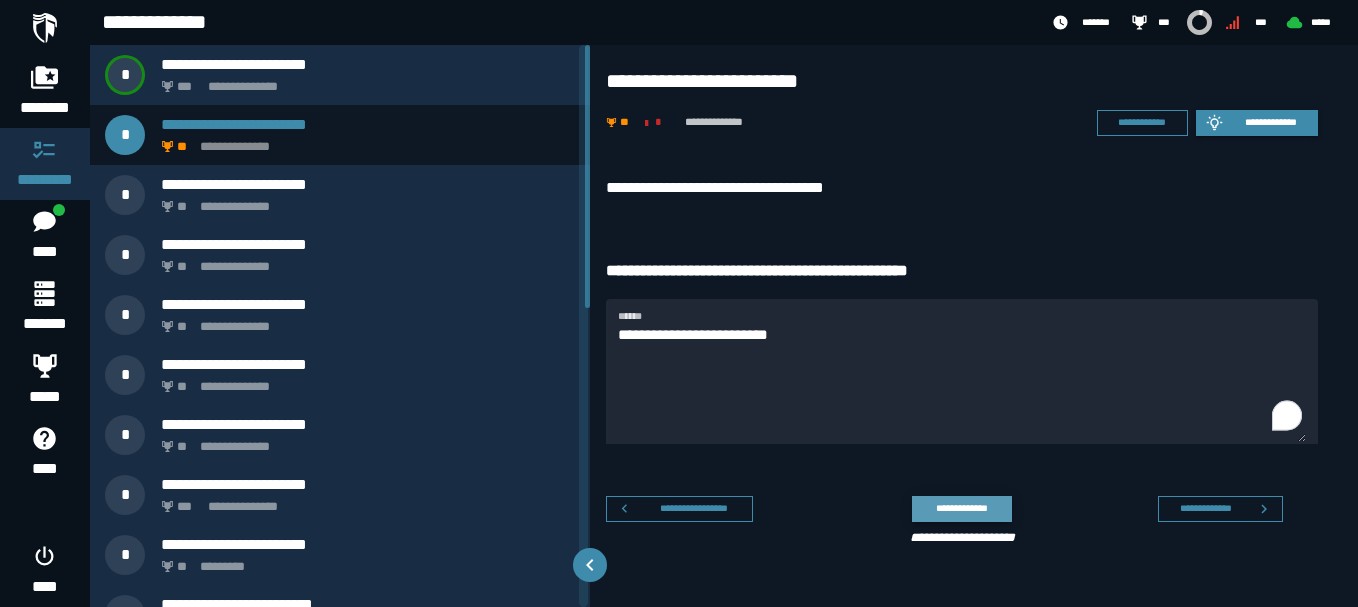 click on "**********" at bounding box center (961, 508) 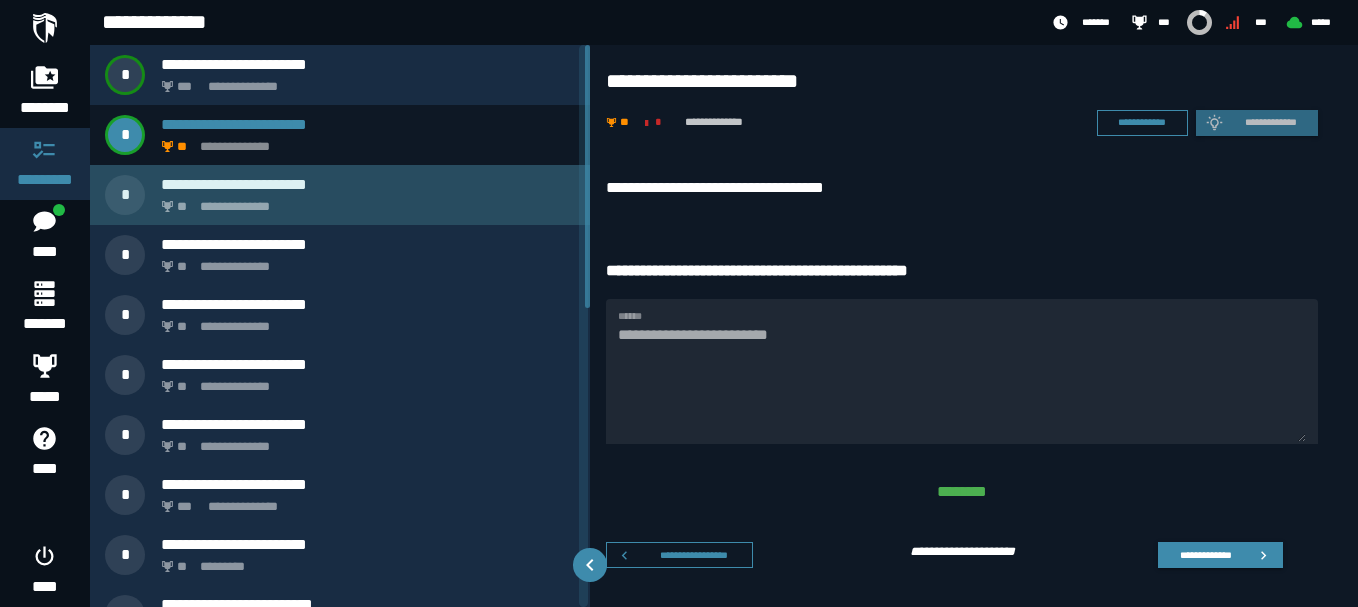 click on "**********" at bounding box center [364, 201] 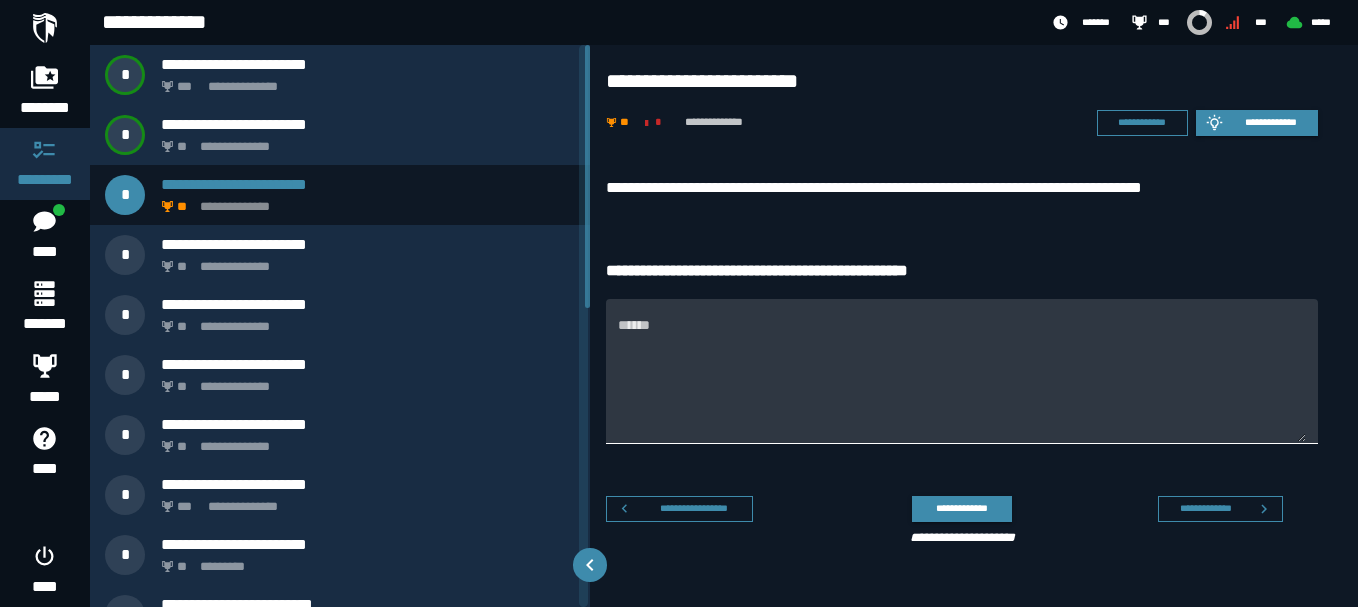 click on "******" at bounding box center [962, 383] 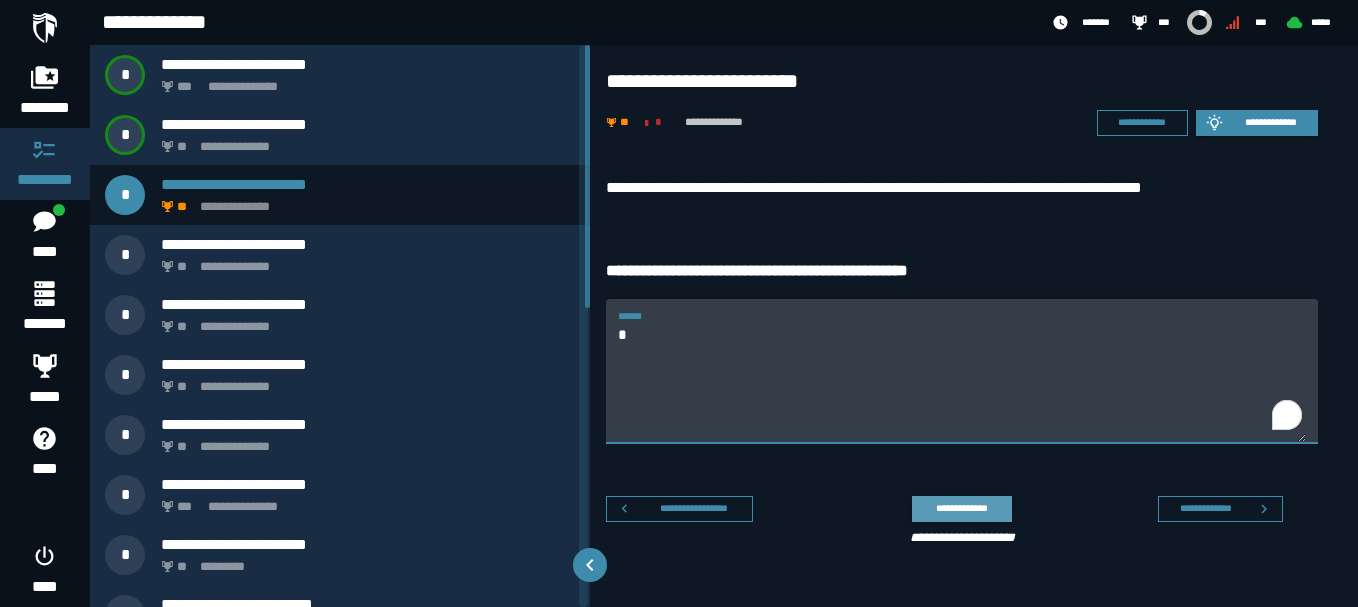 type on "*" 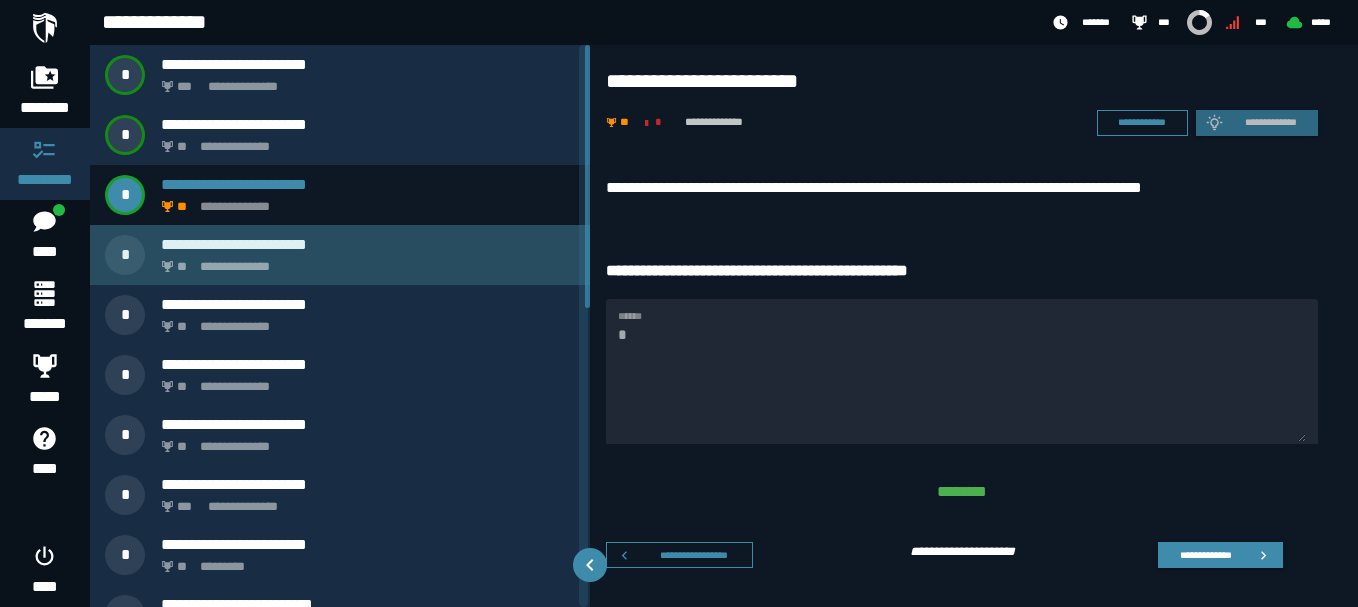 click on "**********" 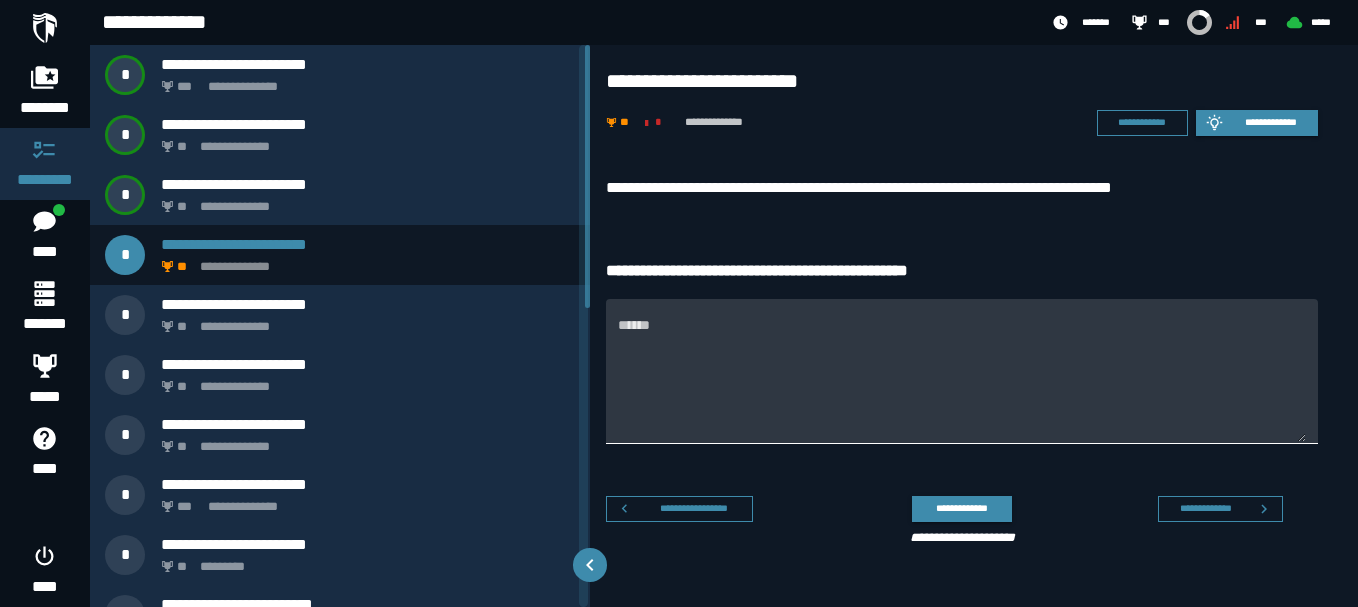 click on "******" at bounding box center (962, 383) 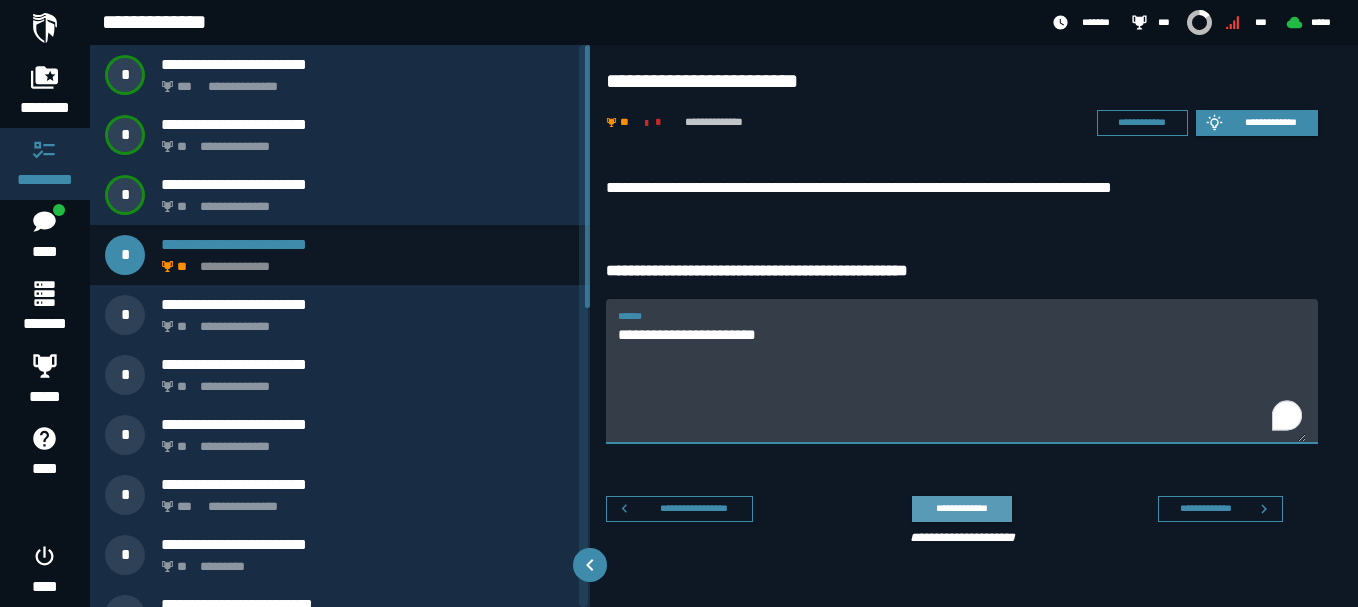 type on "**********" 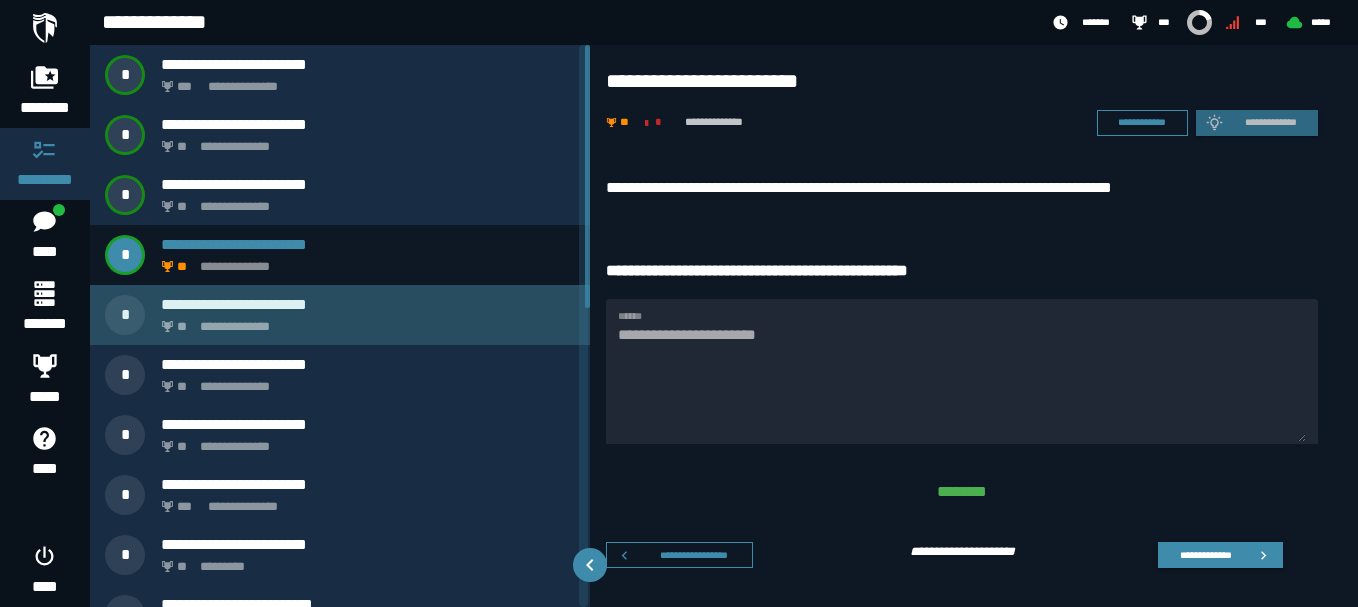 click on "**********" at bounding box center (368, 304) 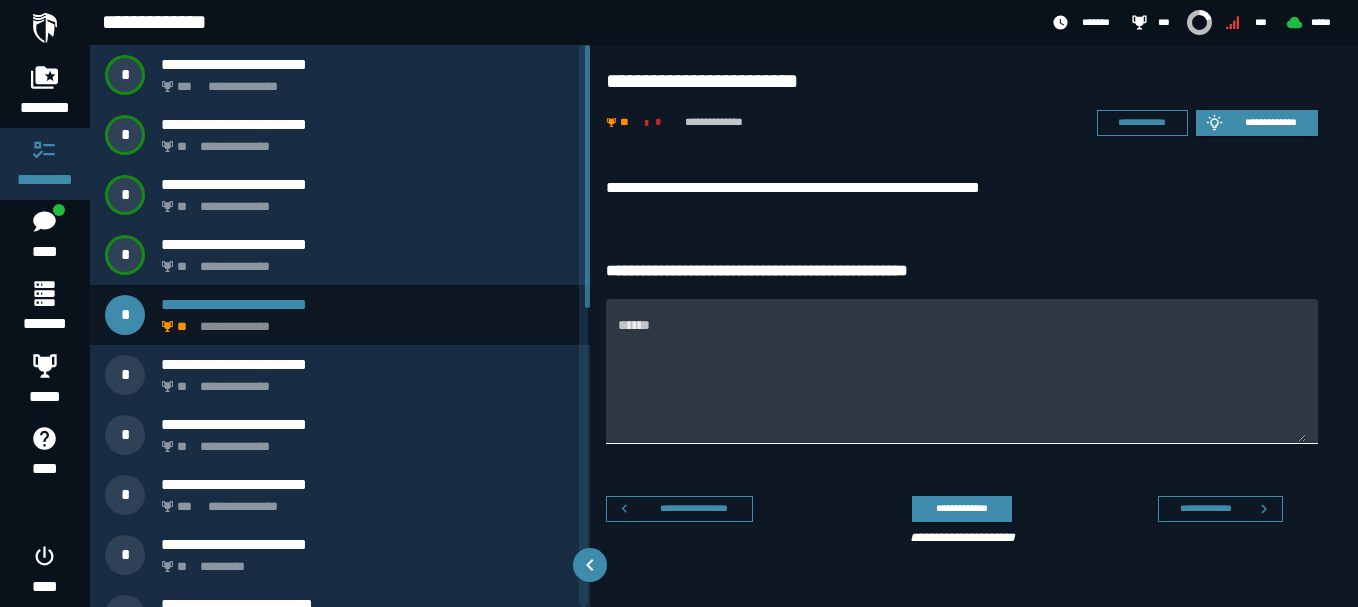 click on "******" at bounding box center [962, 383] 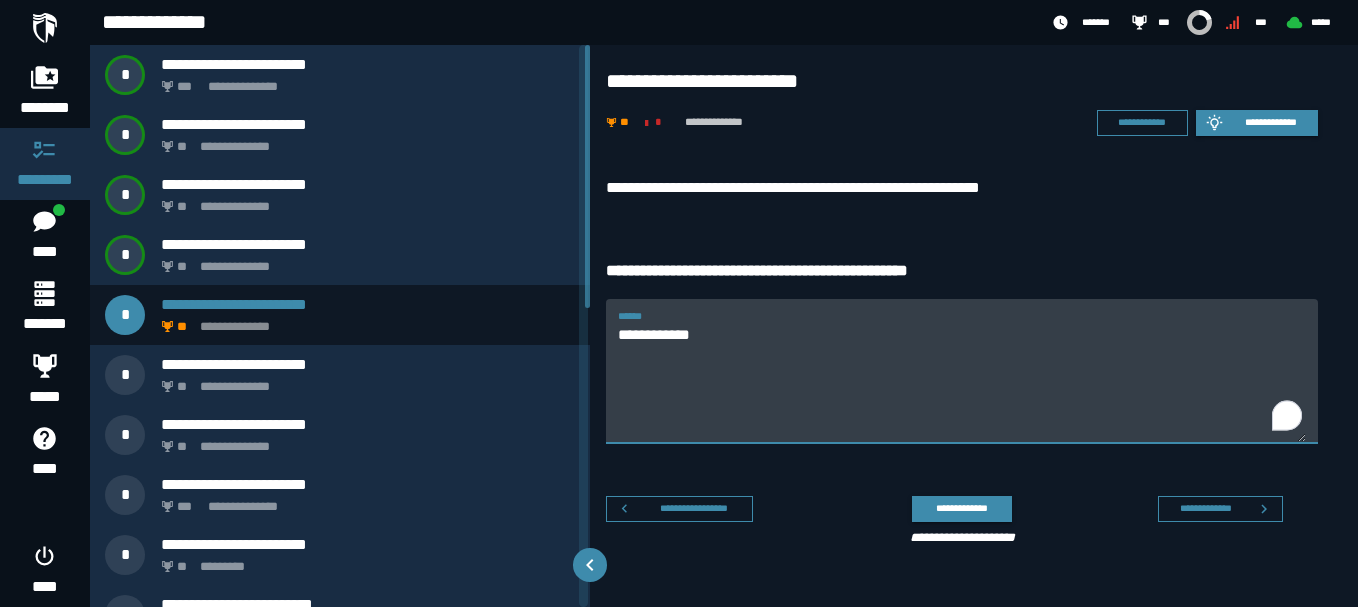 type on "**********" 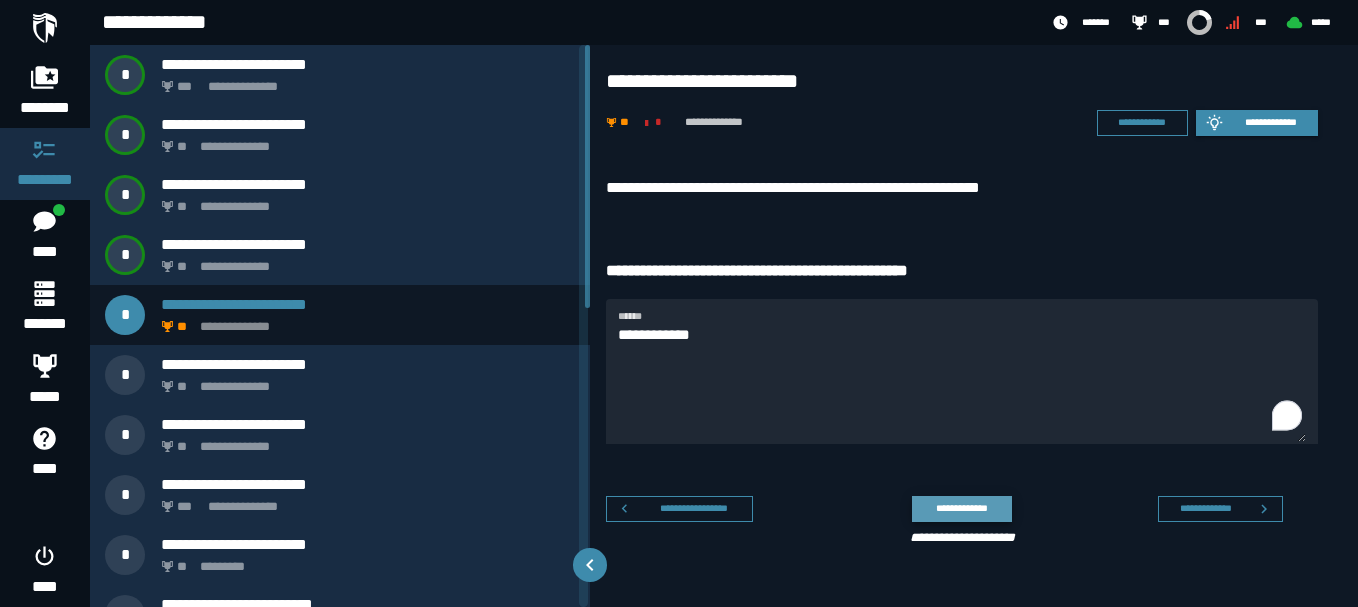 click on "**********" 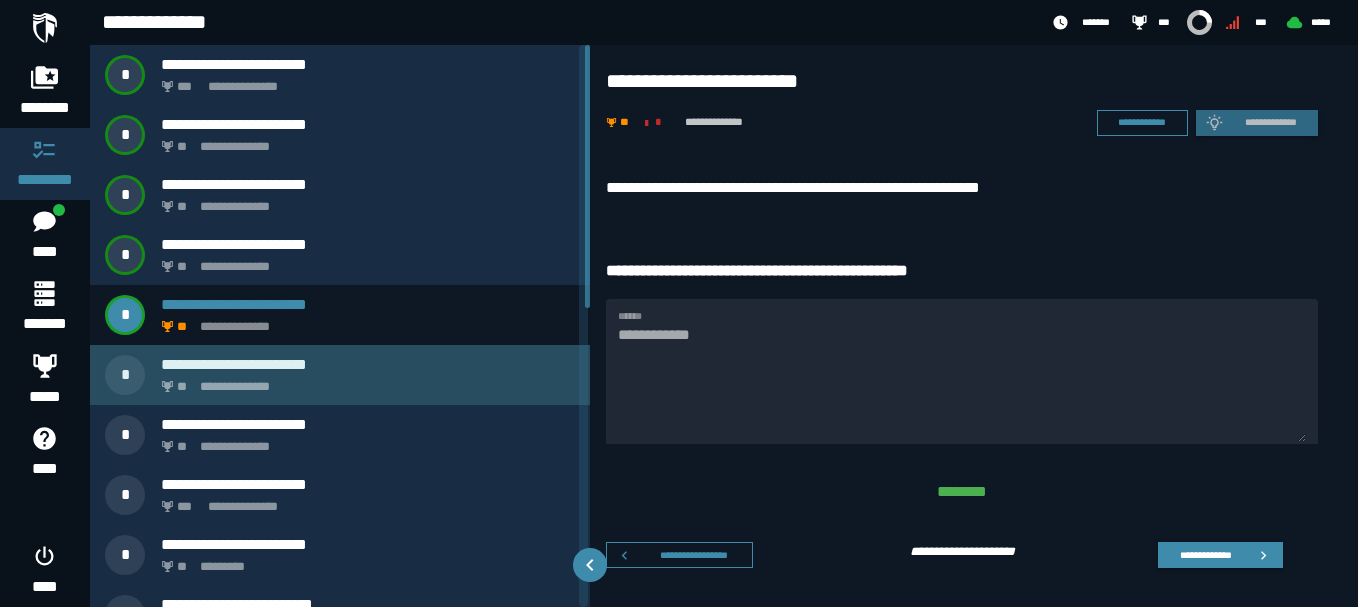 click on "**********" at bounding box center (364, 381) 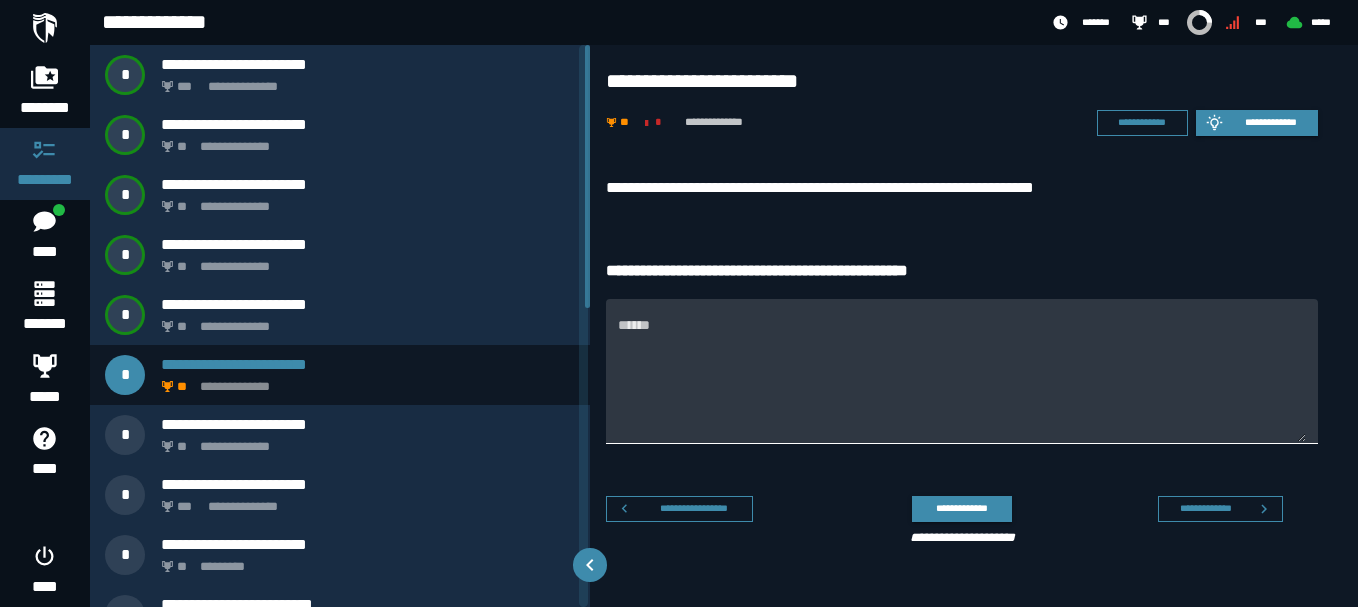 click on "******" at bounding box center [962, 383] 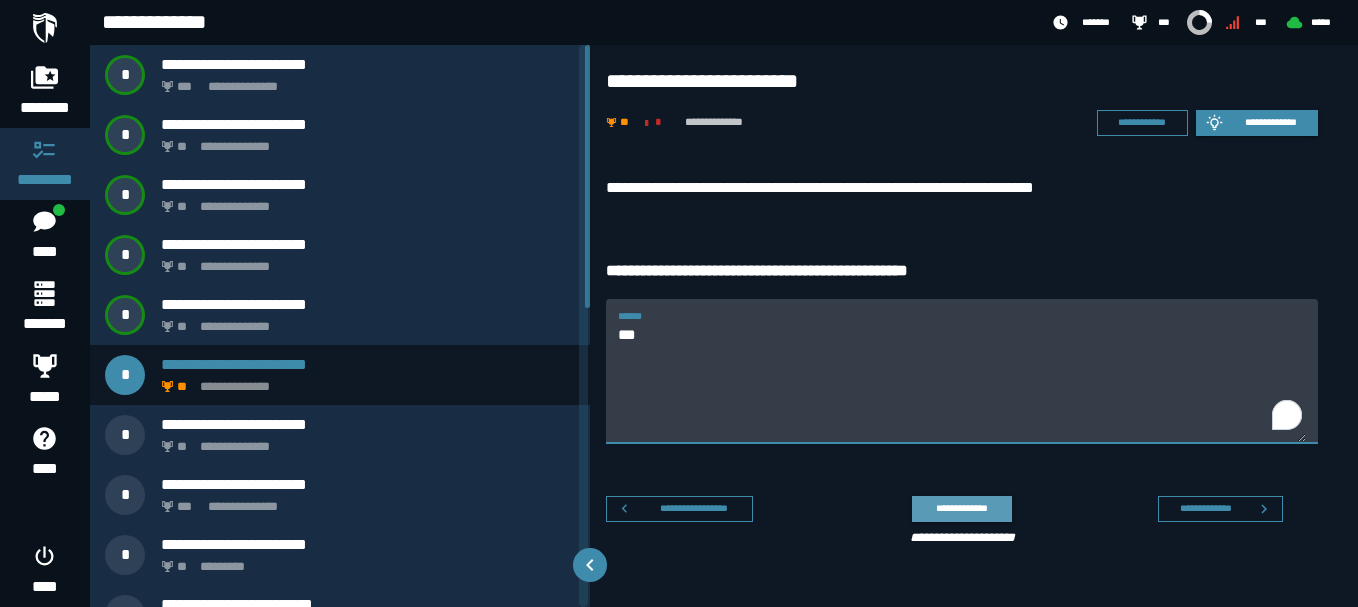 type on "***" 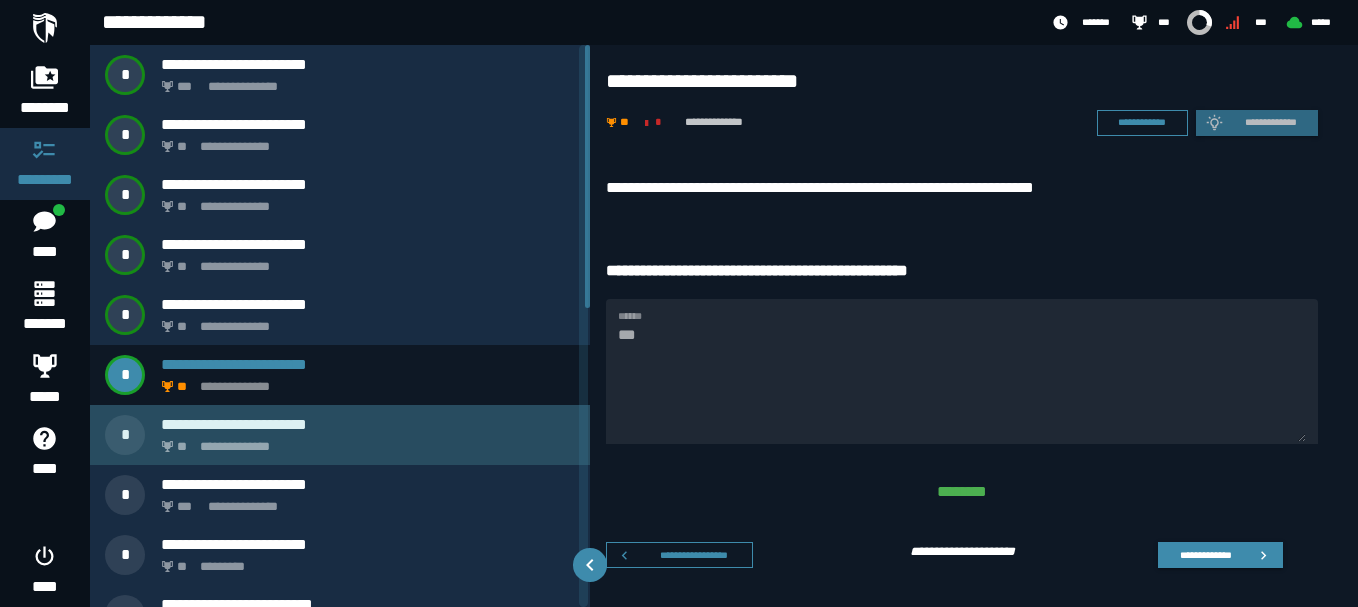 click on "**********" 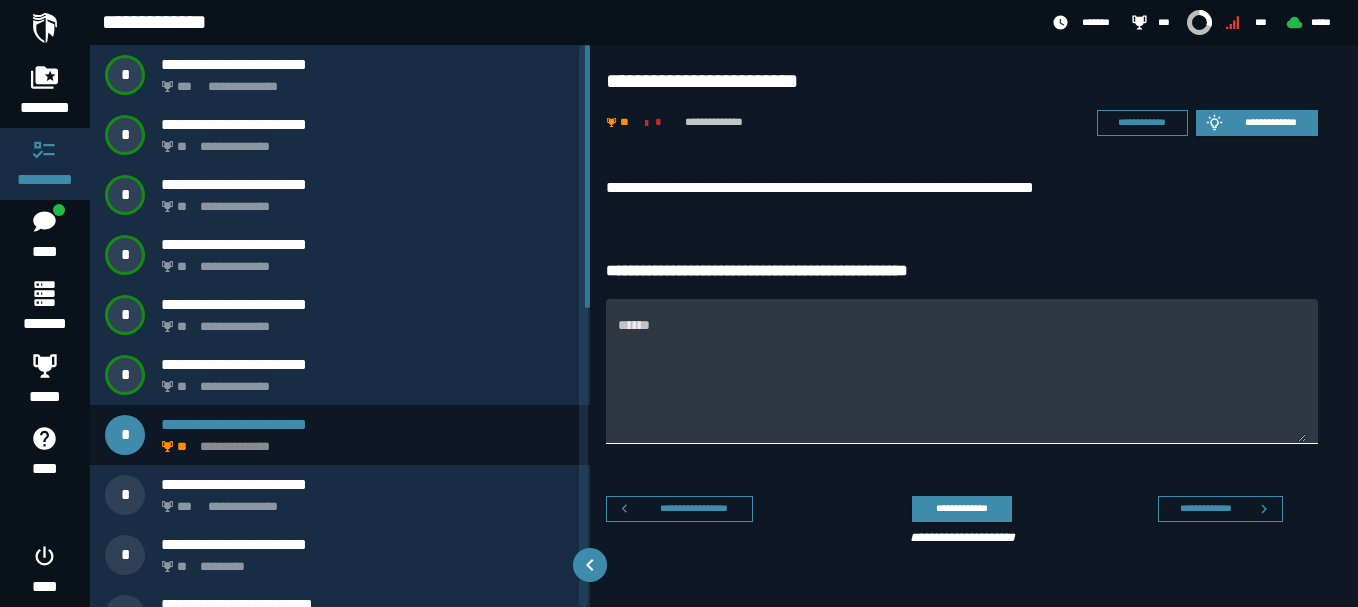 click on "******" at bounding box center [962, 383] 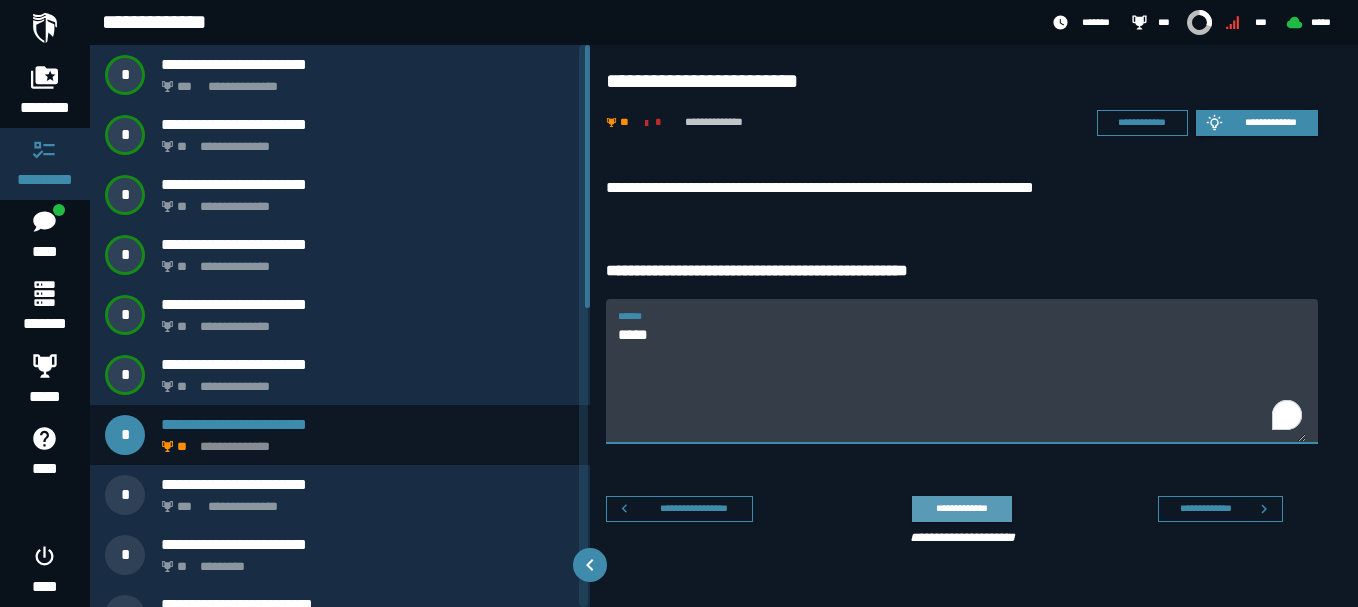 type on "*****" 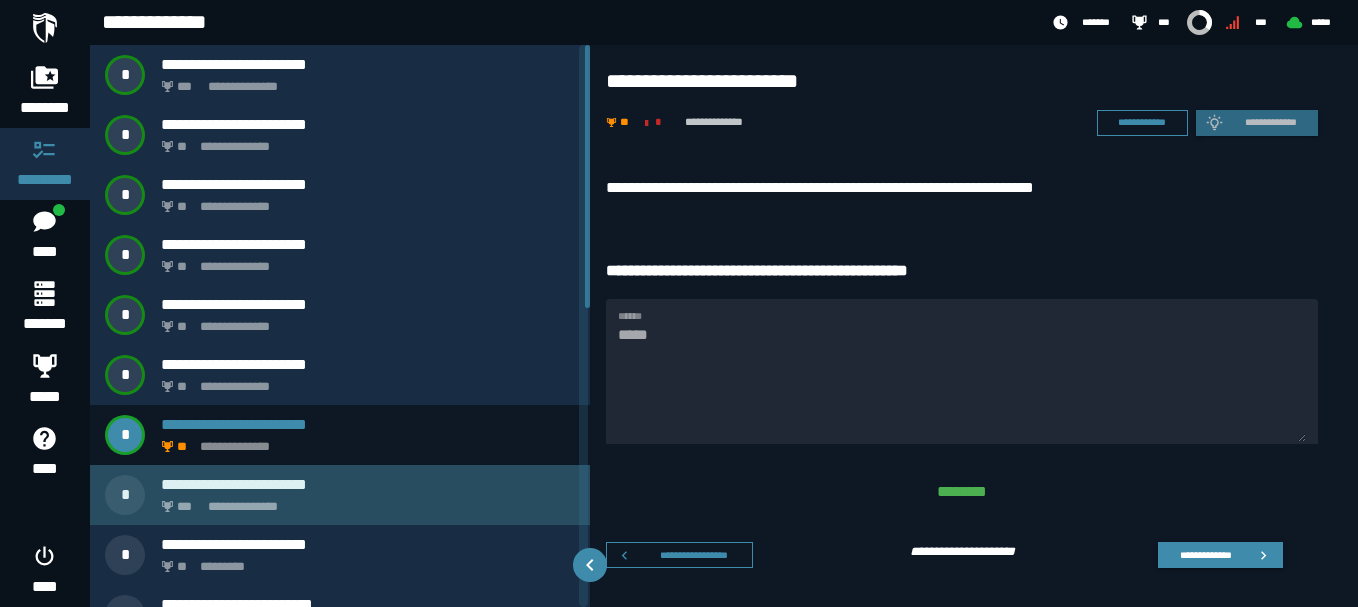 click on "**********" at bounding box center [364, 501] 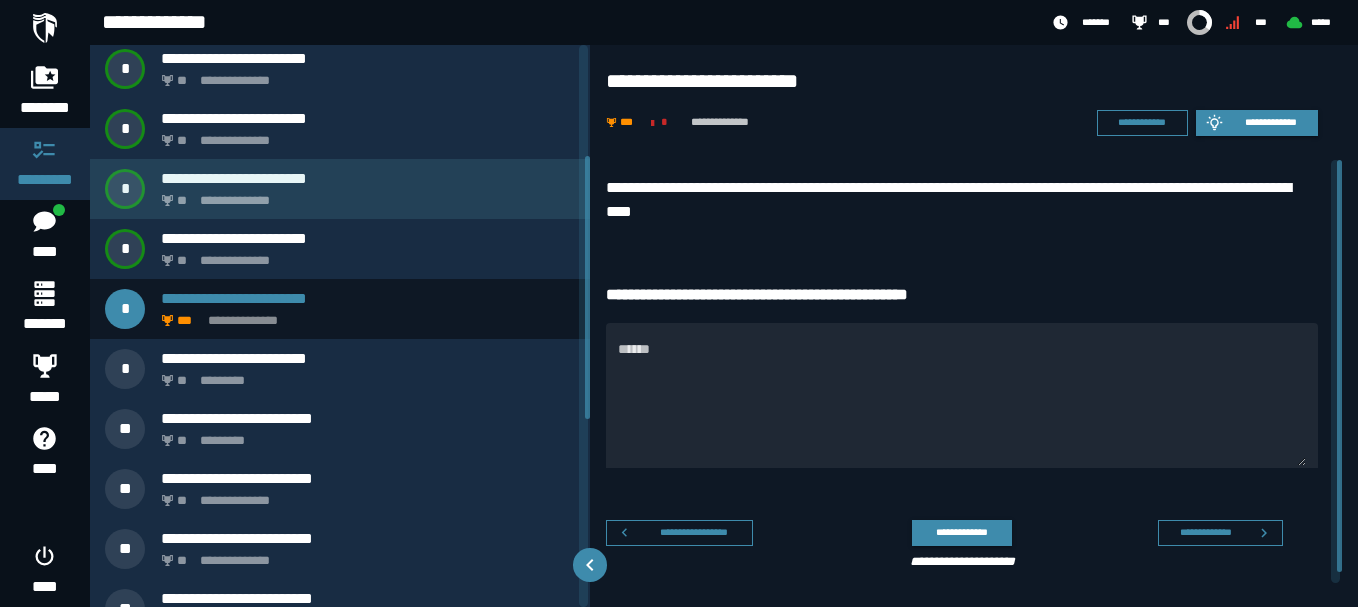 scroll, scrollTop: 251, scrollLeft: 0, axis: vertical 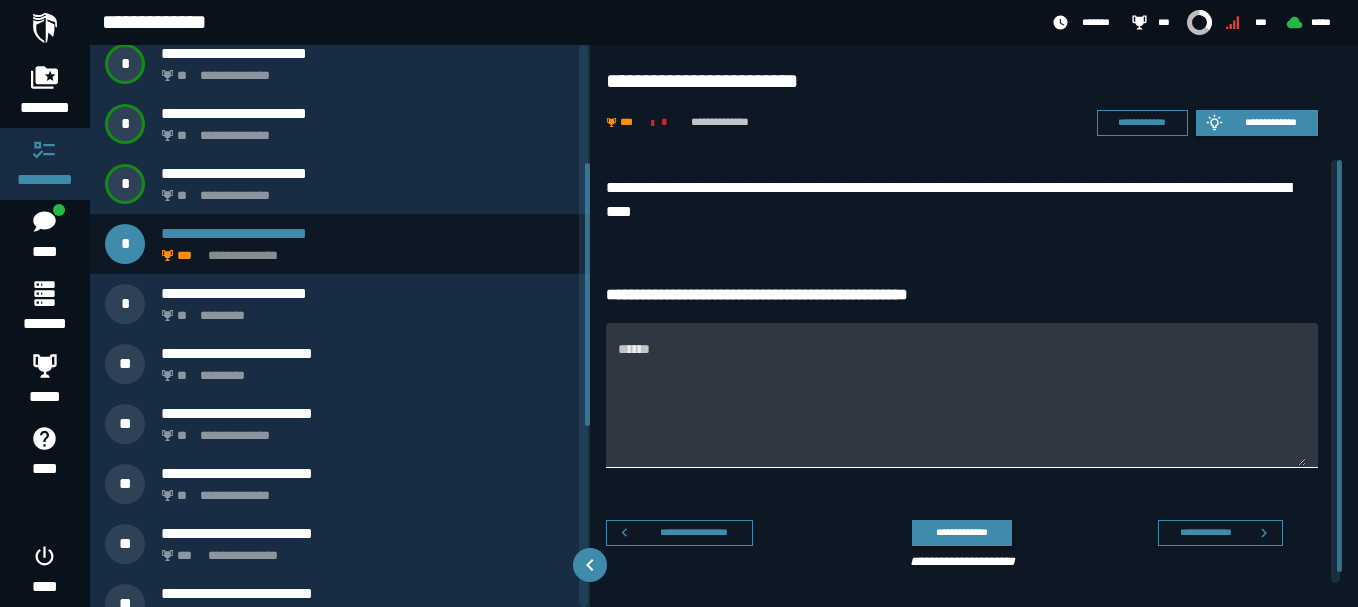 click on "******" at bounding box center (962, 407) 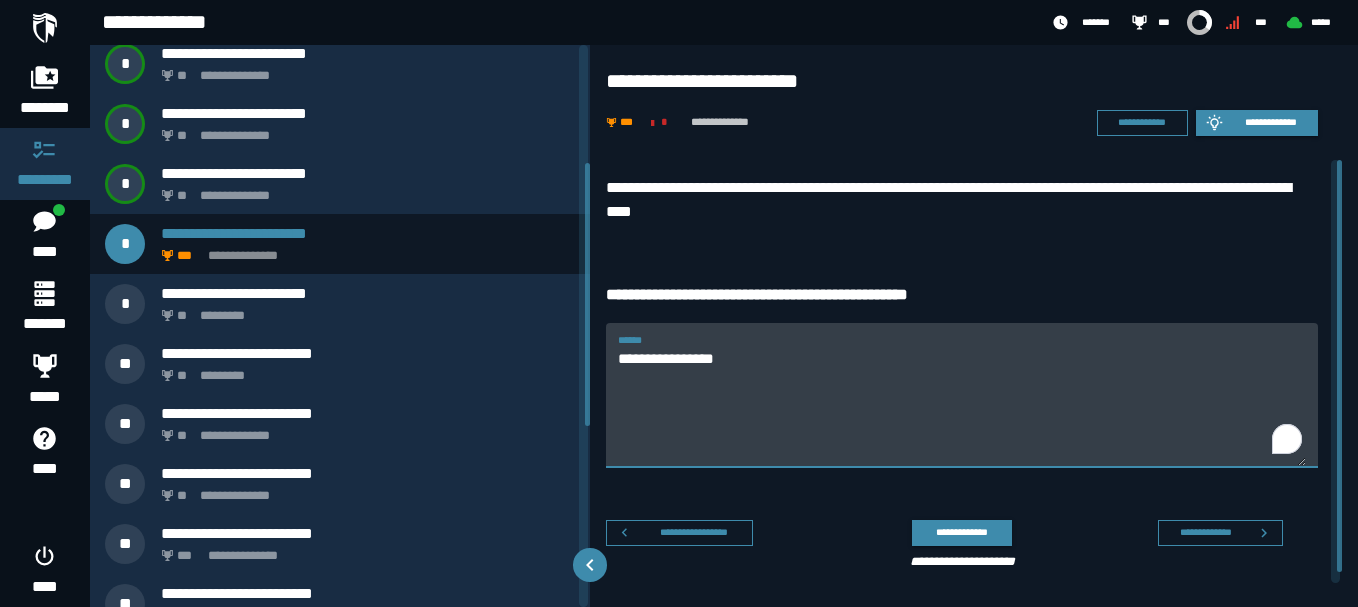 type on "**********" 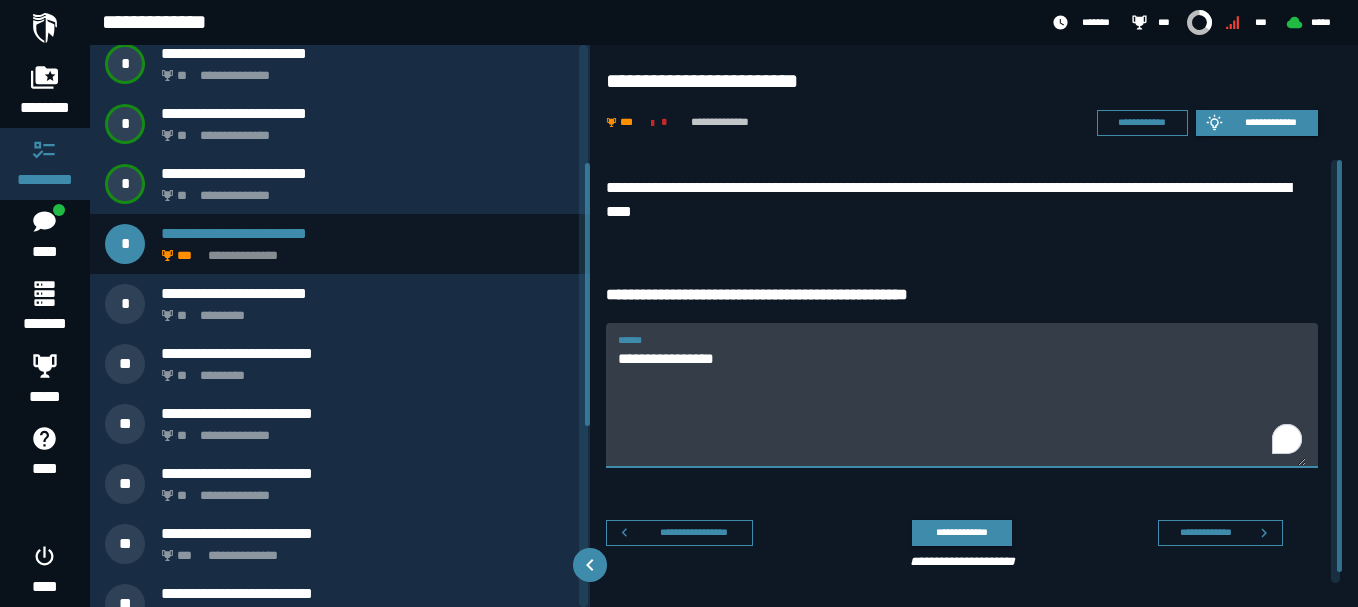drag, startPoint x: 743, startPoint y: 361, endPoint x: 620, endPoint y: 355, distance: 123.146255 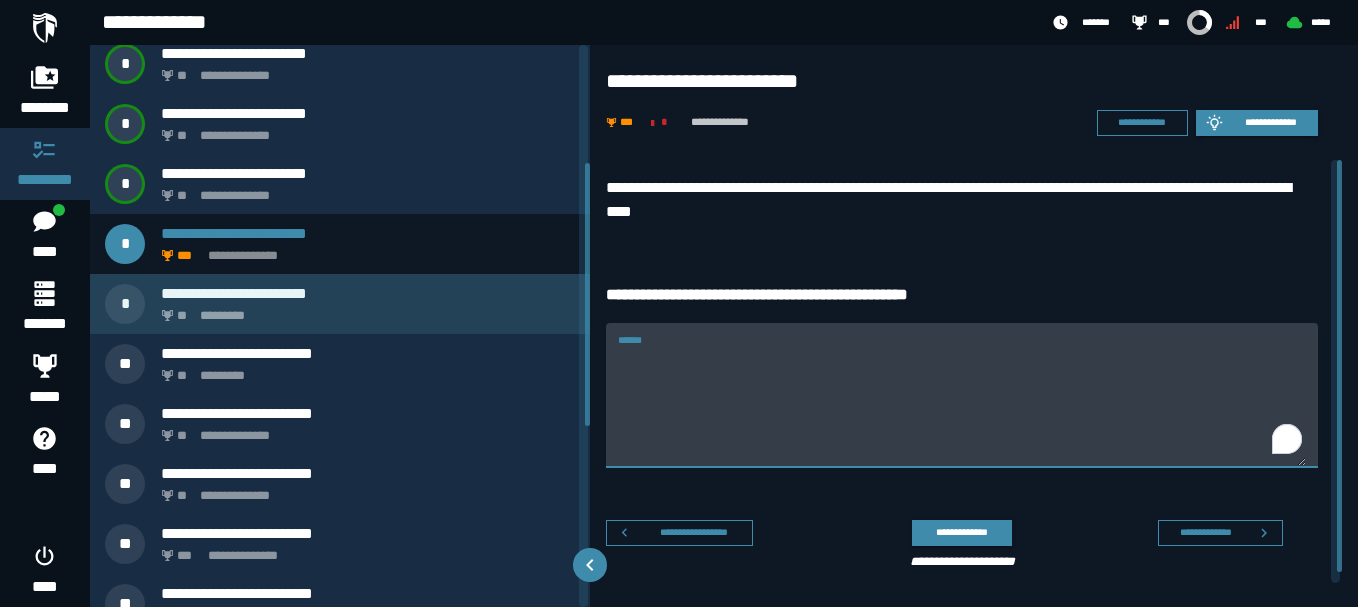 type 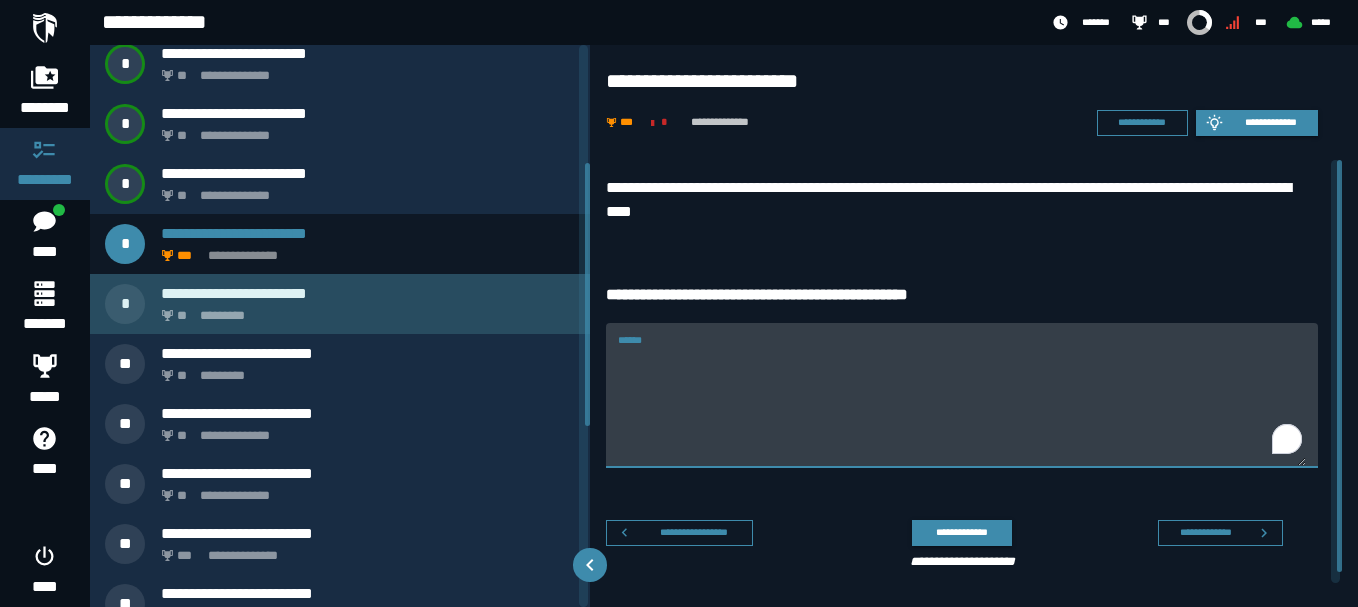 click on "**********" at bounding box center (340, 304) 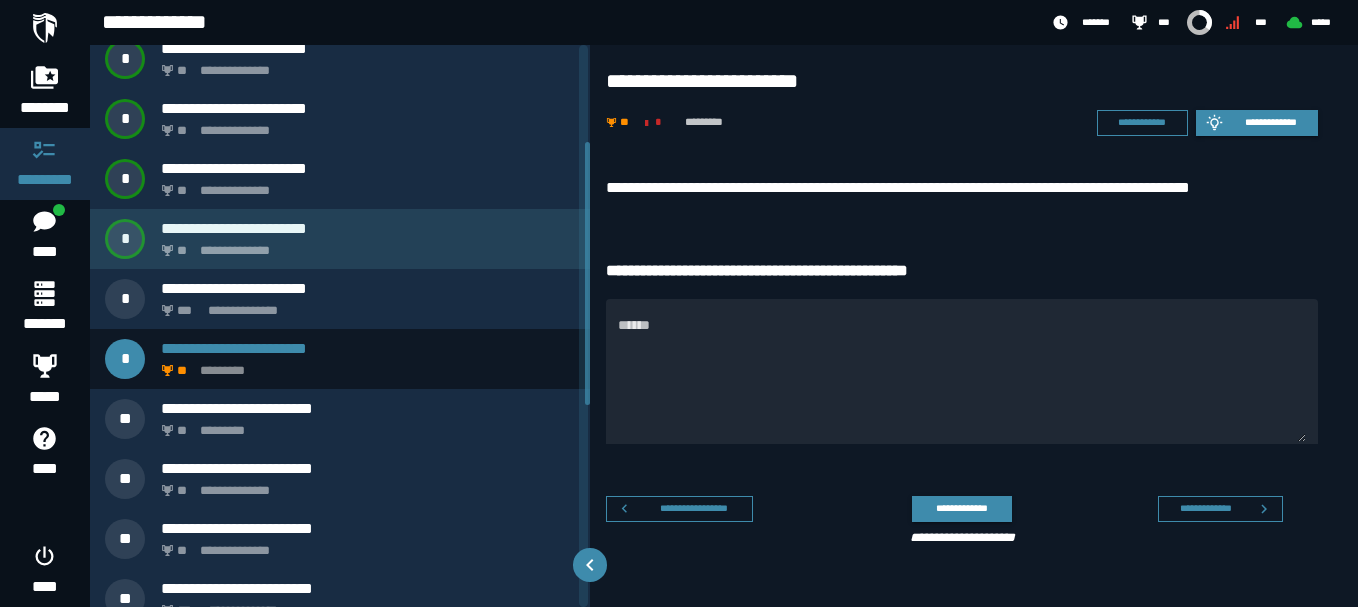 scroll, scrollTop: 208, scrollLeft: 0, axis: vertical 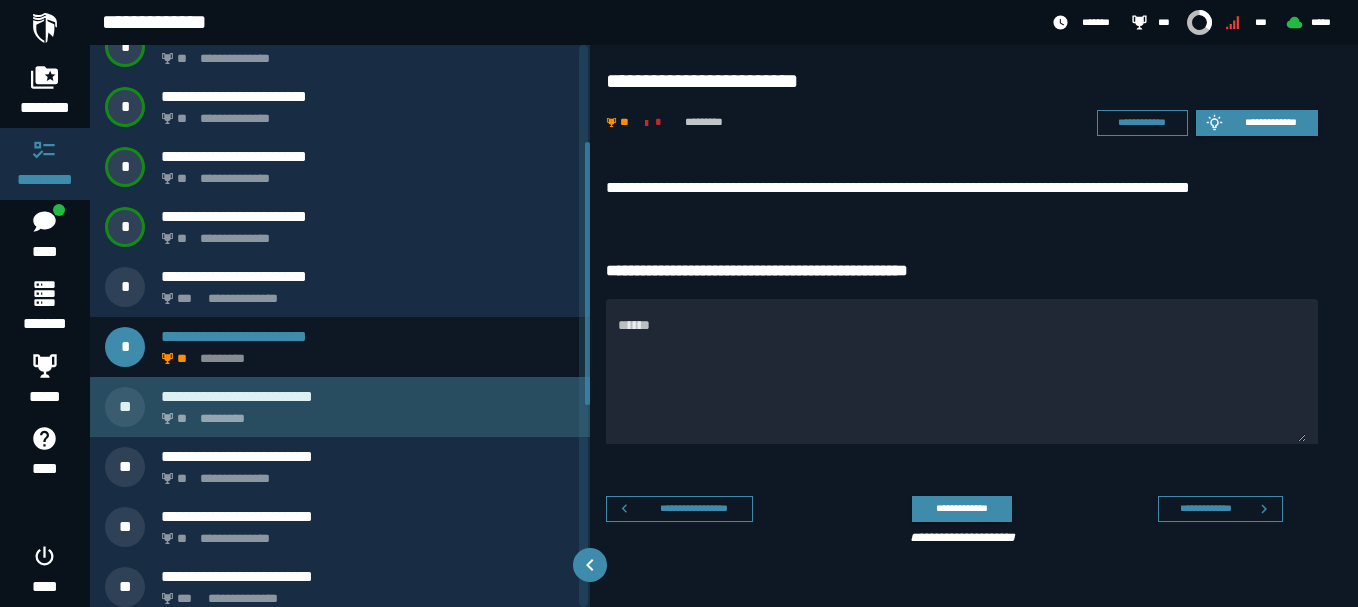 click on "*********" 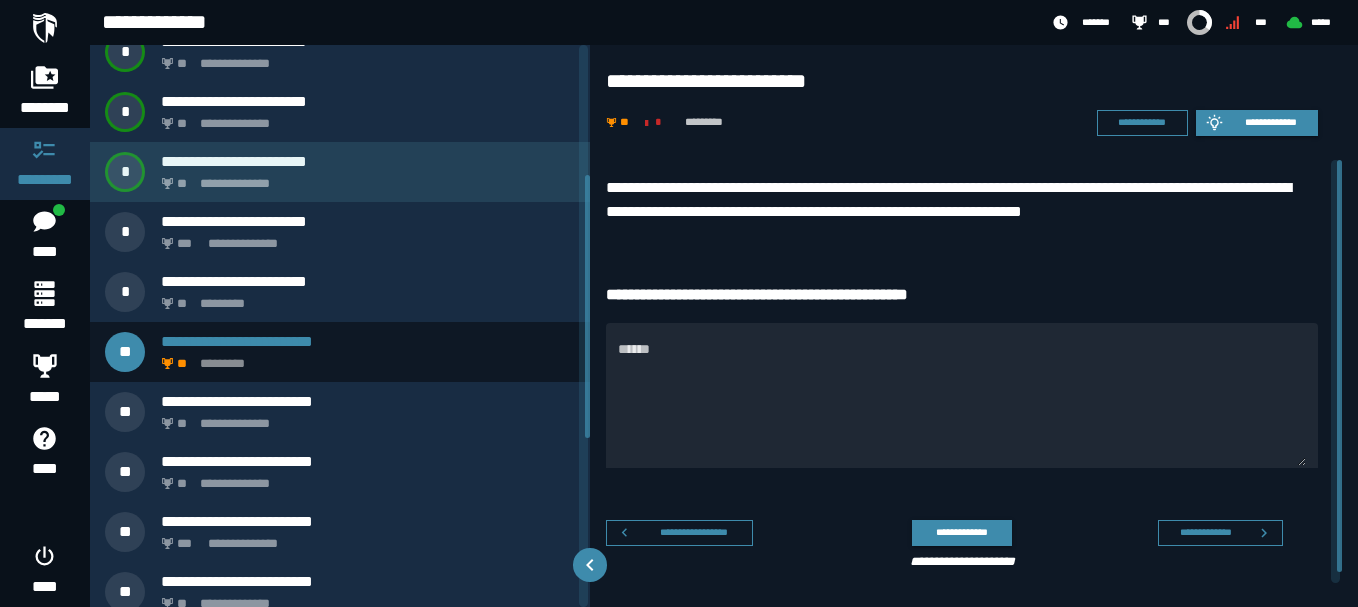 scroll, scrollTop: 277, scrollLeft: 0, axis: vertical 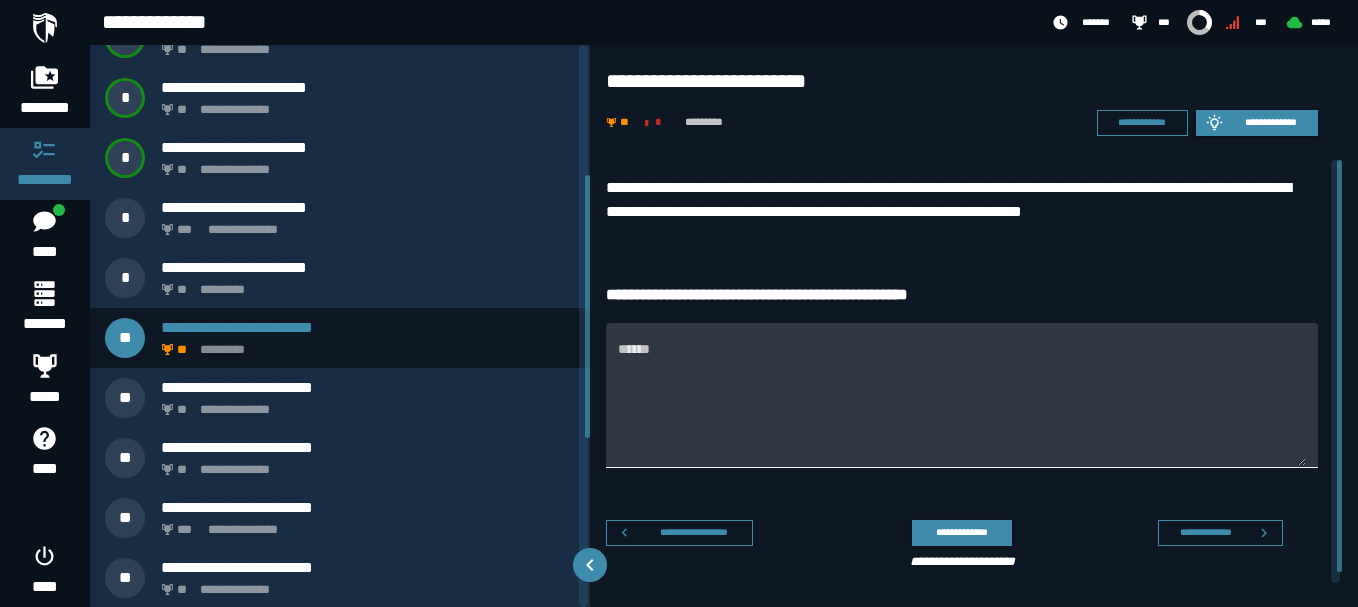 click on "******" at bounding box center [962, 407] 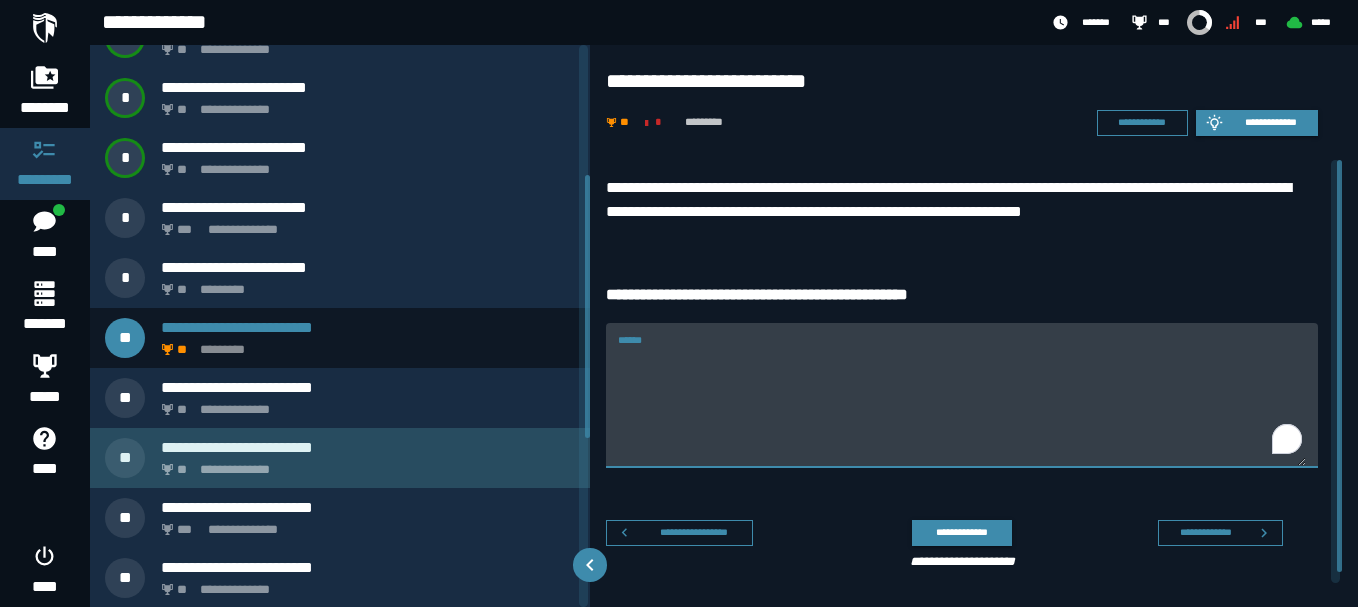click on "**********" at bounding box center (364, 464) 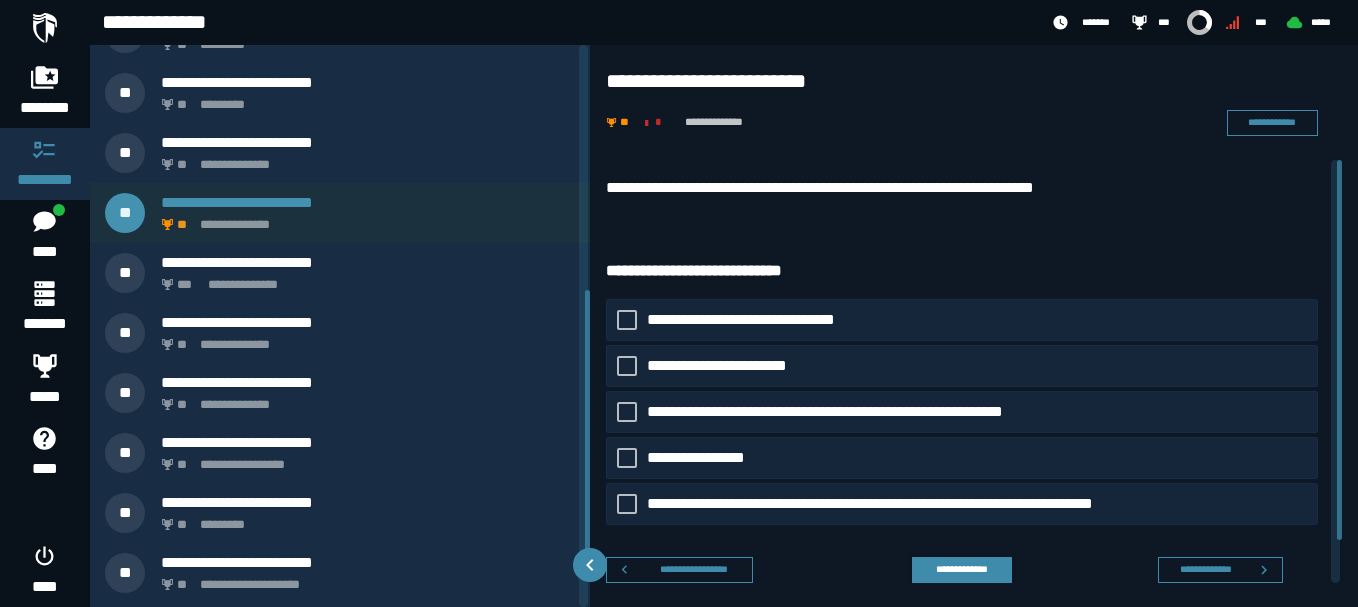 scroll, scrollTop: 240, scrollLeft: 0, axis: vertical 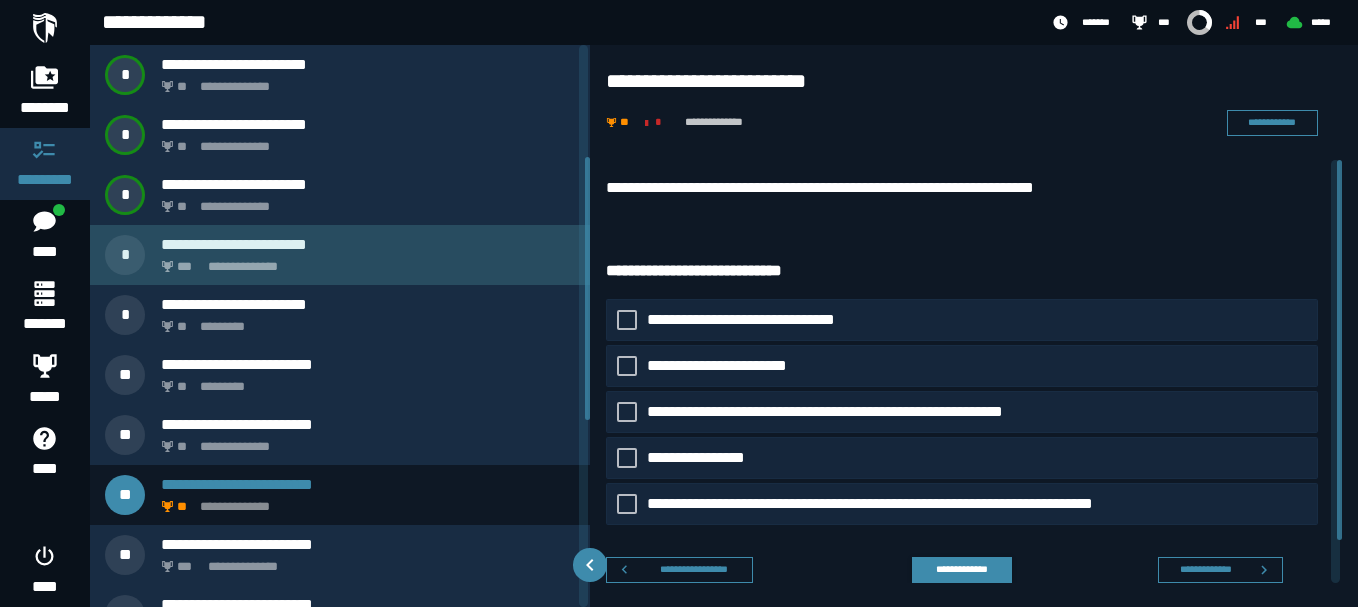 click on "**********" 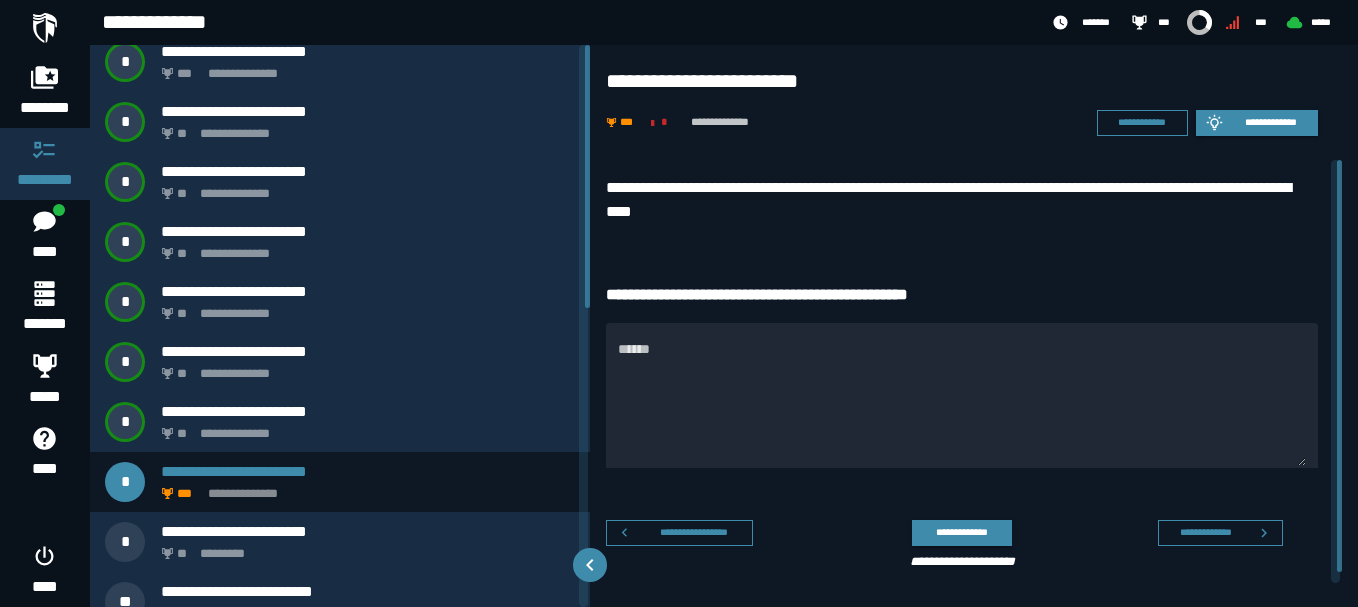 scroll, scrollTop: 0, scrollLeft: 0, axis: both 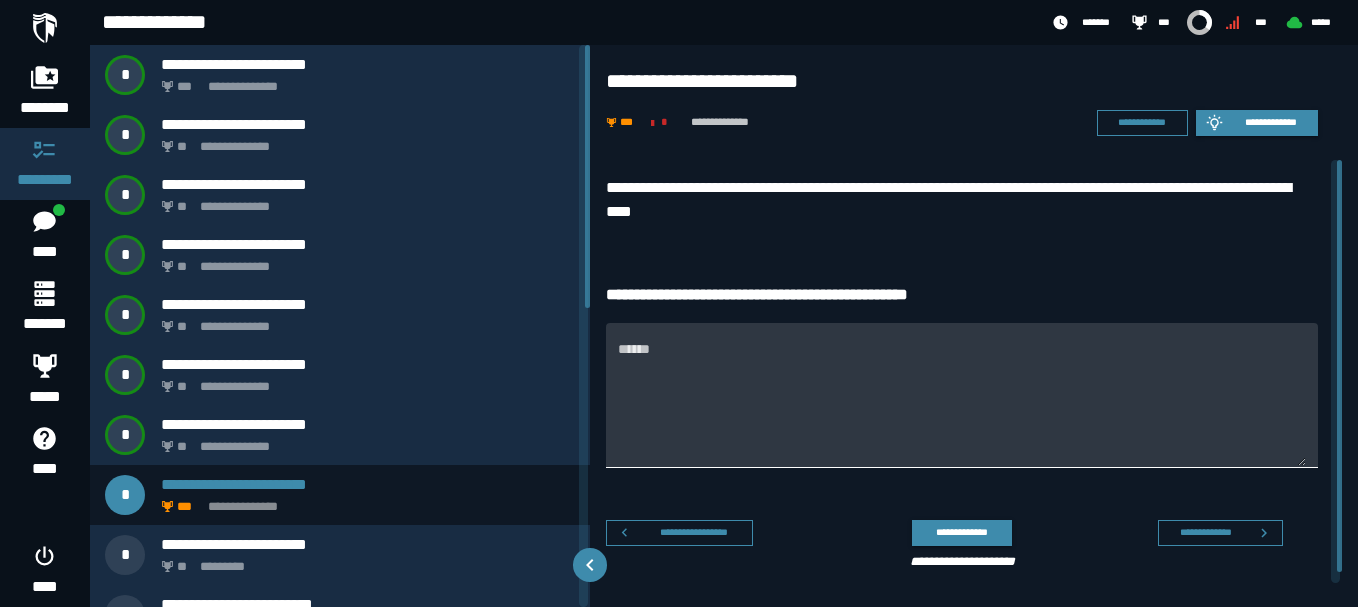 click on "******" at bounding box center [962, 407] 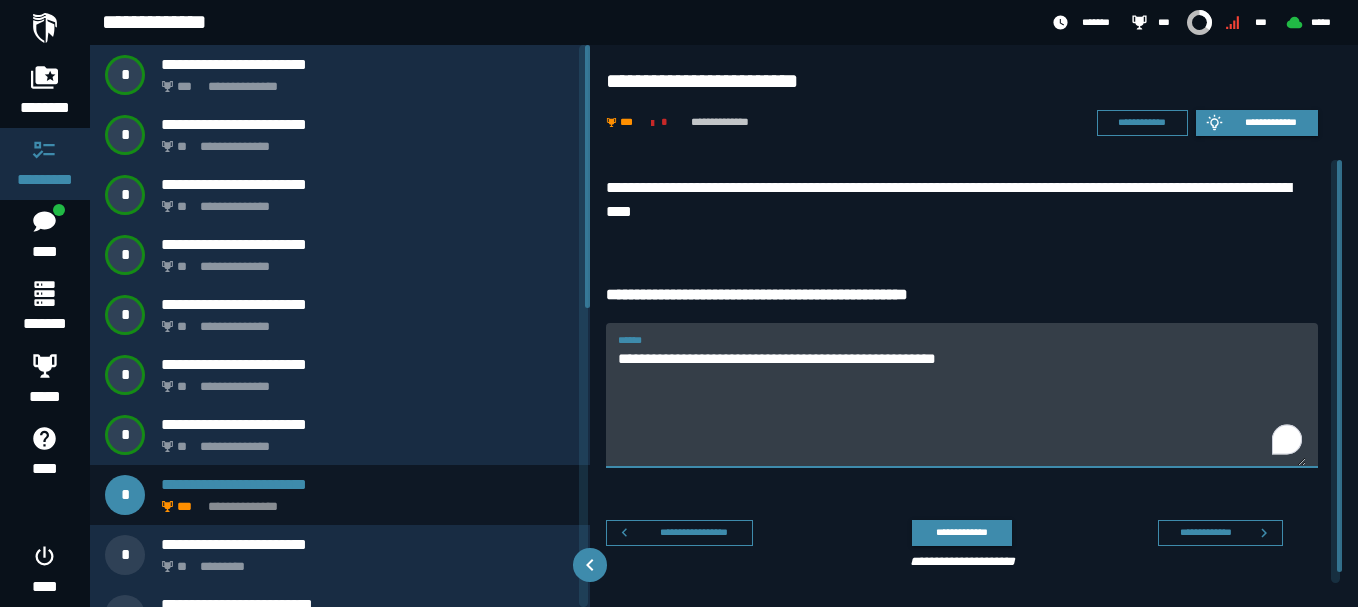 drag, startPoint x: 1007, startPoint y: 363, endPoint x: 897, endPoint y: 358, distance: 110.11358 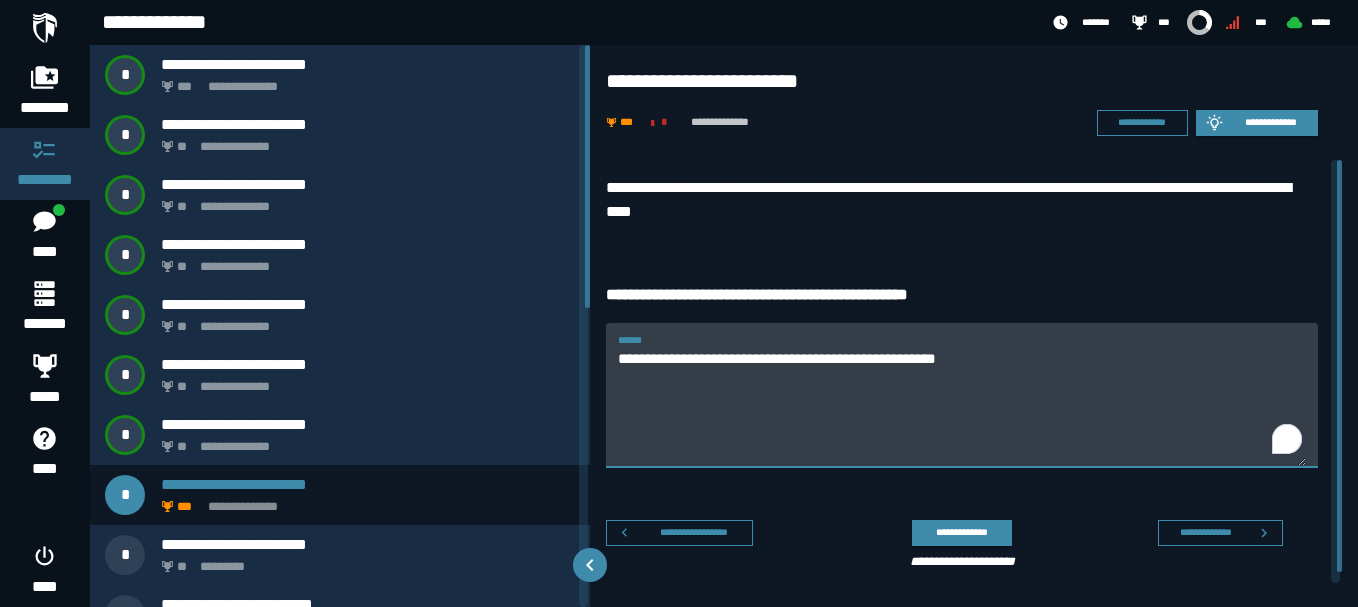 click on "**********" at bounding box center (962, 407) 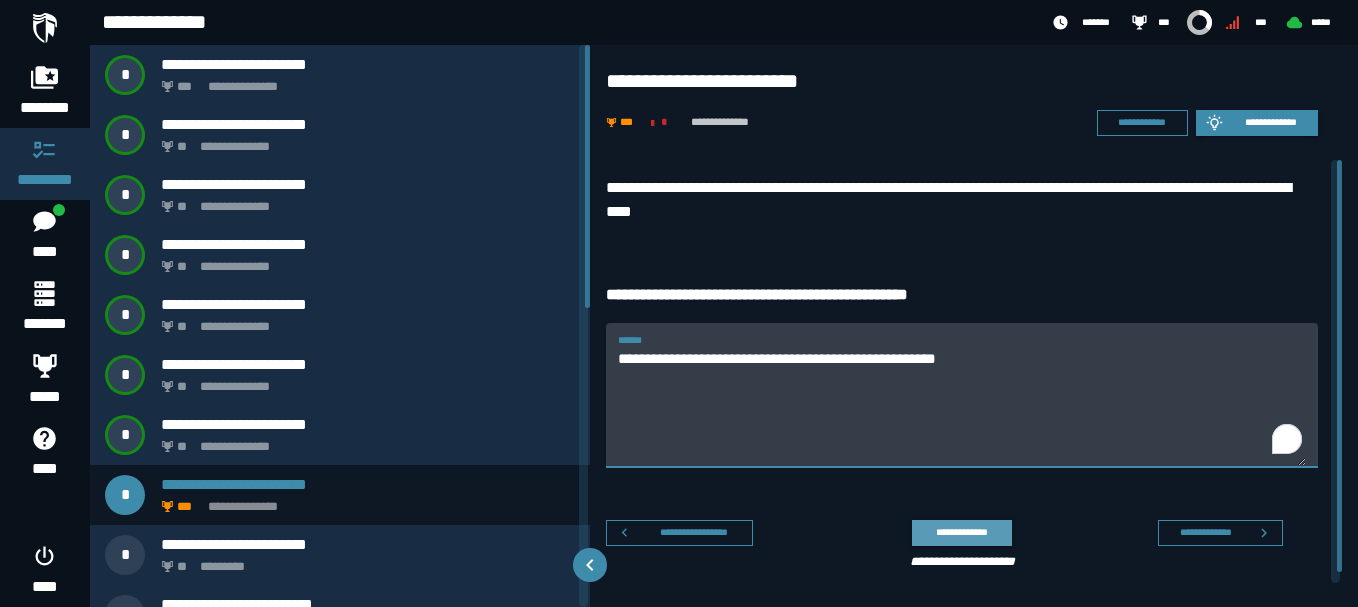 type on "**********" 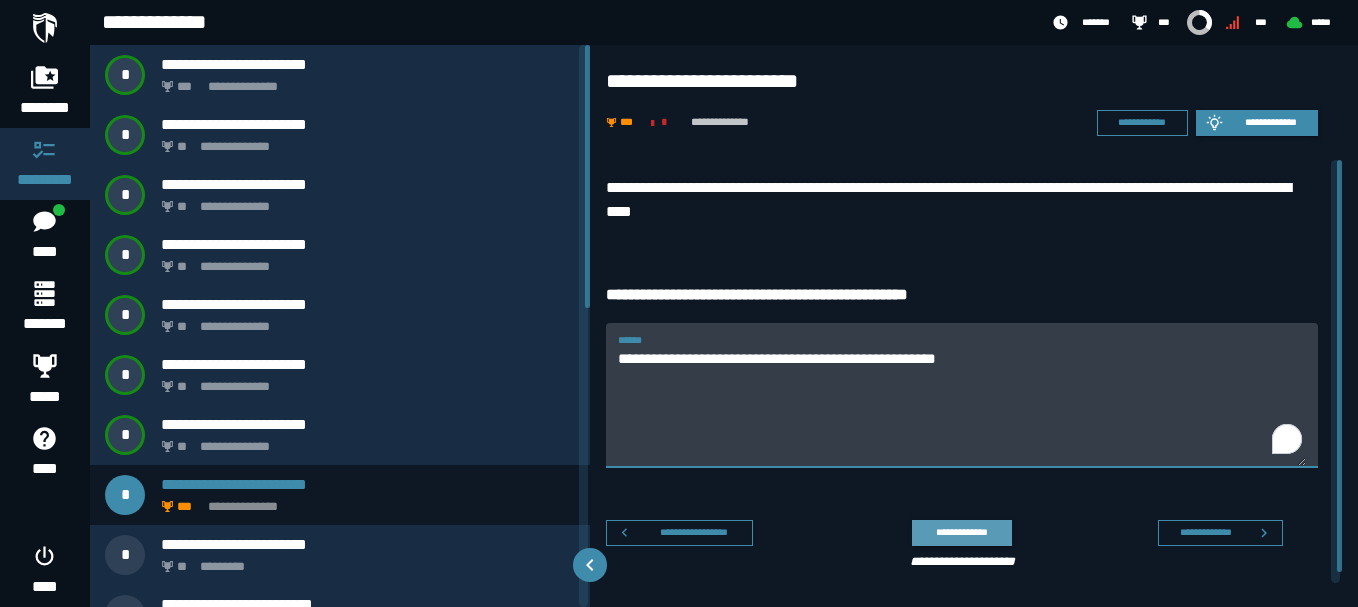 click on "**********" at bounding box center [961, 532] 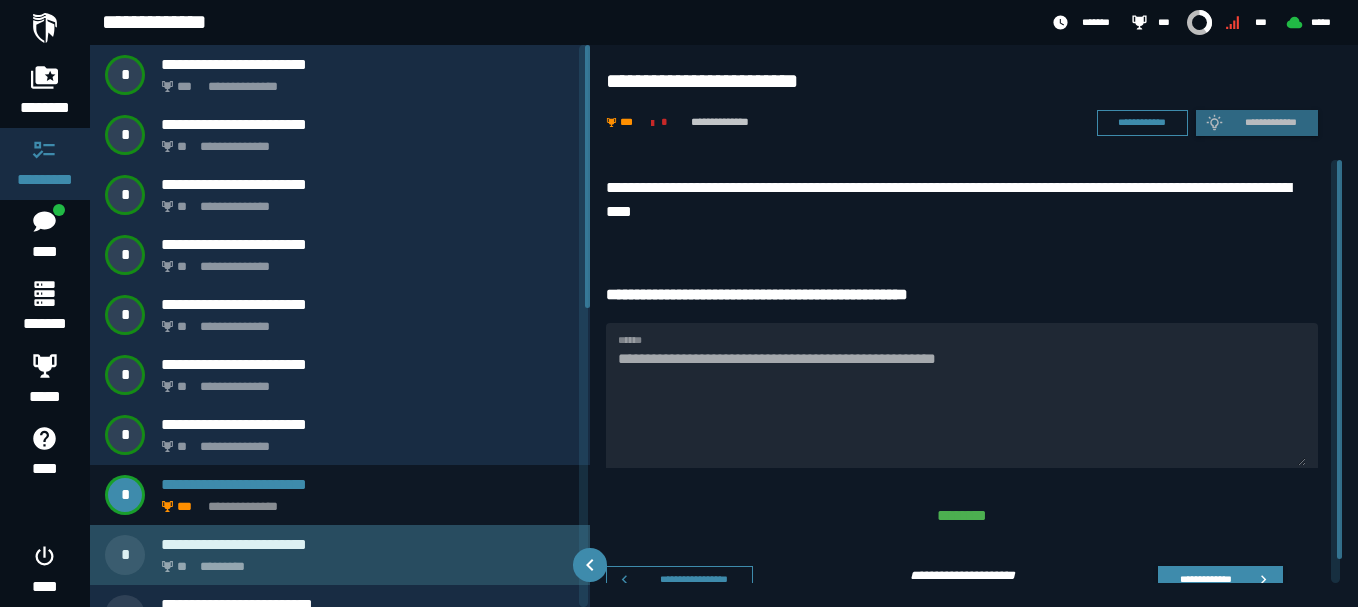 click on "** *********" at bounding box center (364, 561) 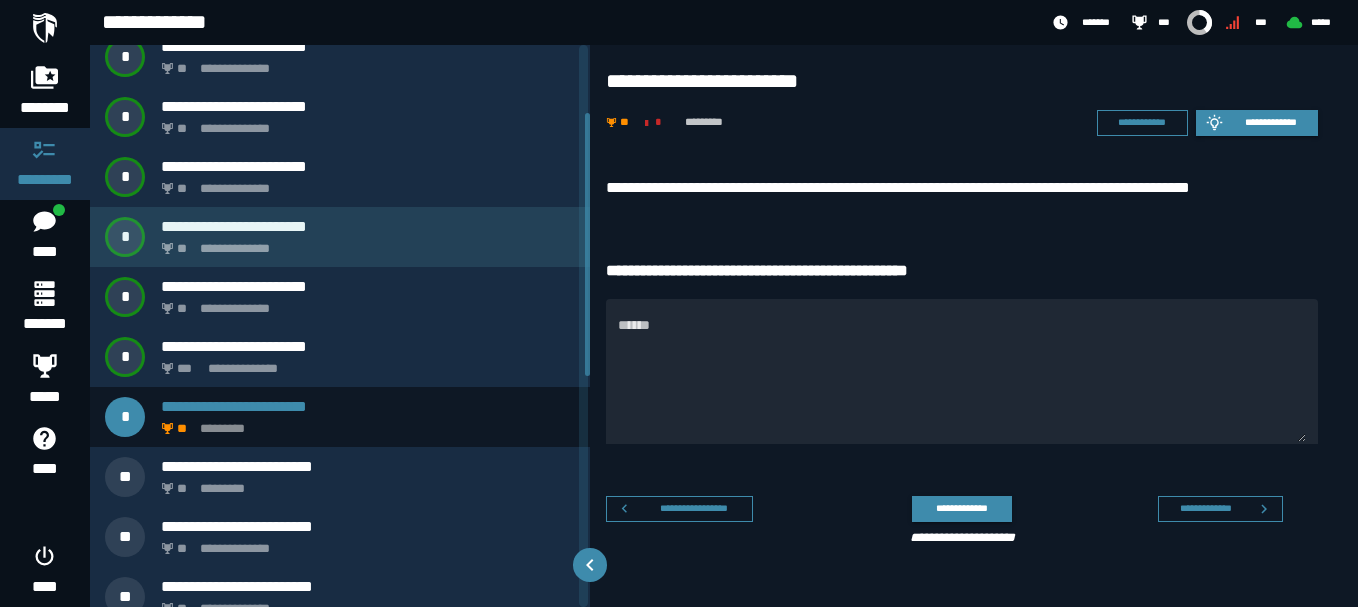 scroll, scrollTop: 162, scrollLeft: 0, axis: vertical 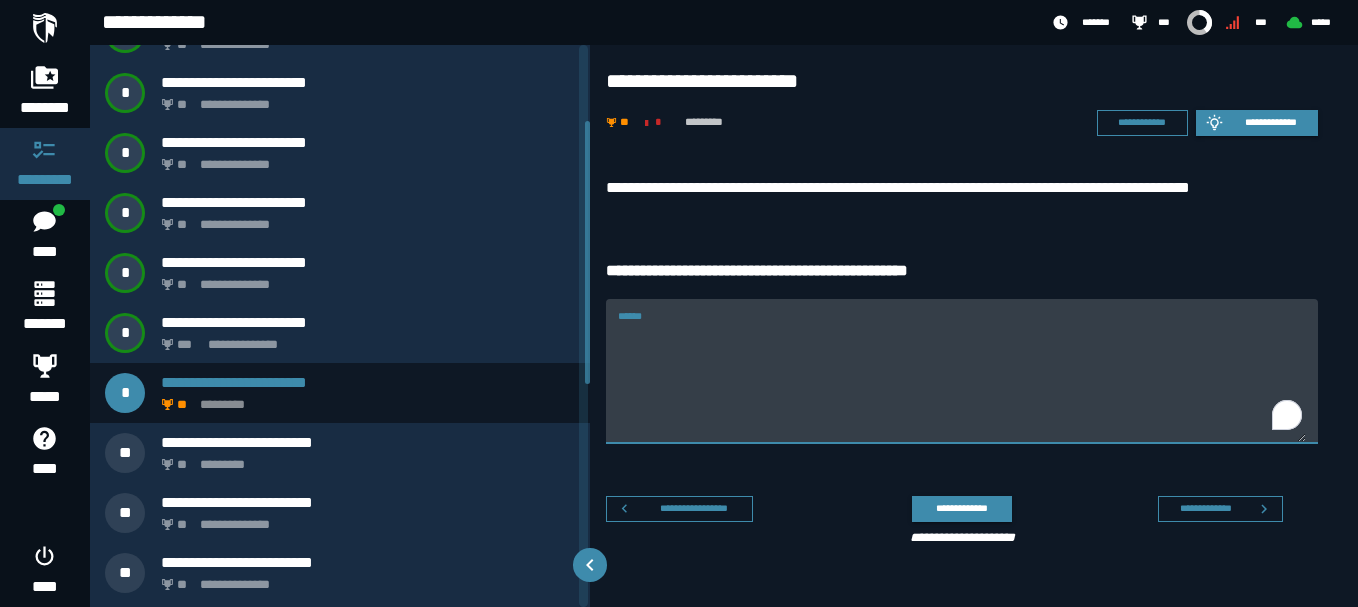 click on "******" at bounding box center [962, 383] 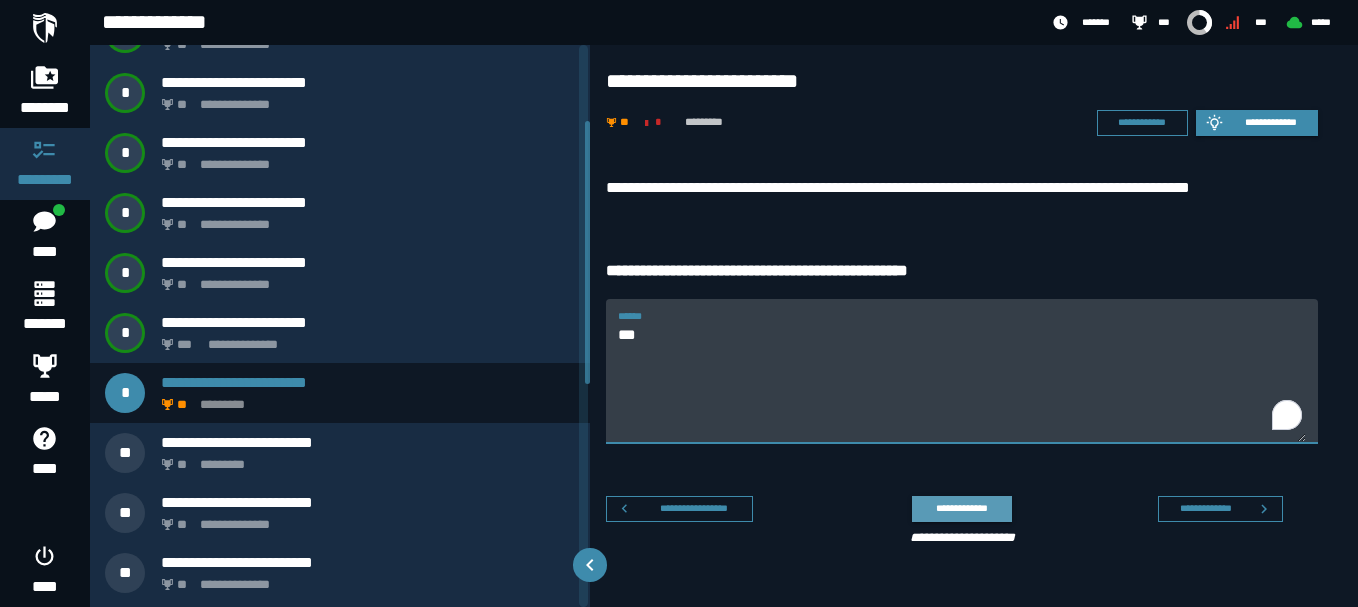 type on "***" 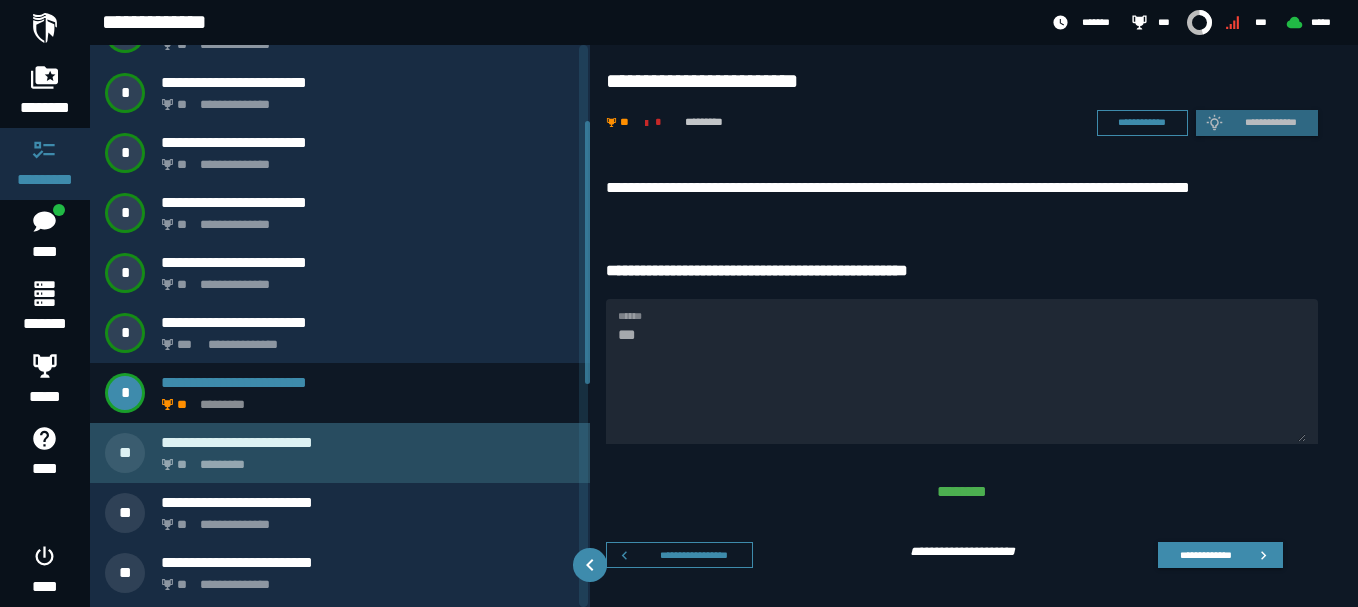 click on "** *********" at bounding box center [364, 459] 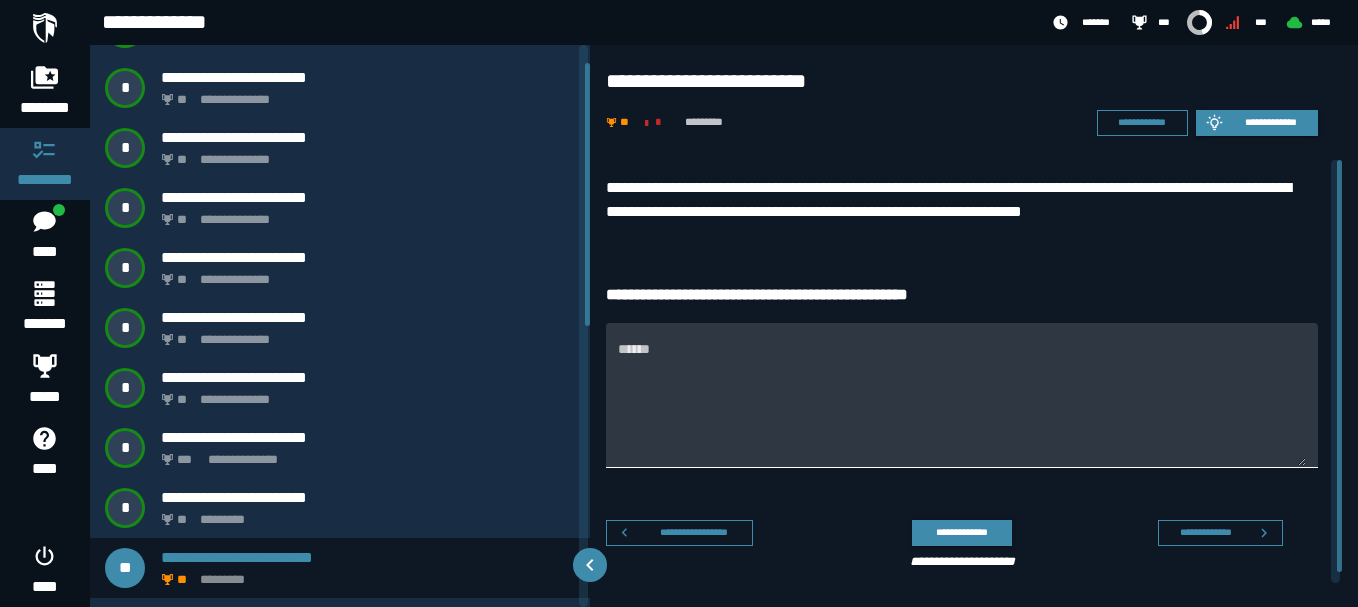 scroll, scrollTop: 38, scrollLeft: 0, axis: vertical 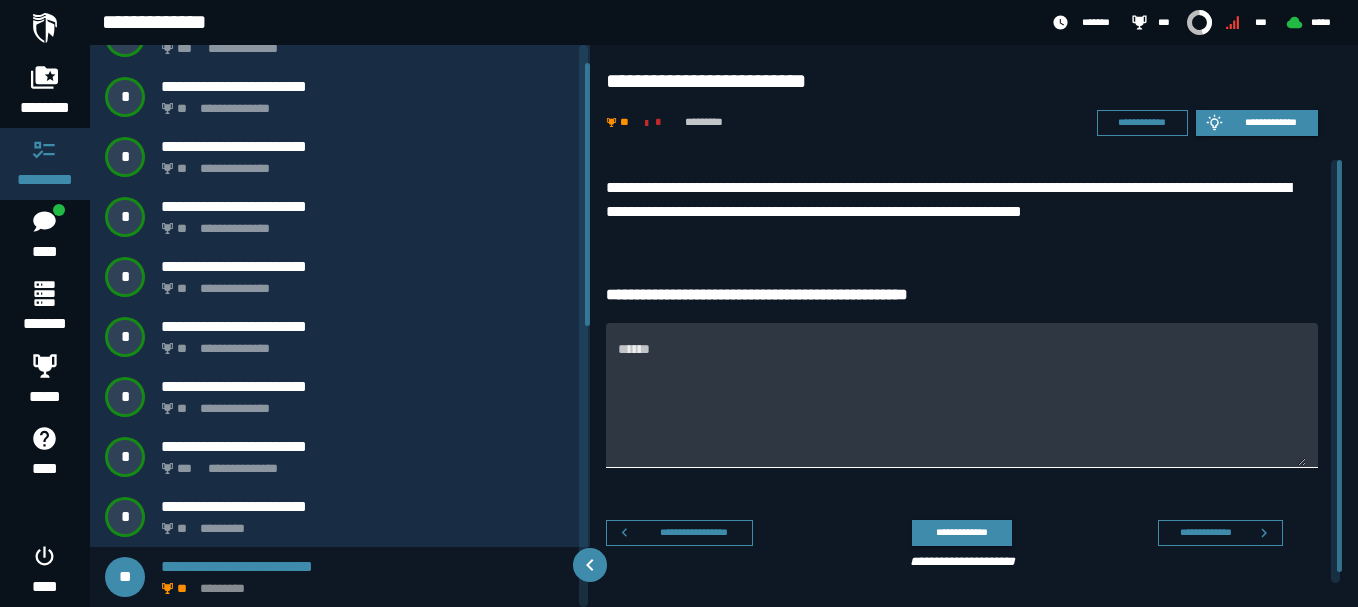 click on "******" at bounding box center (962, 407) 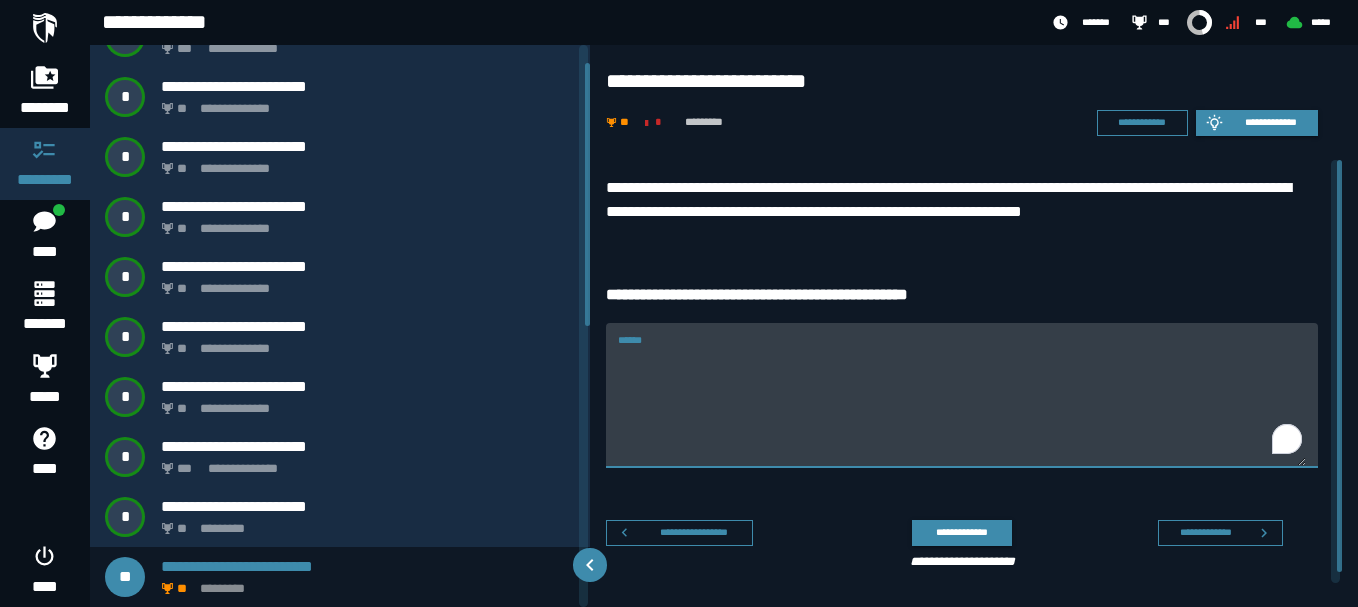 paste on "**********" 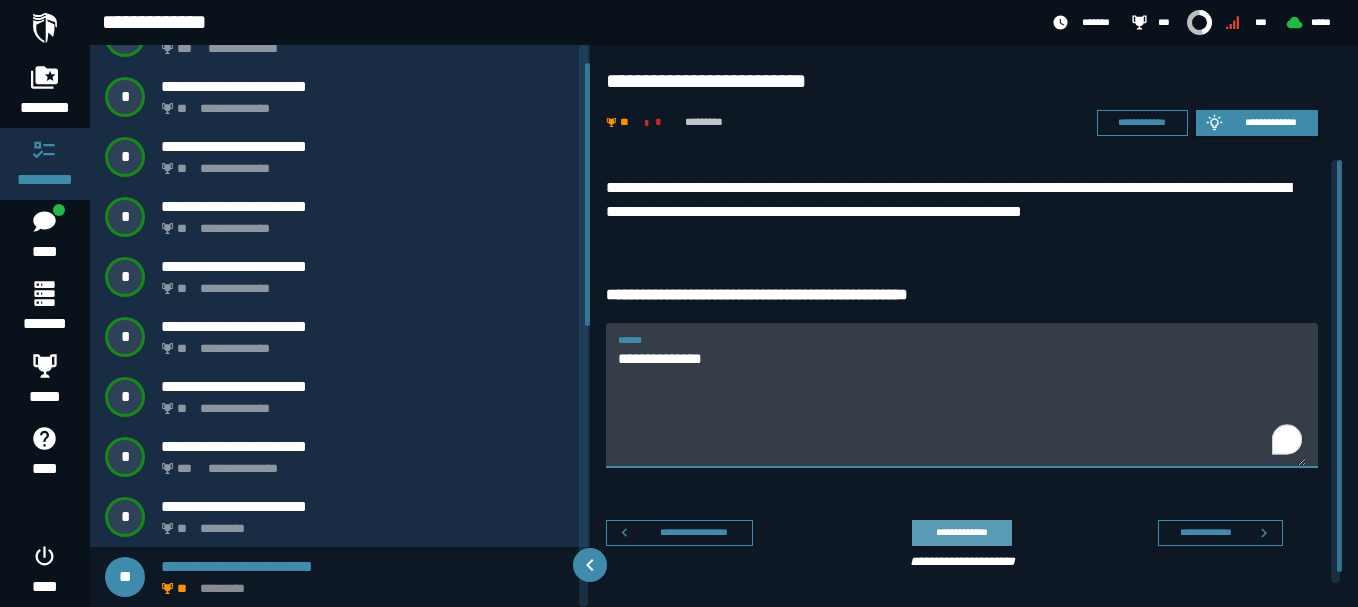type on "**********" 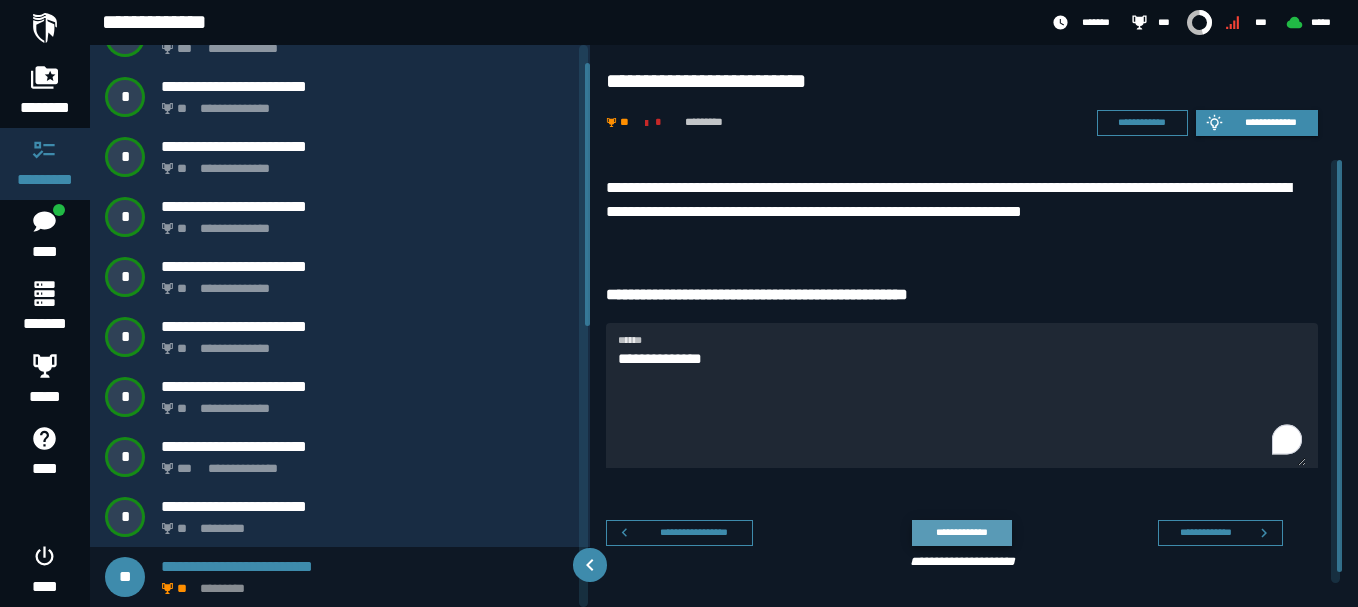 click on "**********" at bounding box center [961, 532] 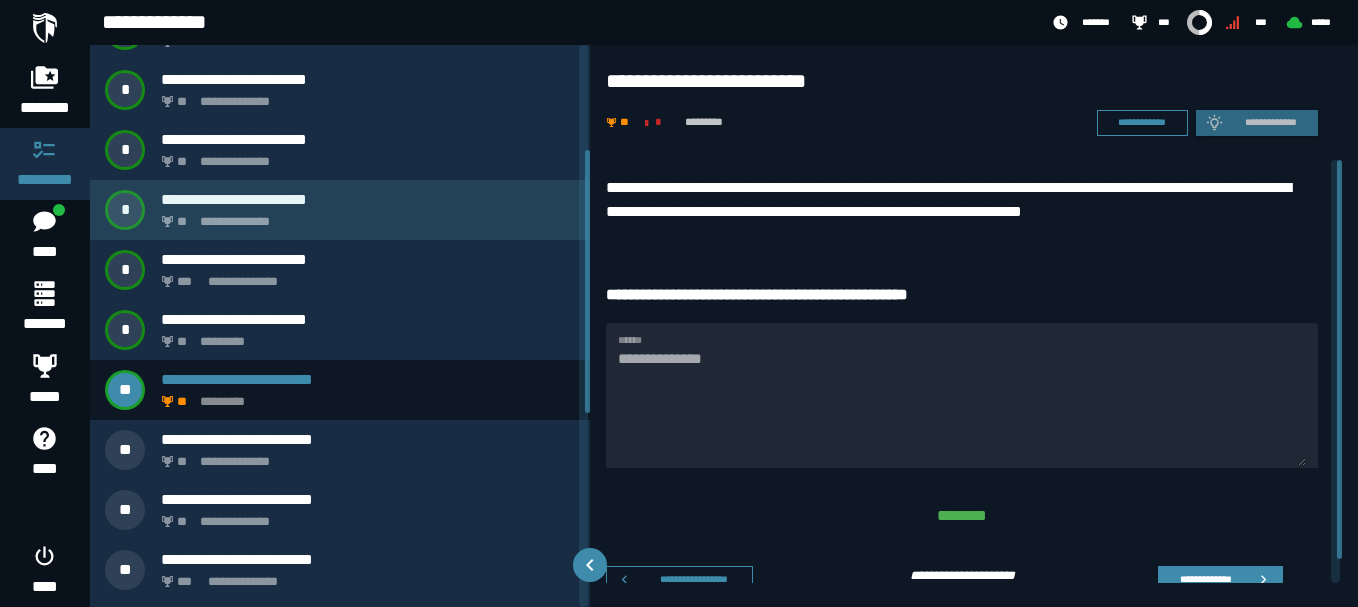 scroll, scrollTop: 239, scrollLeft: 0, axis: vertical 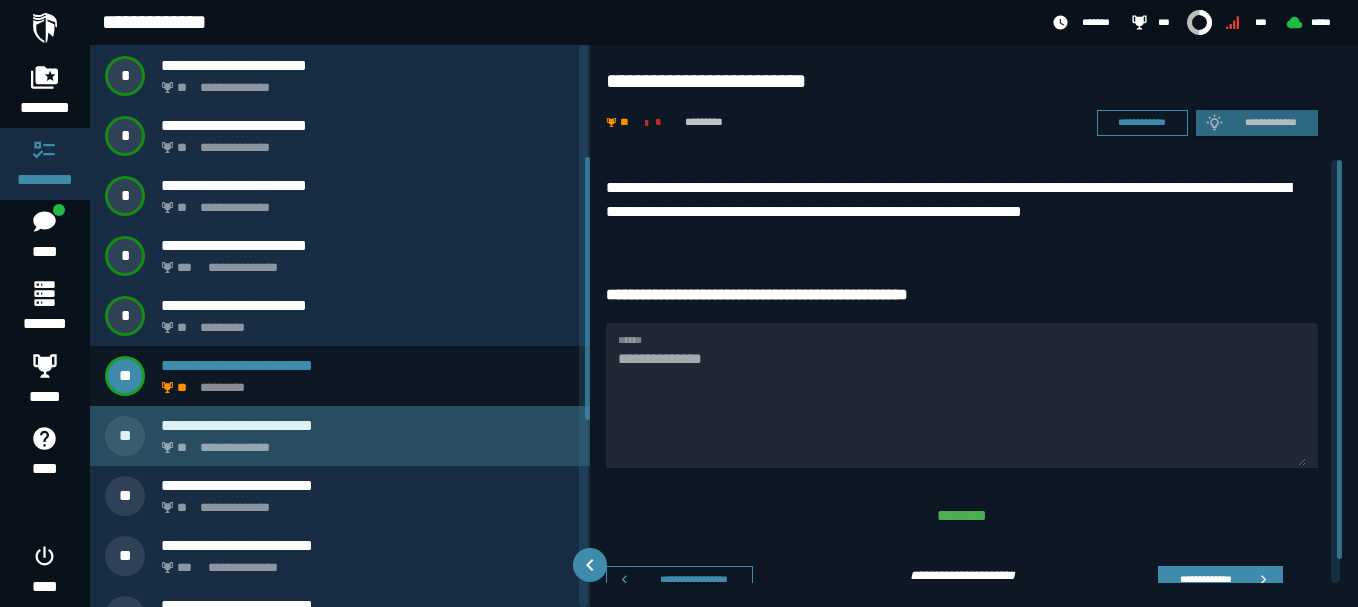 click on "**********" at bounding box center (364, 442) 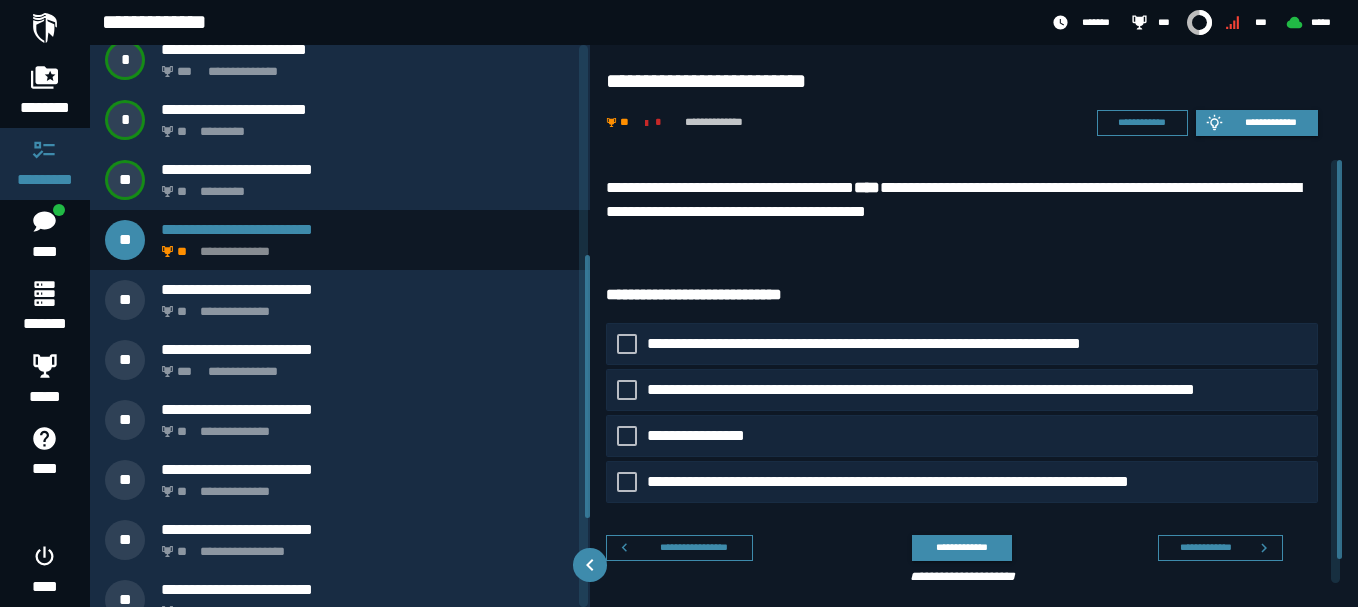 scroll, scrollTop: 456, scrollLeft: 0, axis: vertical 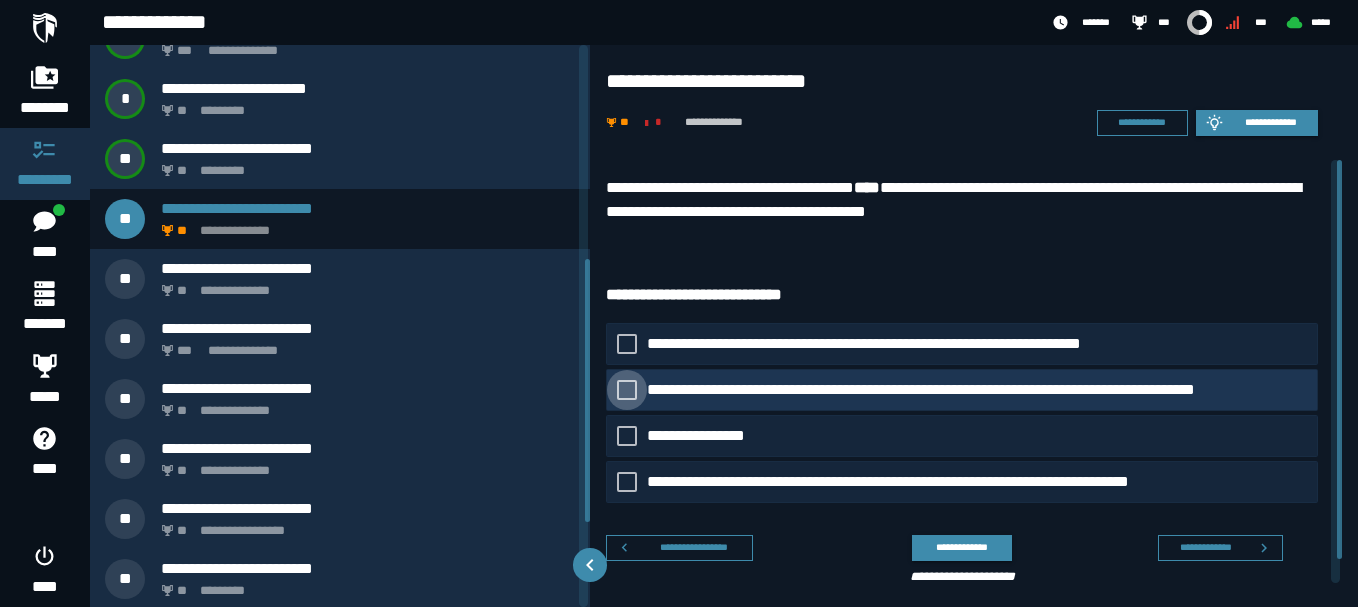 click 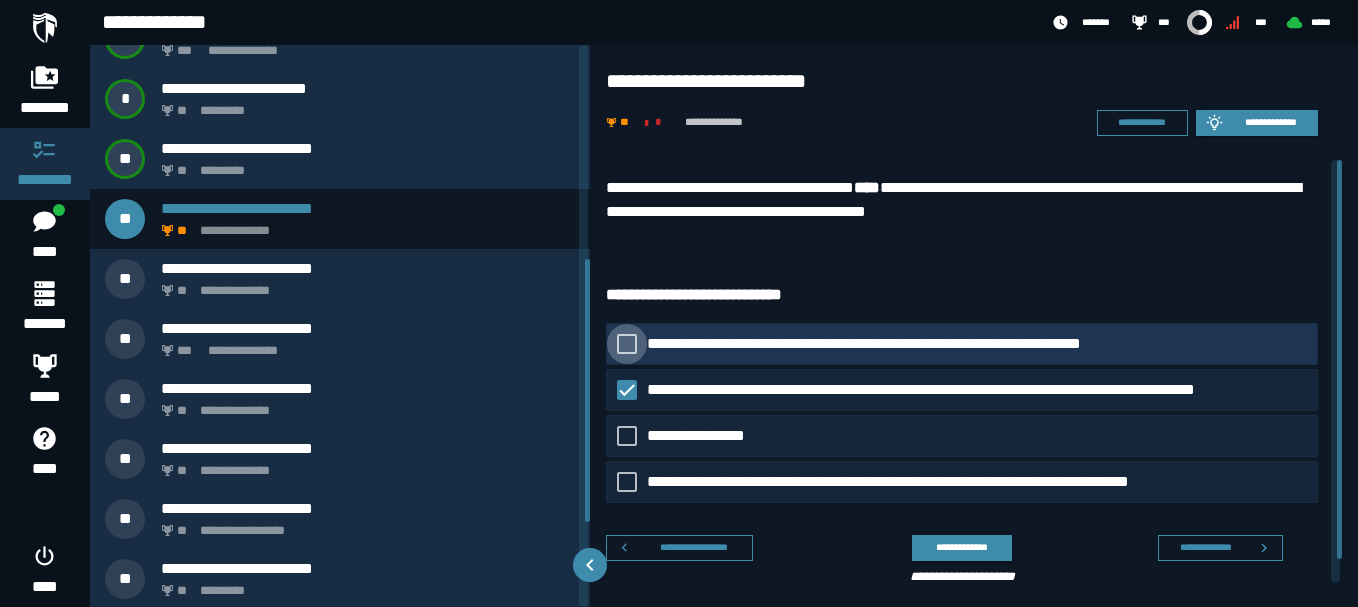 click 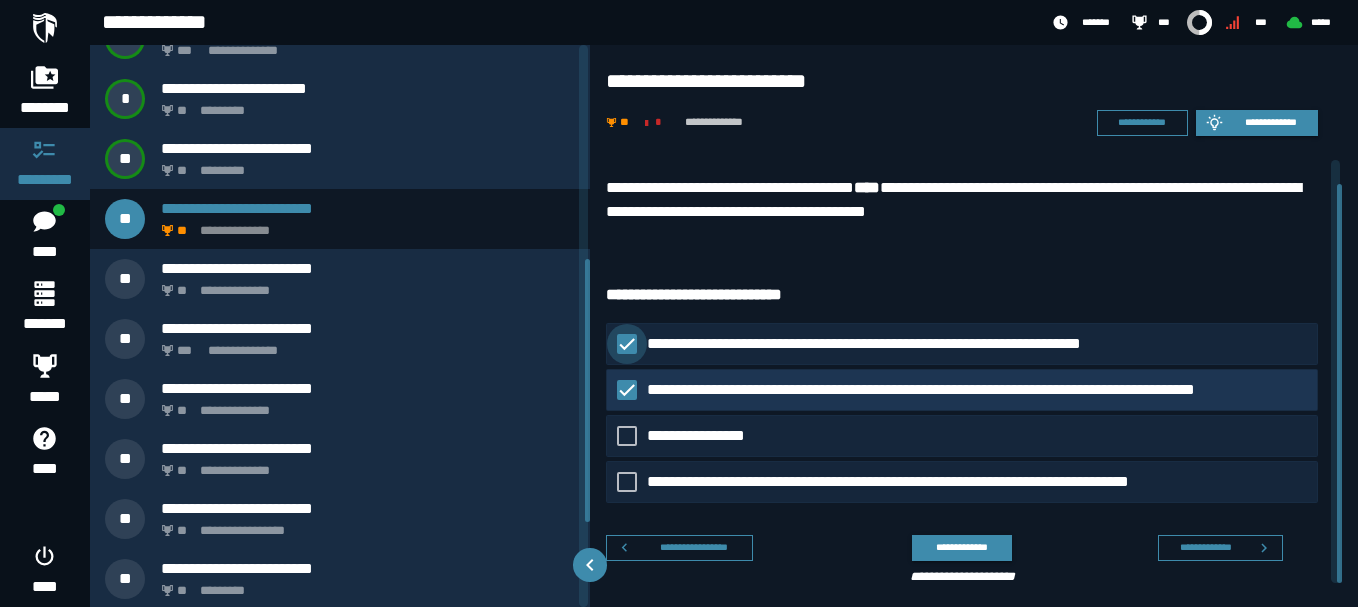 scroll, scrollTop: 26, scrollLeft: 0, axis: vertical 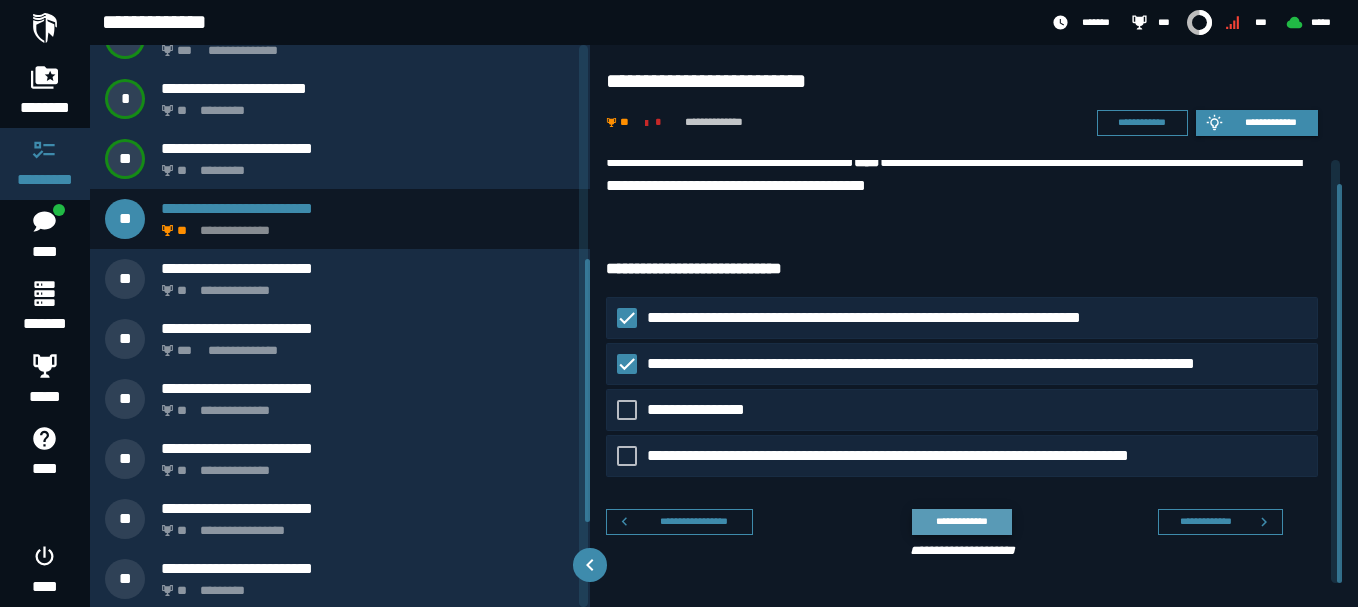 click on "**********" at bounding box center [961, 521] 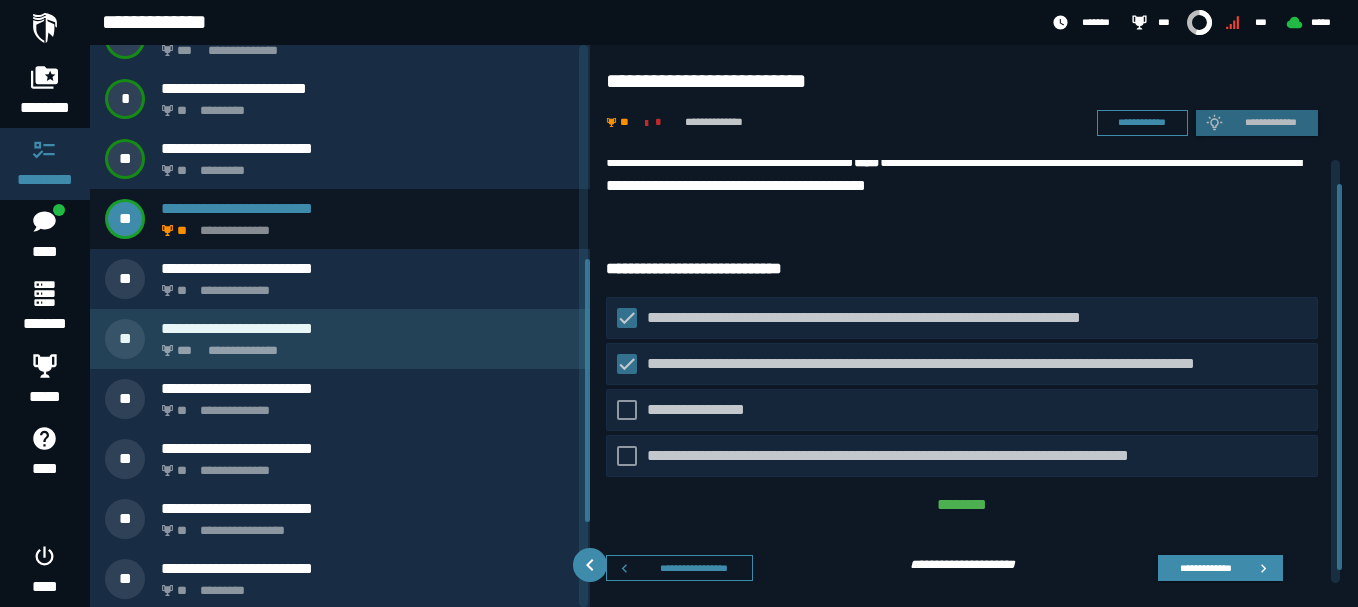 scroll, scrollTop: 638, scrollLeft: 0, axis: vertical 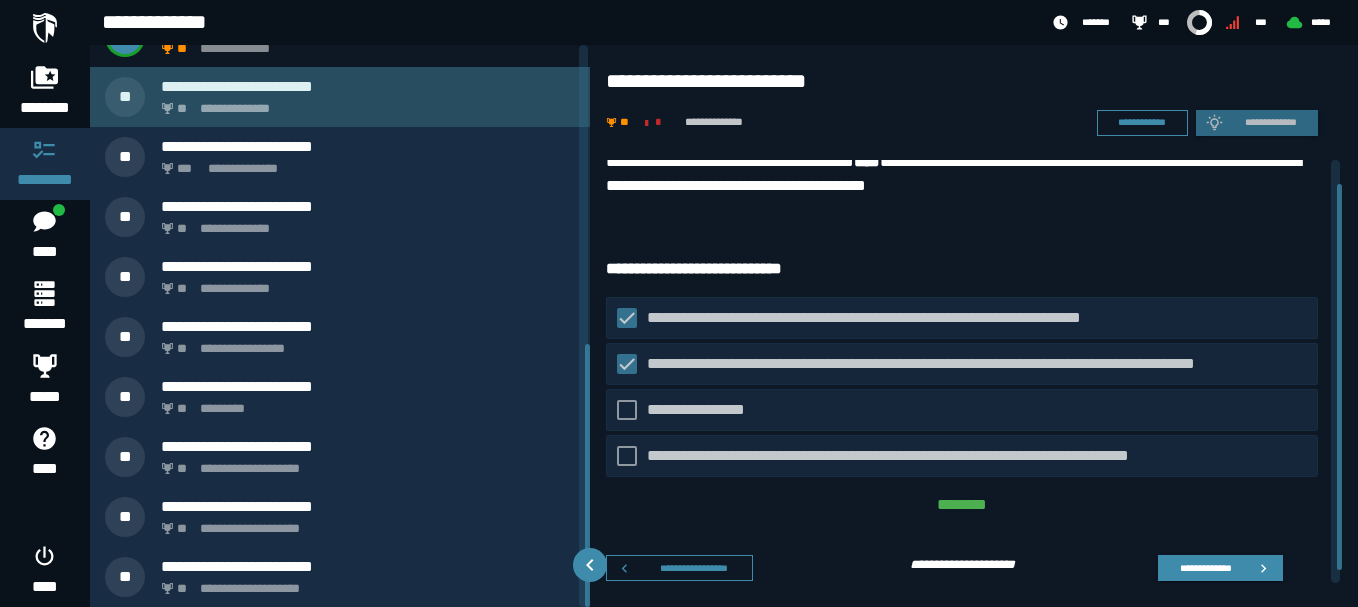 click on "**********" at bounding box center [364, 103] 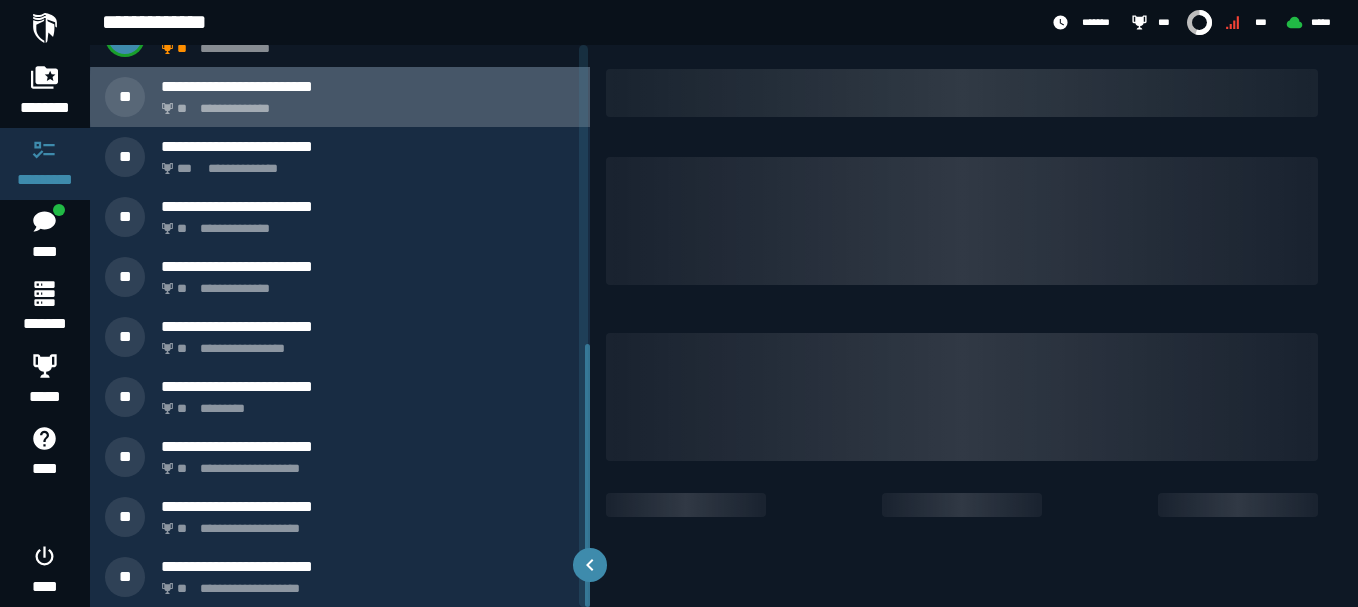 scroll, scrollTop: 0, scrollLeft: 0, axis: both 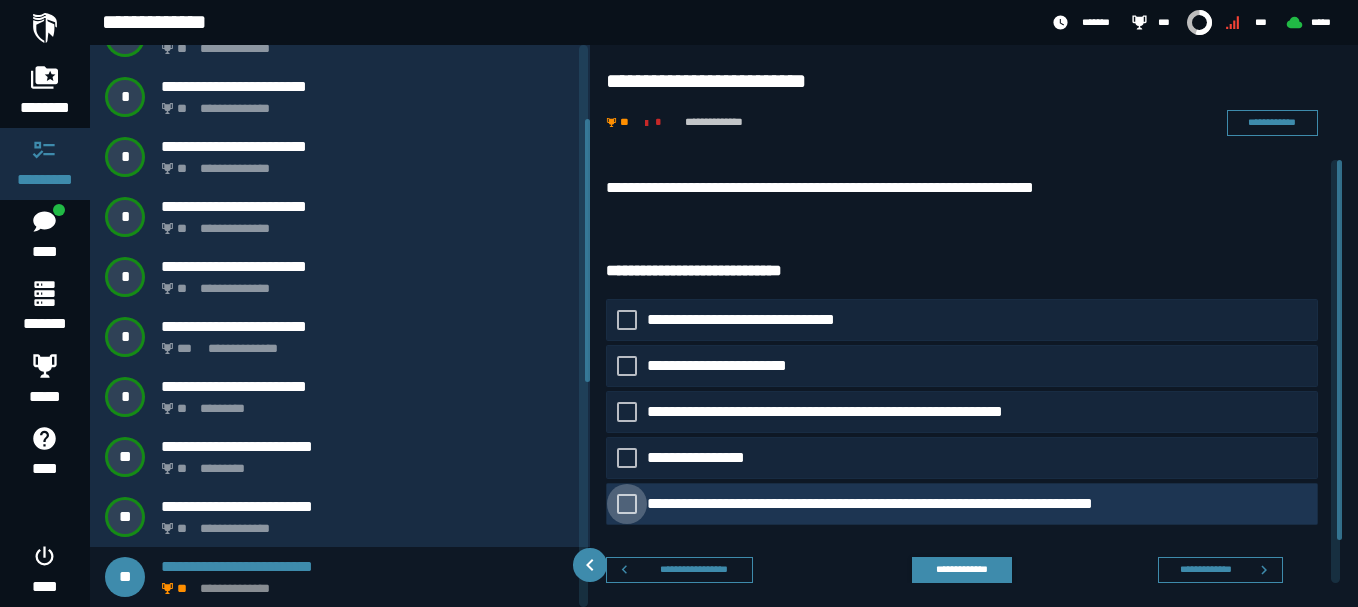 click 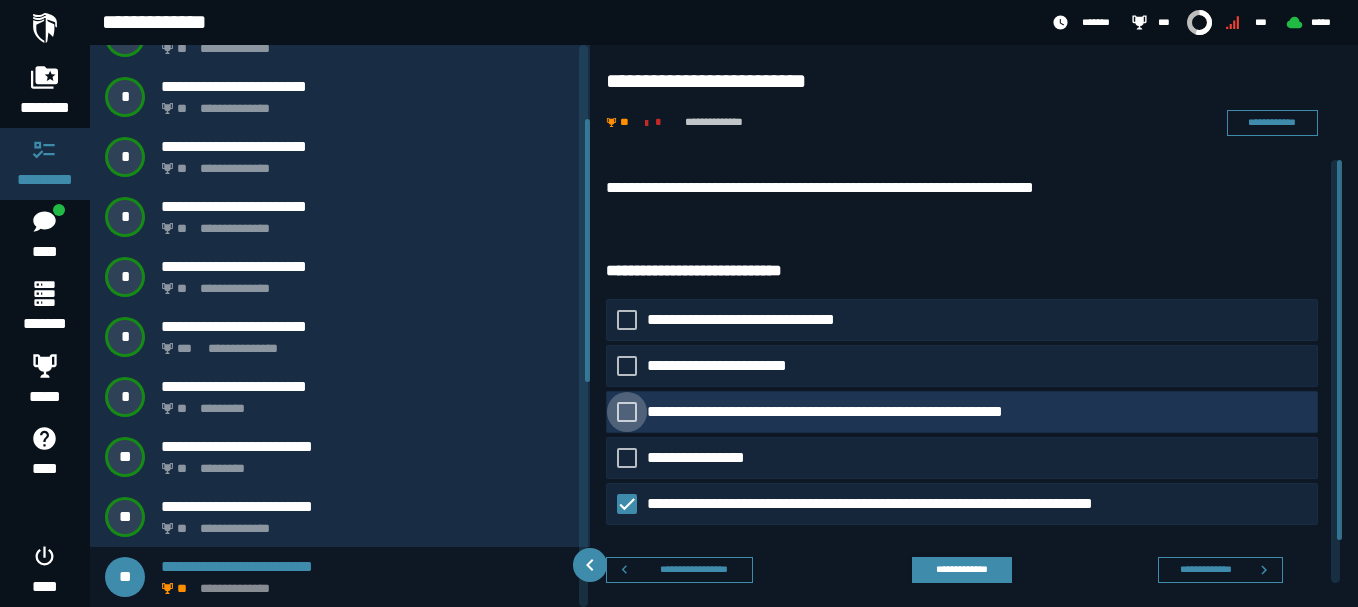click at bounding box center [627, 412] 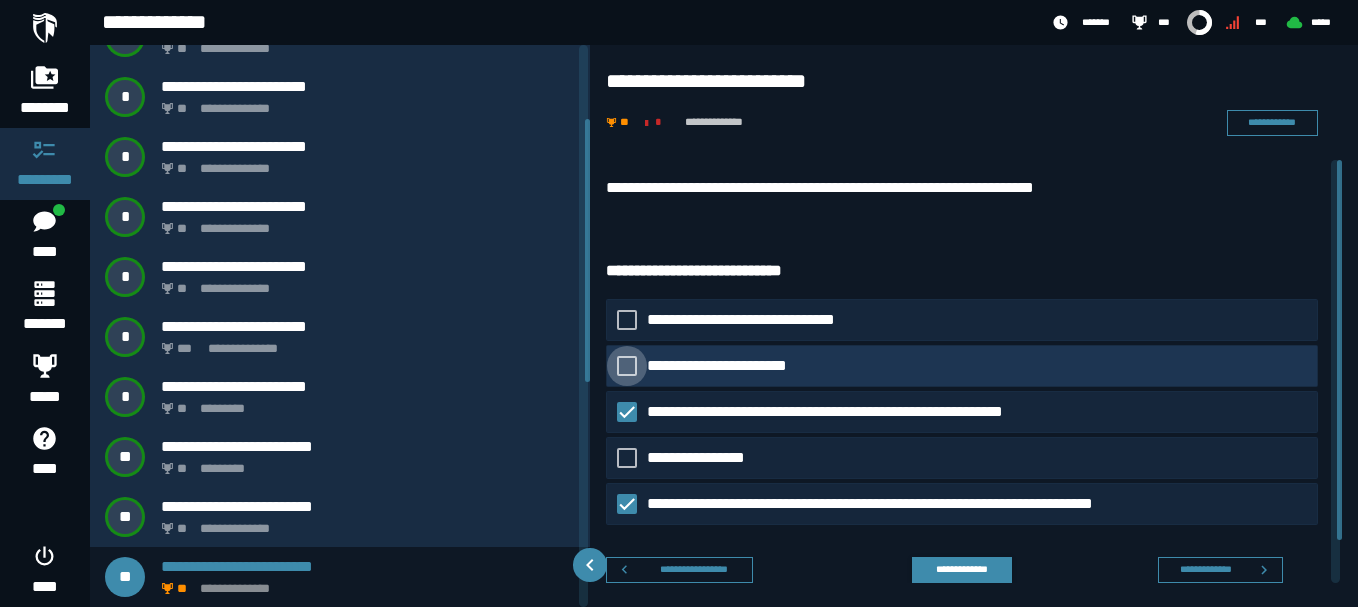click at bounding box center [627, 366] 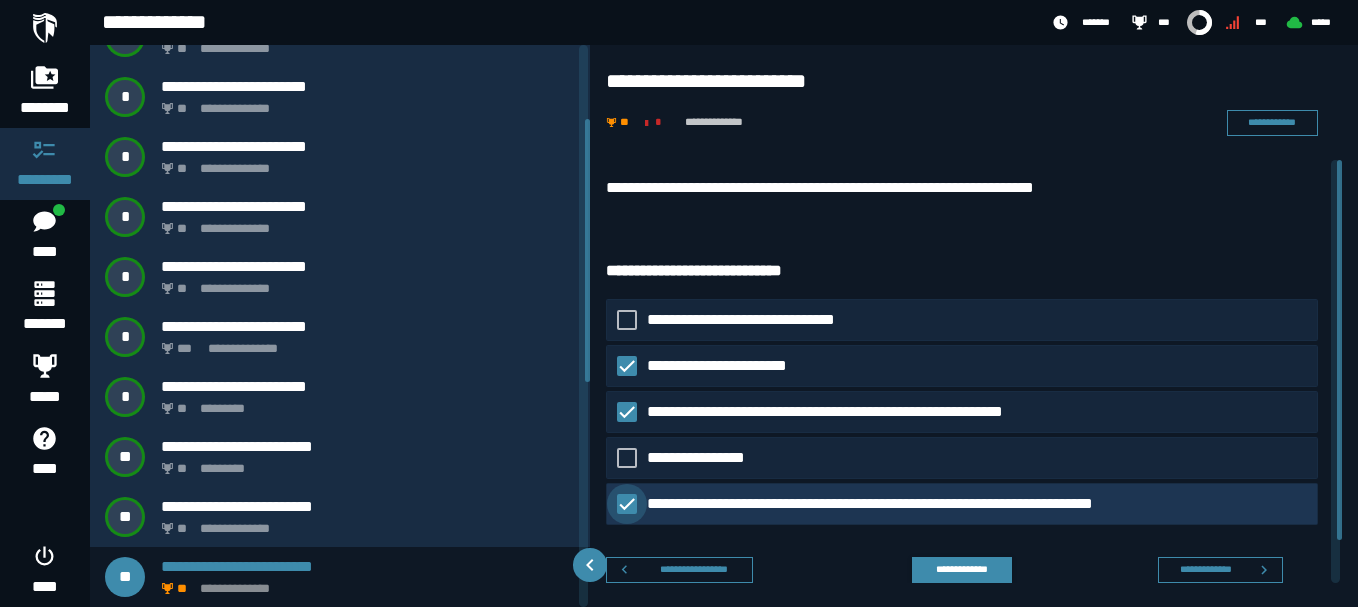 click 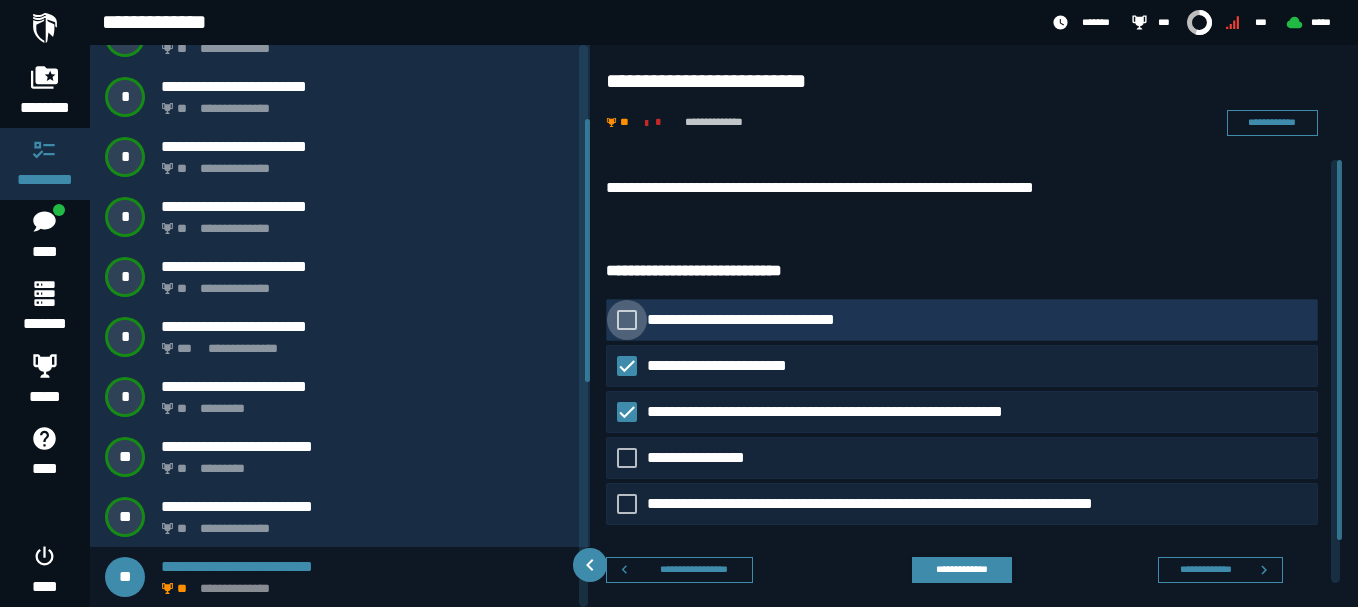 click 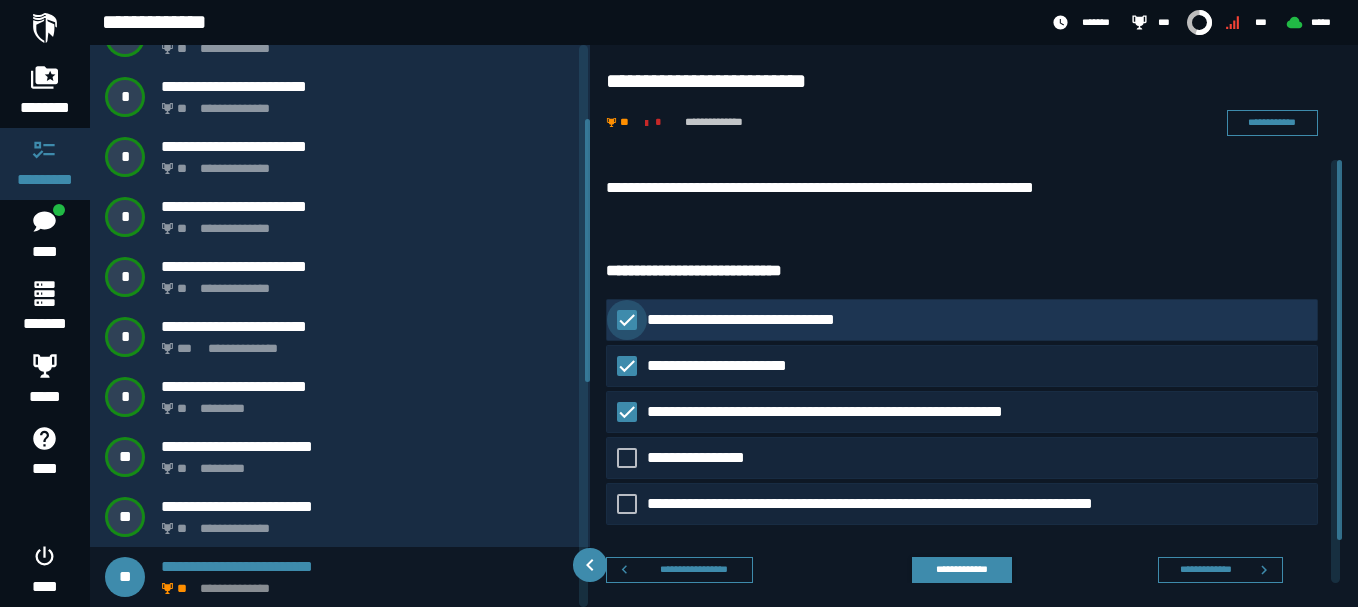 scroll, scrollTop: 48, scrollLeft: 0, axis: vertical 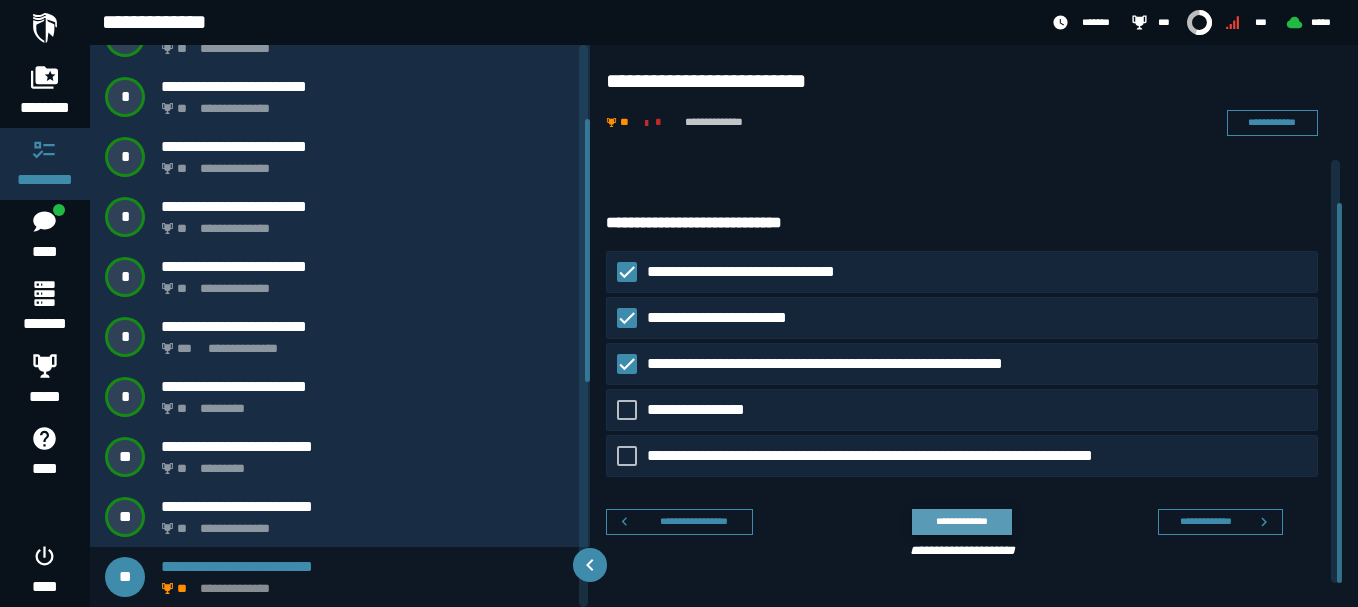 click on "**********" at bounding box center (961, 521) 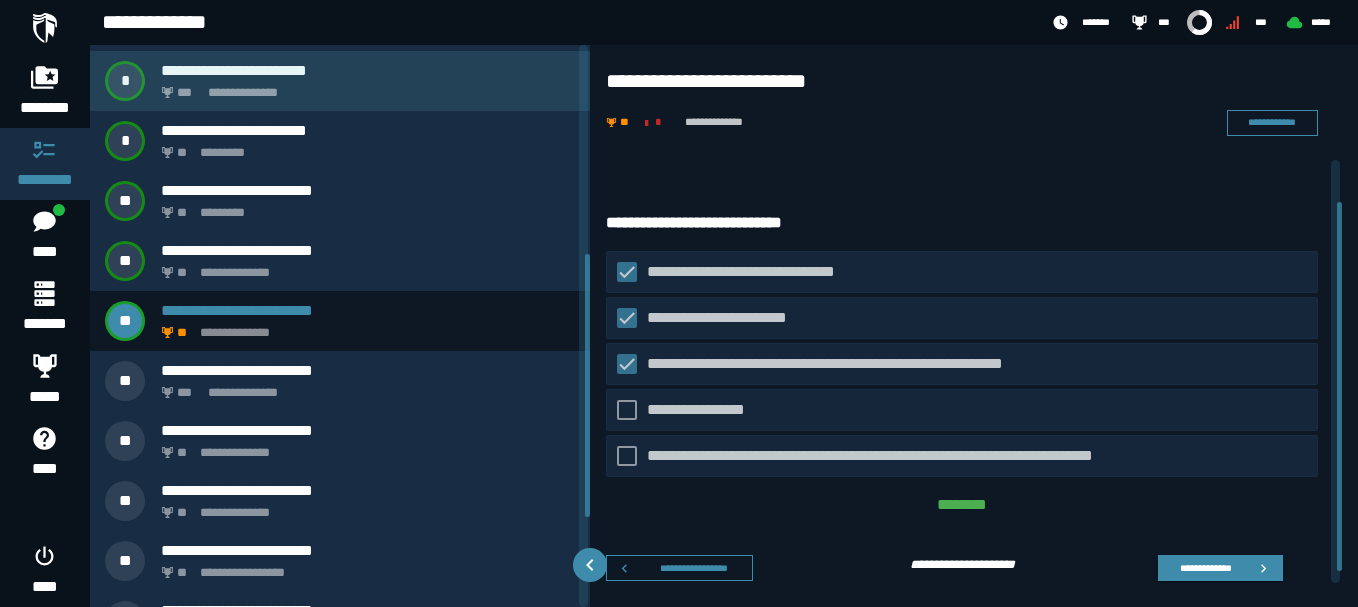 scroll, scrollTop: 445, scrollLeft: 0, axis: vertical 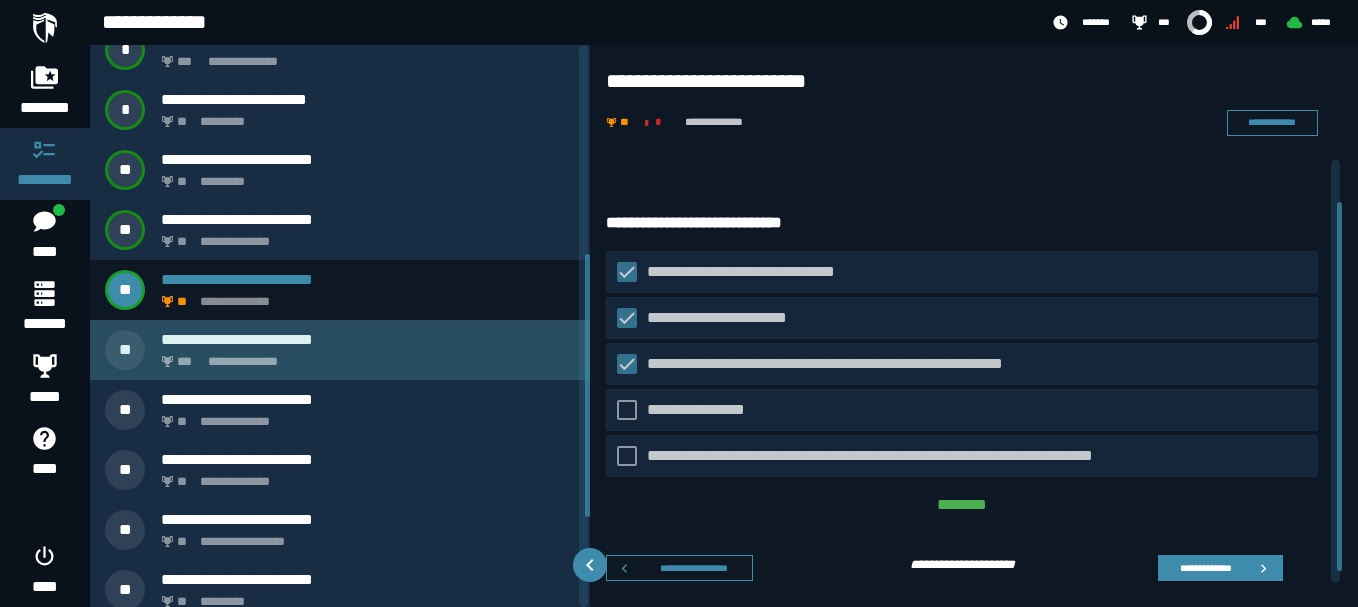 click on "**********" at bounding box center (364, 356) 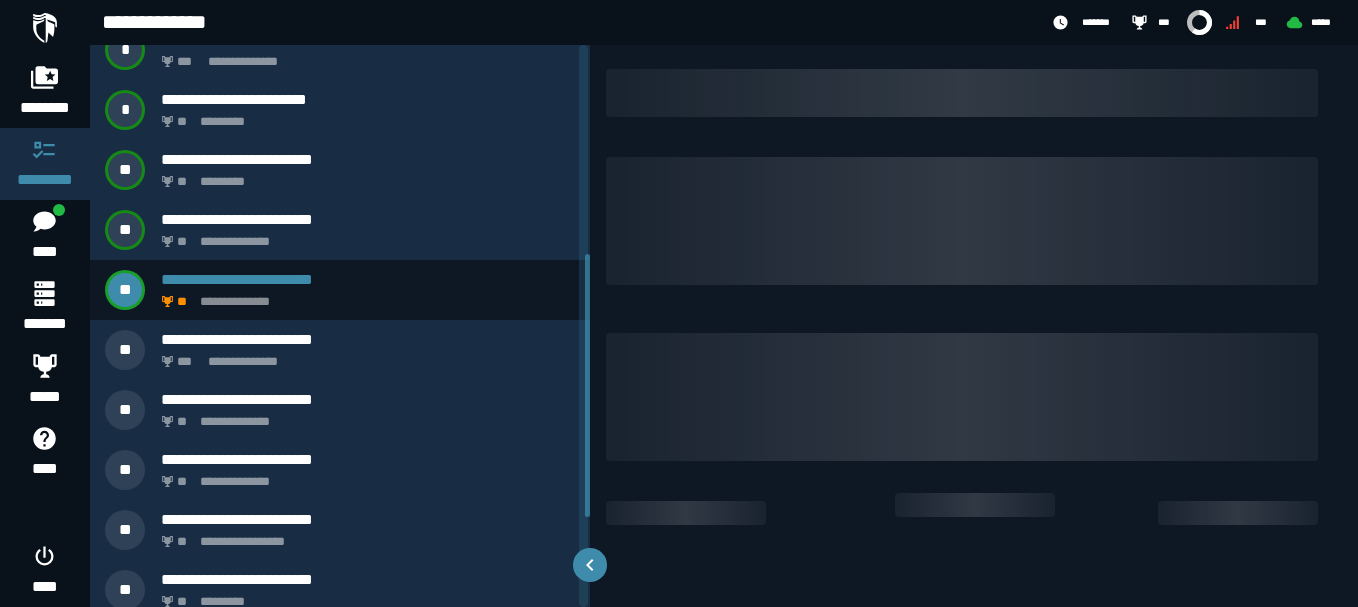 scroll, scrollTop: 0, scrollLeft: 0, axis: both 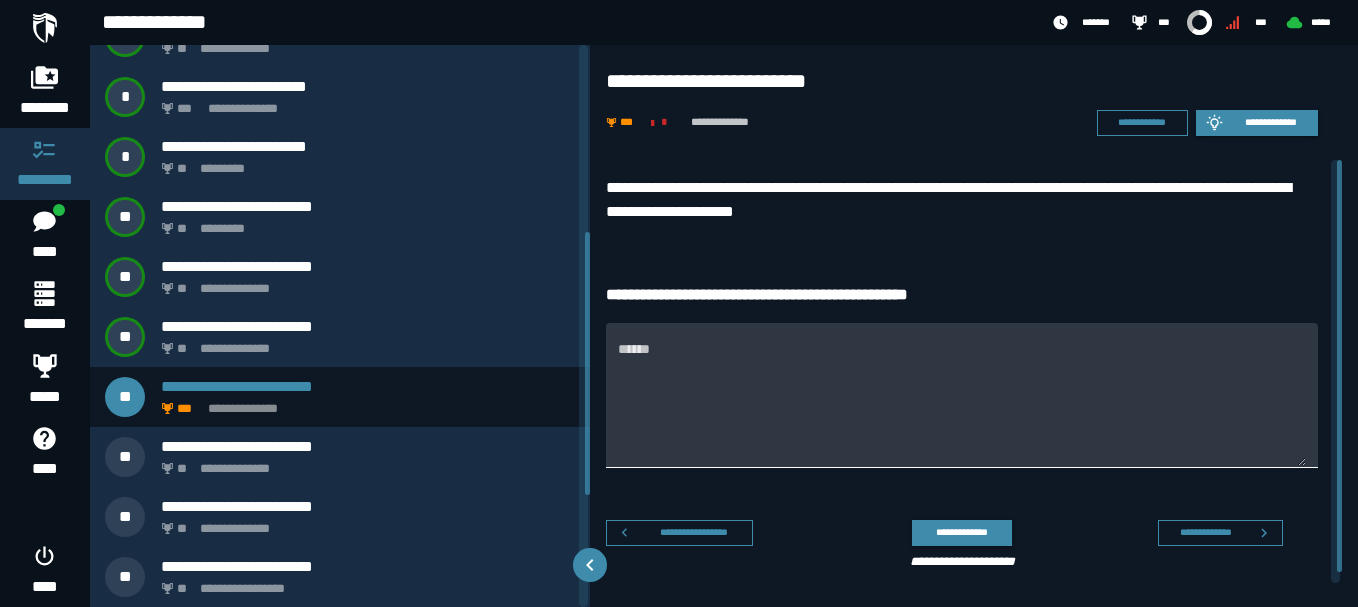 click on "******" at bounding box center (962, 407) 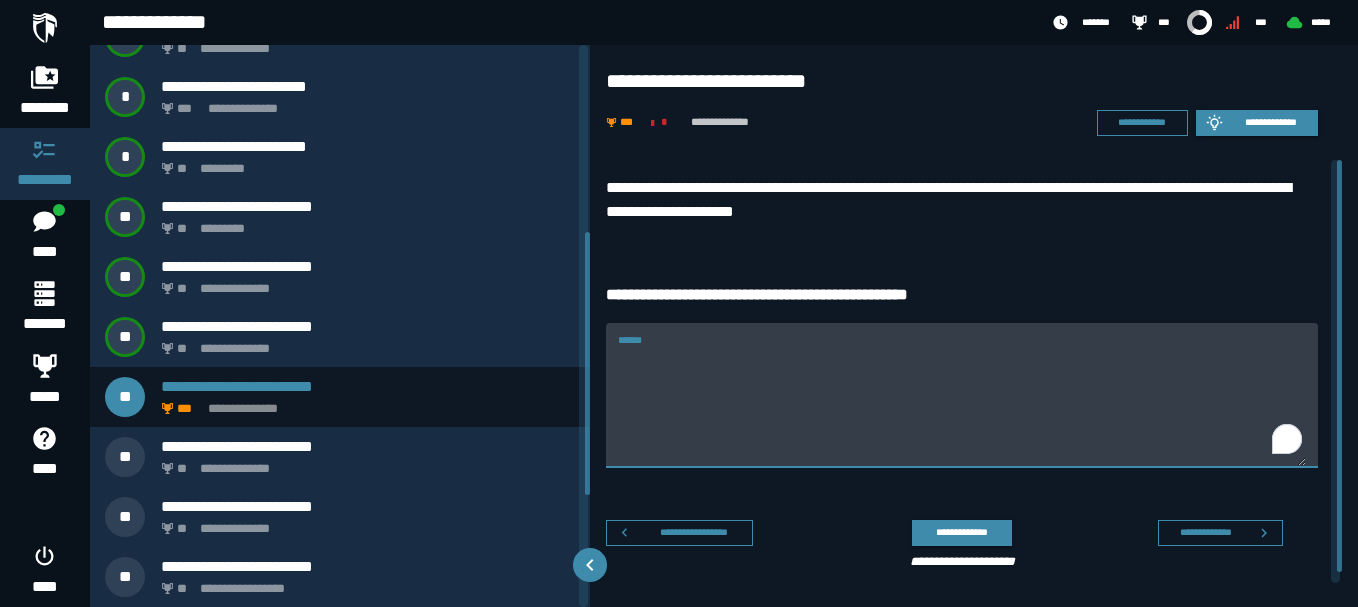 paste on "**********" 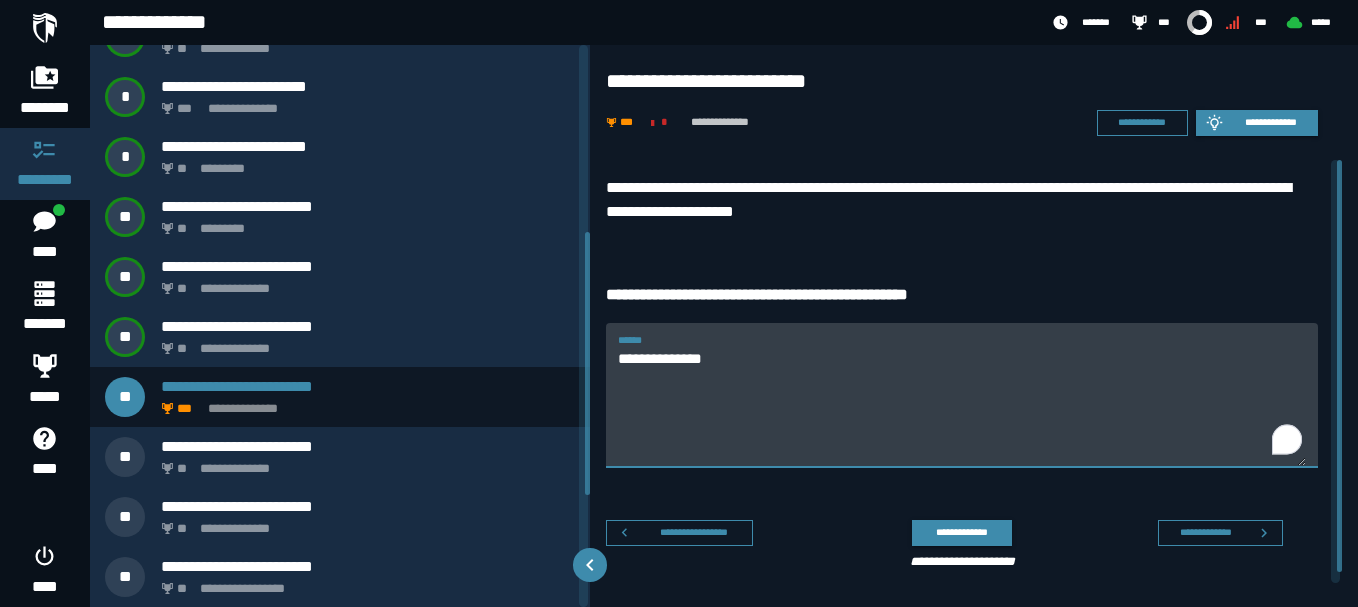 drag, startPoint x: 725, startPoint y: 361, endPoint x: 601, endPoint y: 361, distance: 124 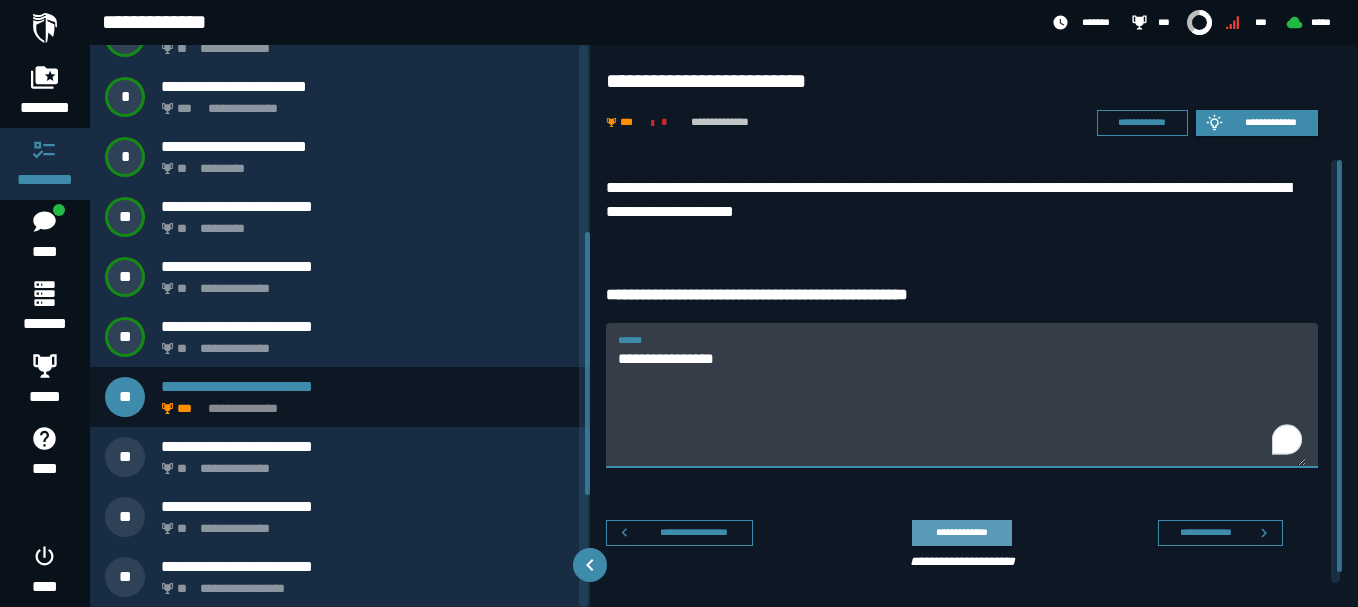 type on "**********" 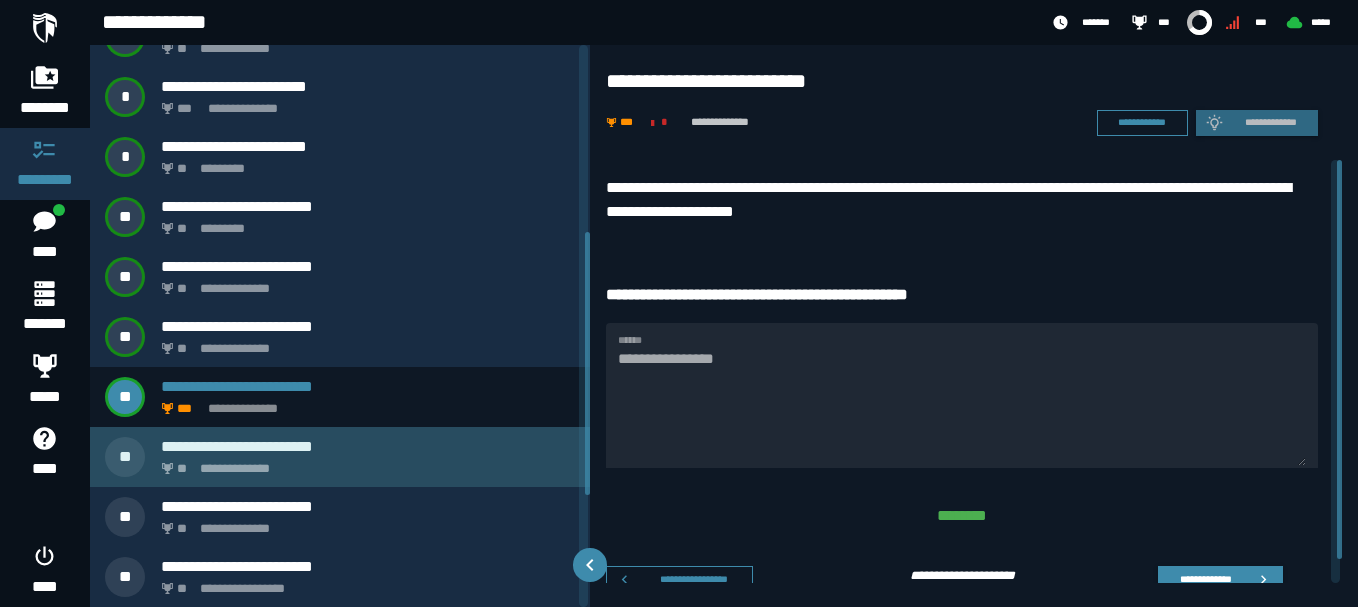 click on "**********" at bounding box center [364, 463] 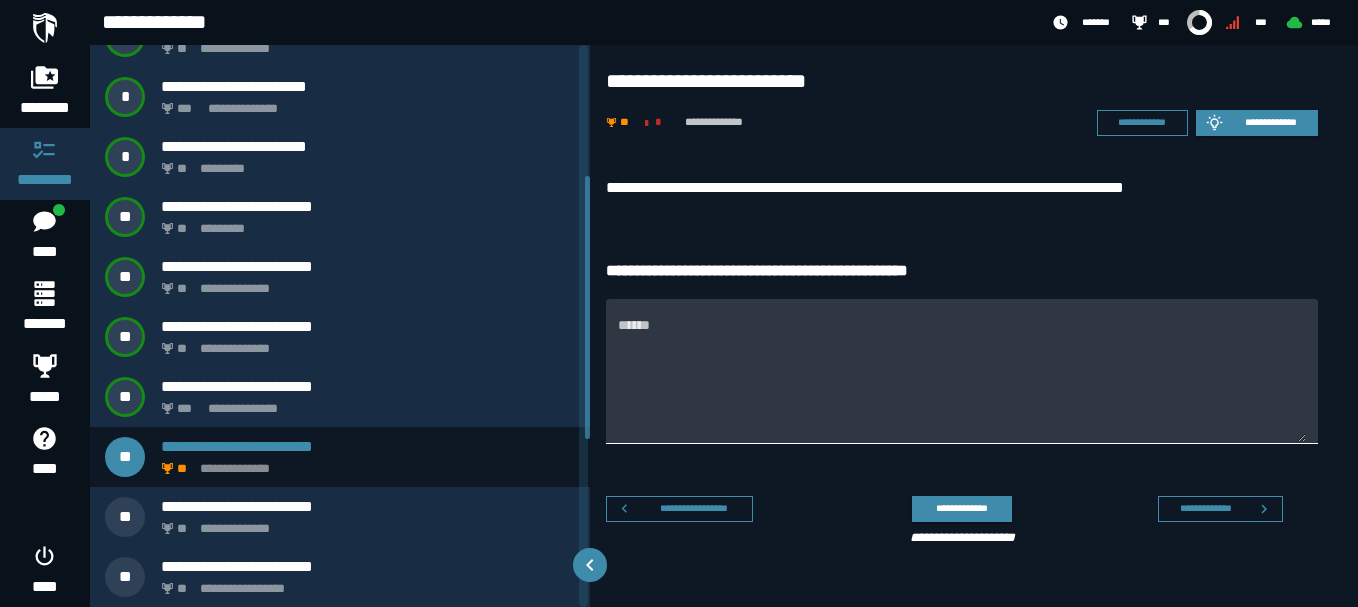scroll, scrollTop: 278, scrollLeft: 0, axis: vertical 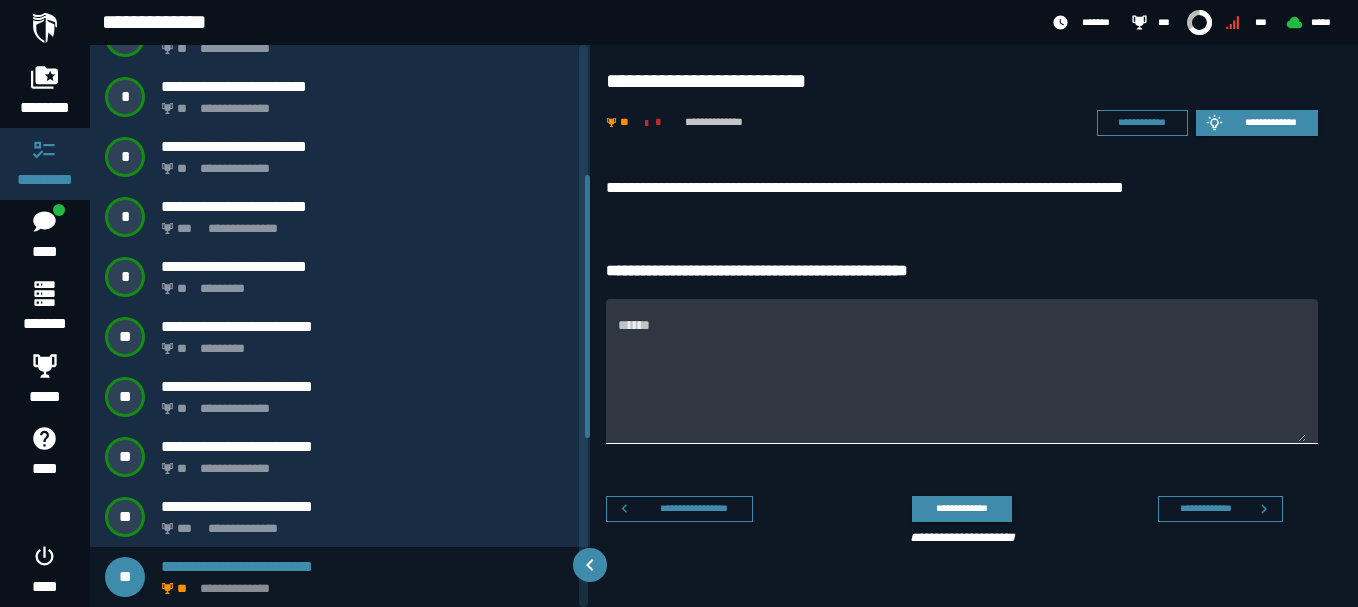 click on "******" at bounding box center (962, 383) 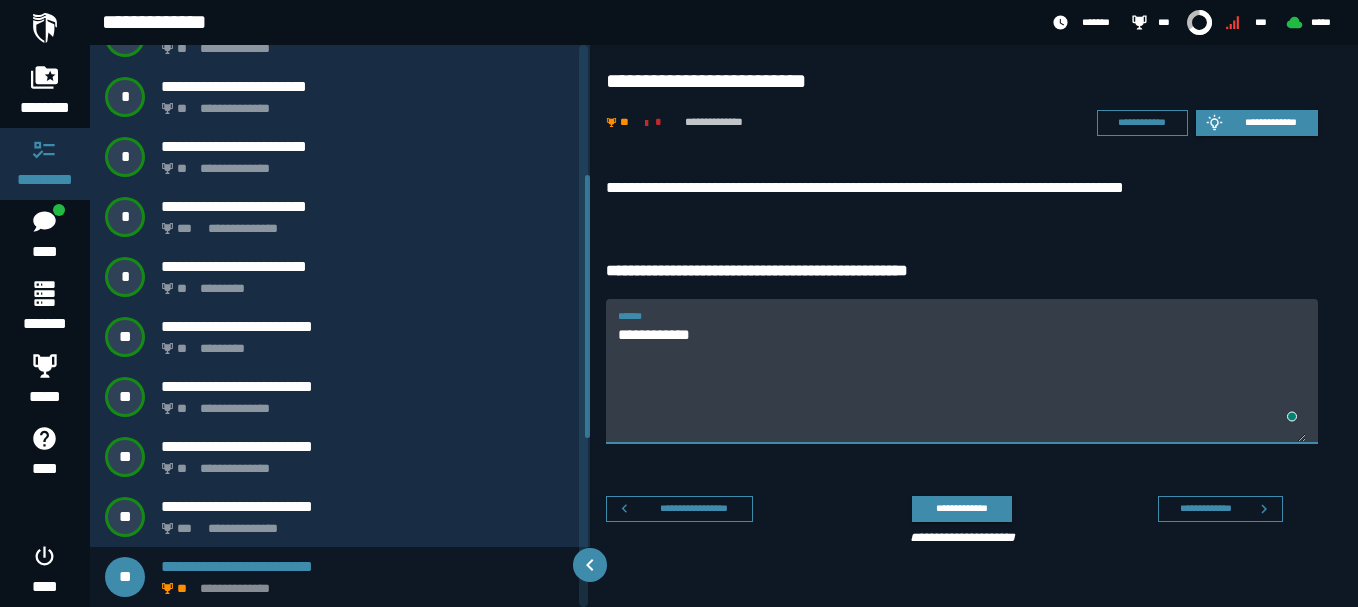 type on "**********" 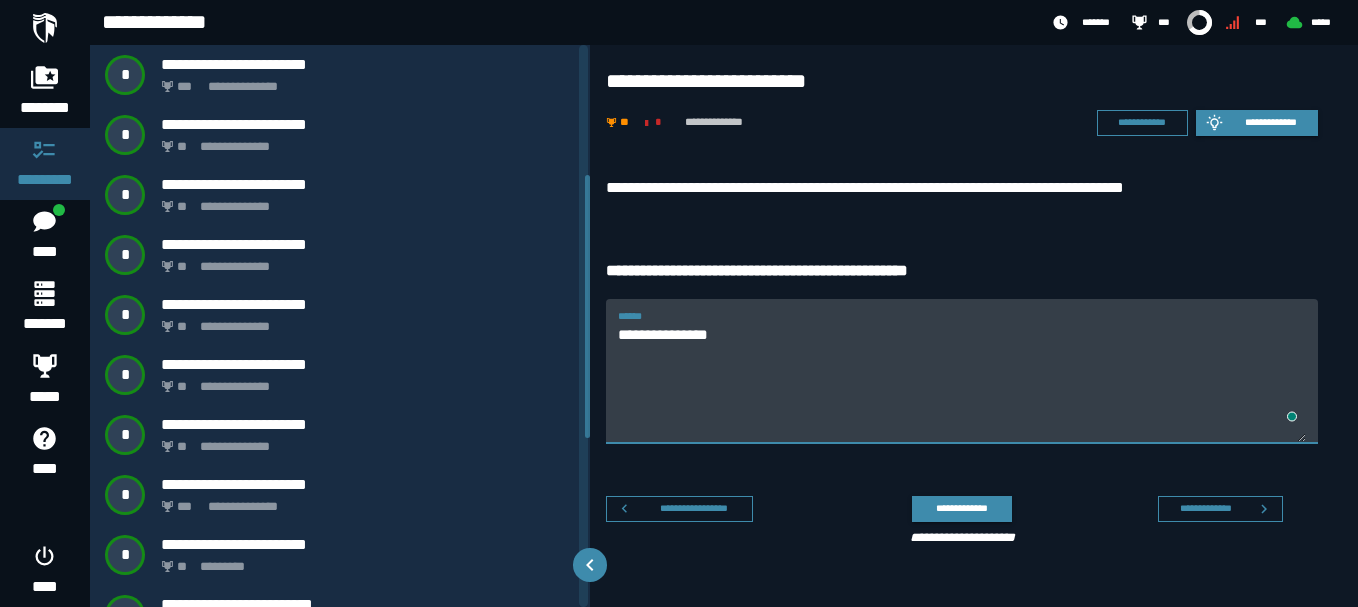 scroll, scrollTop: 0, scrollLeft: 0, axis: both 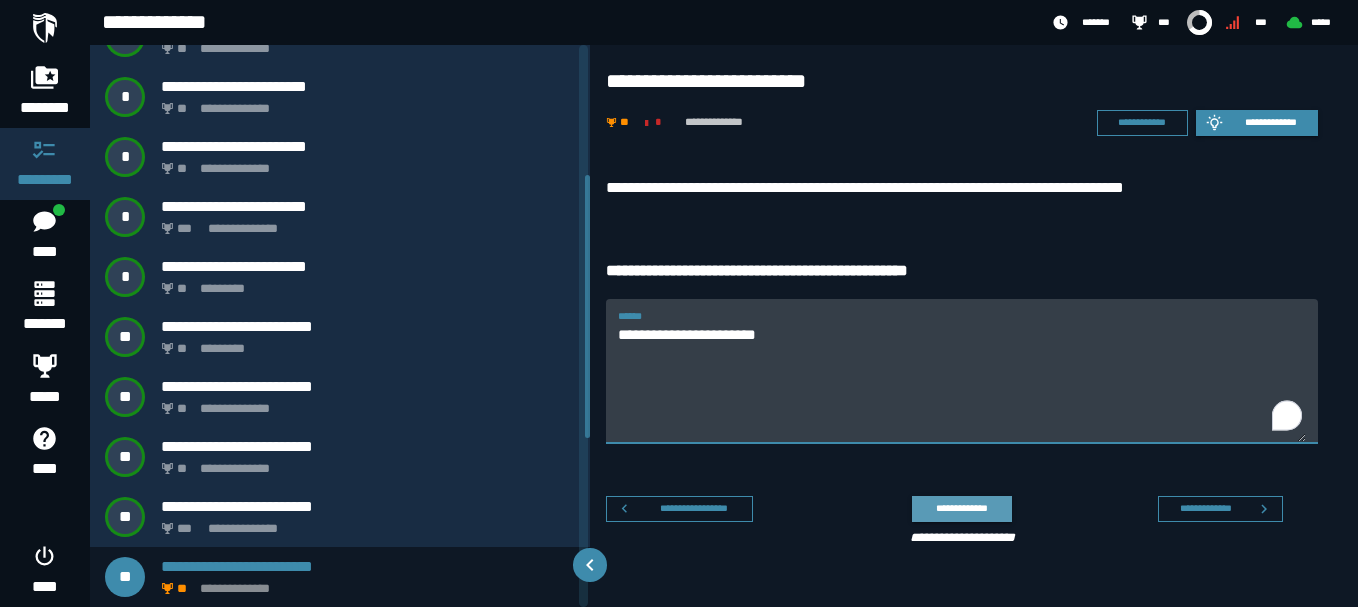 type on "**********" 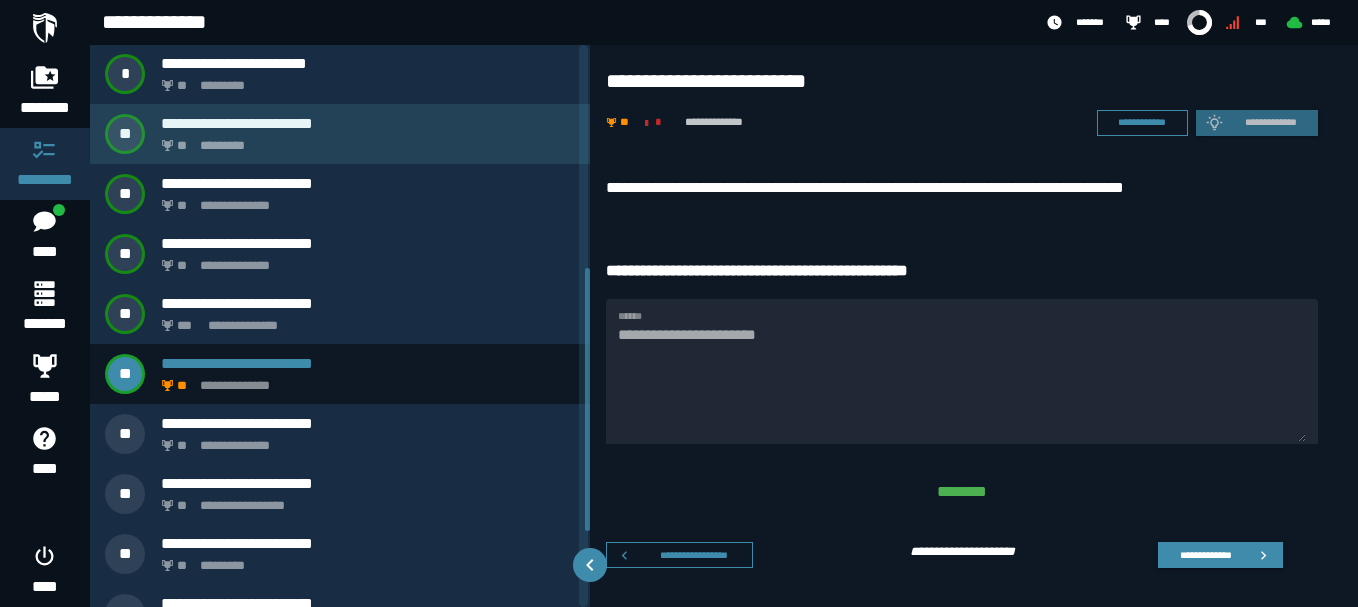 scroll, scrollTop: 487, scrollLeft: 0, axis: vertical 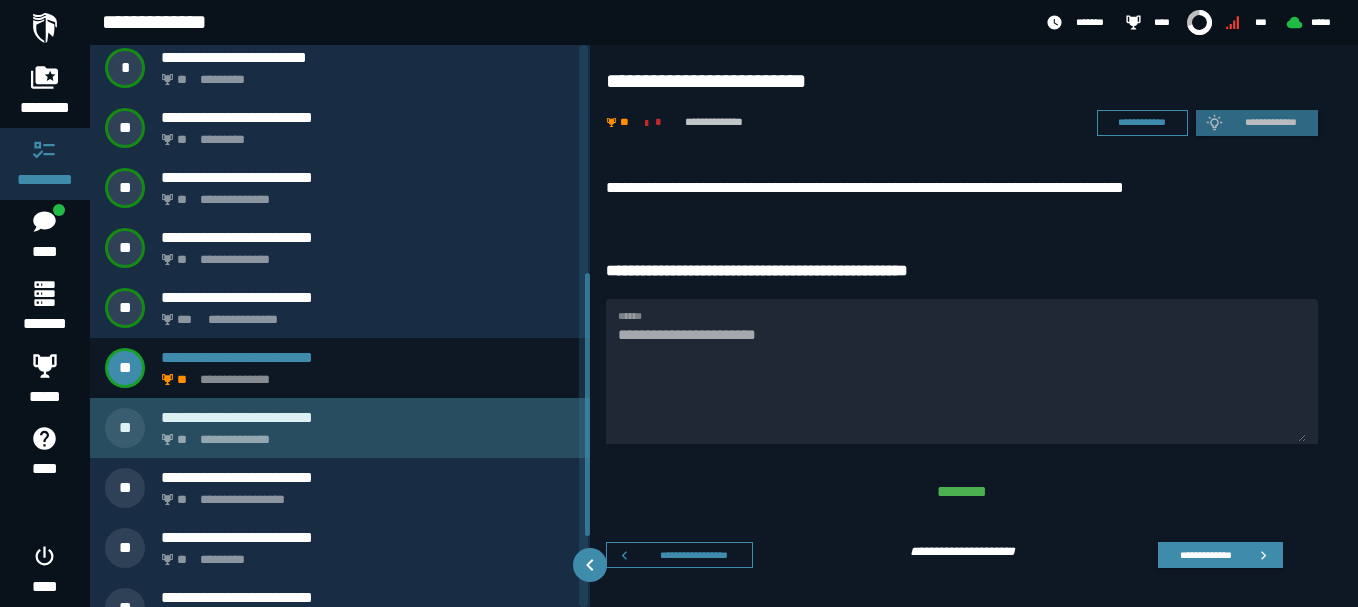 click on "**********" at bounding box center [364, 434] 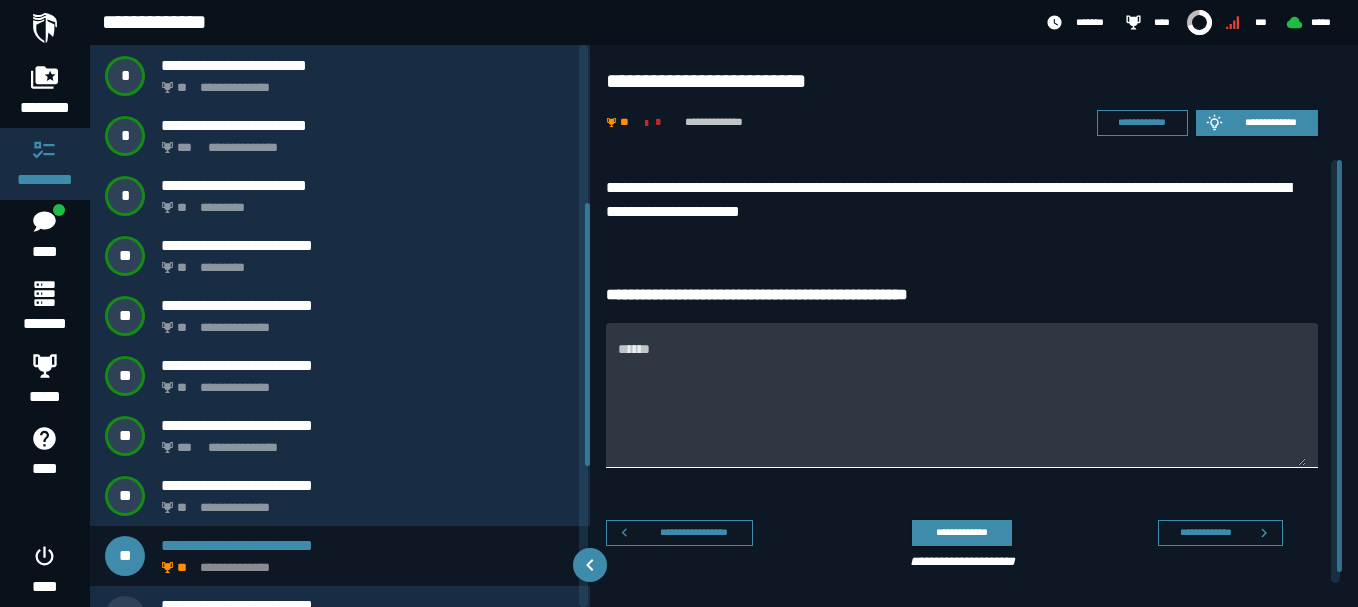 scroll, scrollTop: 338, scrollLeft: 0, axis: vertical 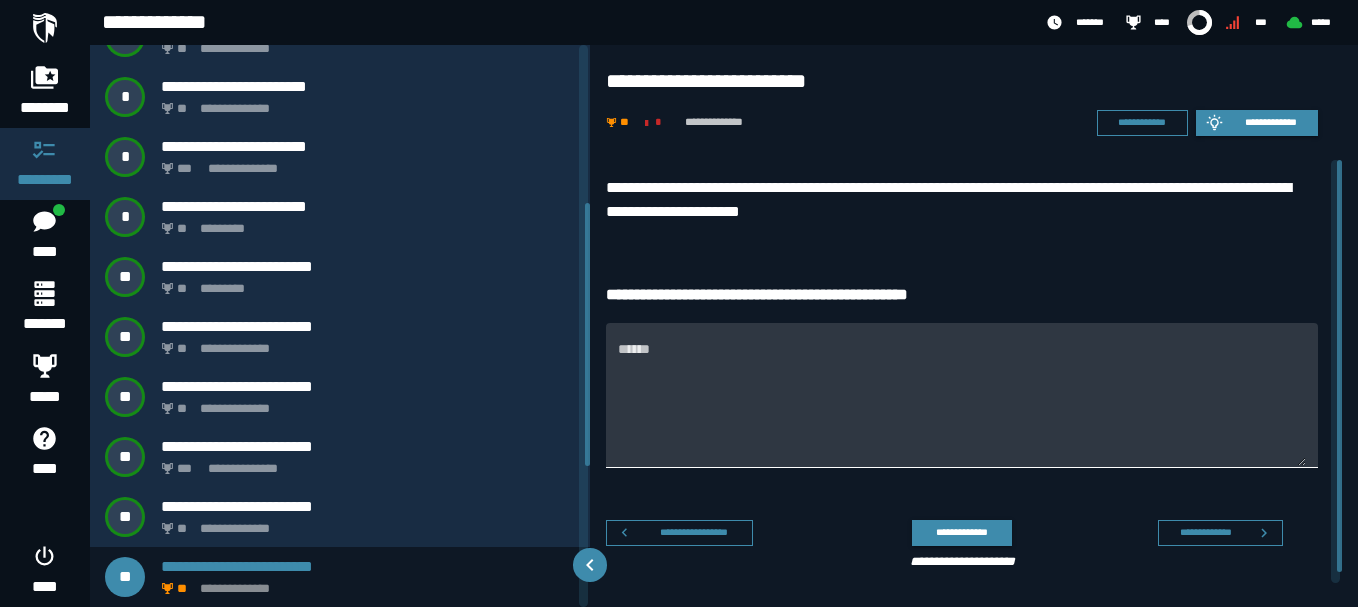 click on "******" at bounding box center [962, 407] 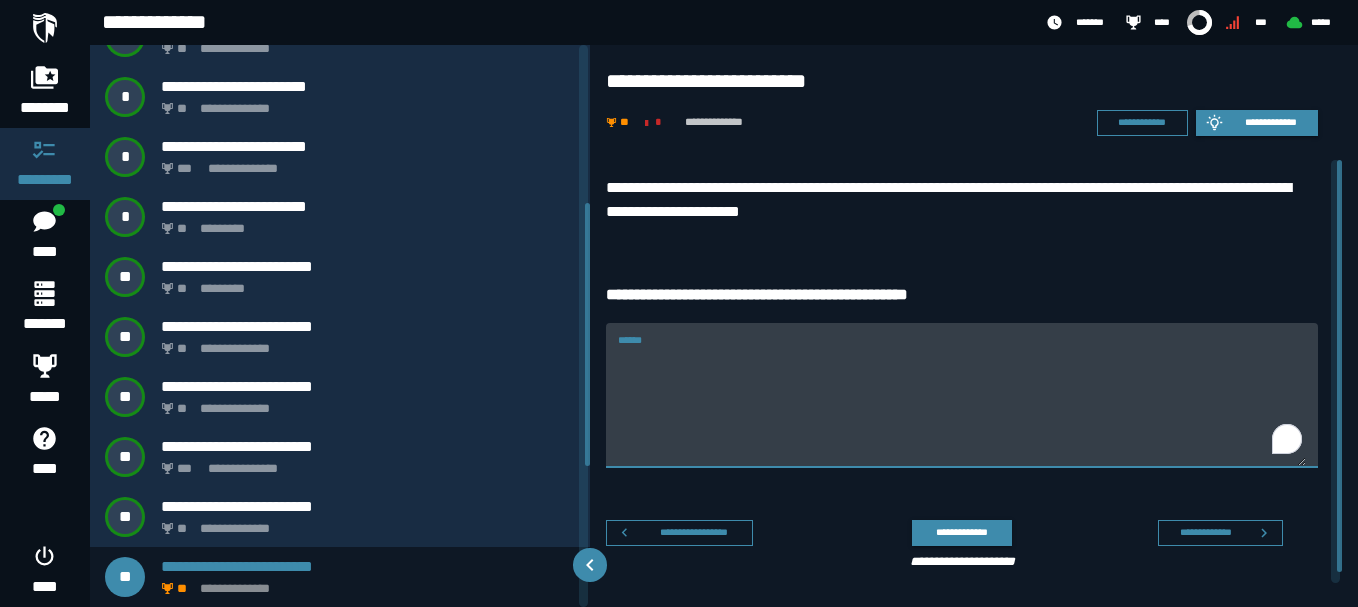 click on "******" at bounding box center (962, 407) 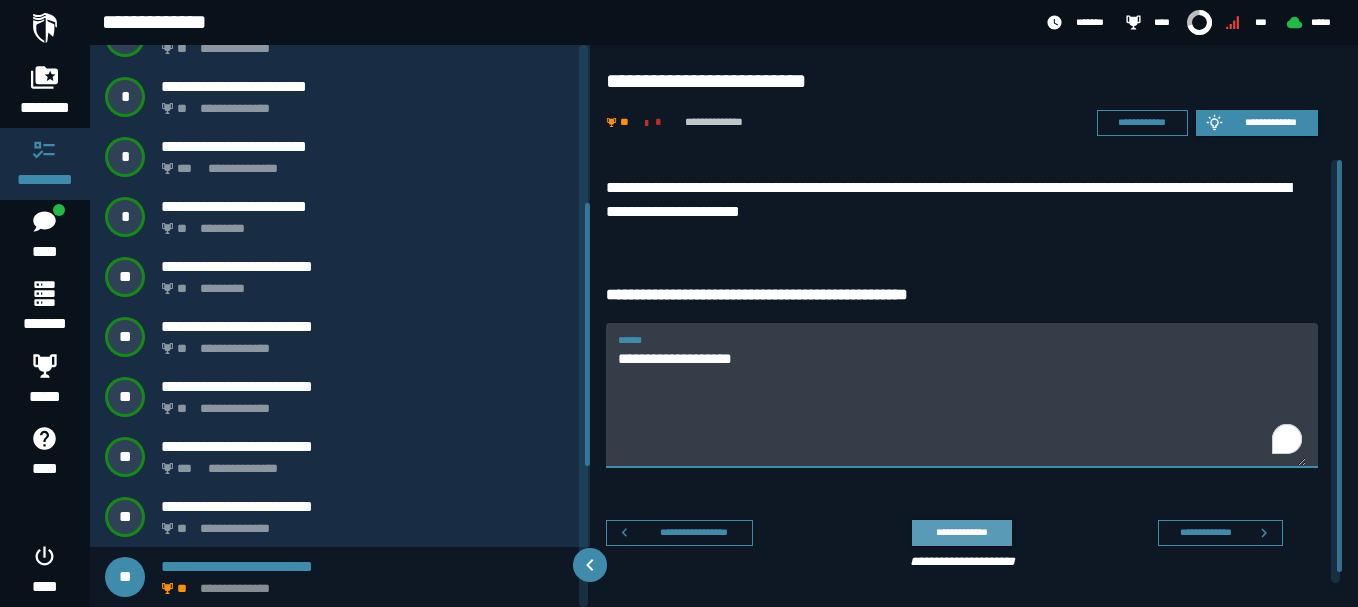 type on "**********" 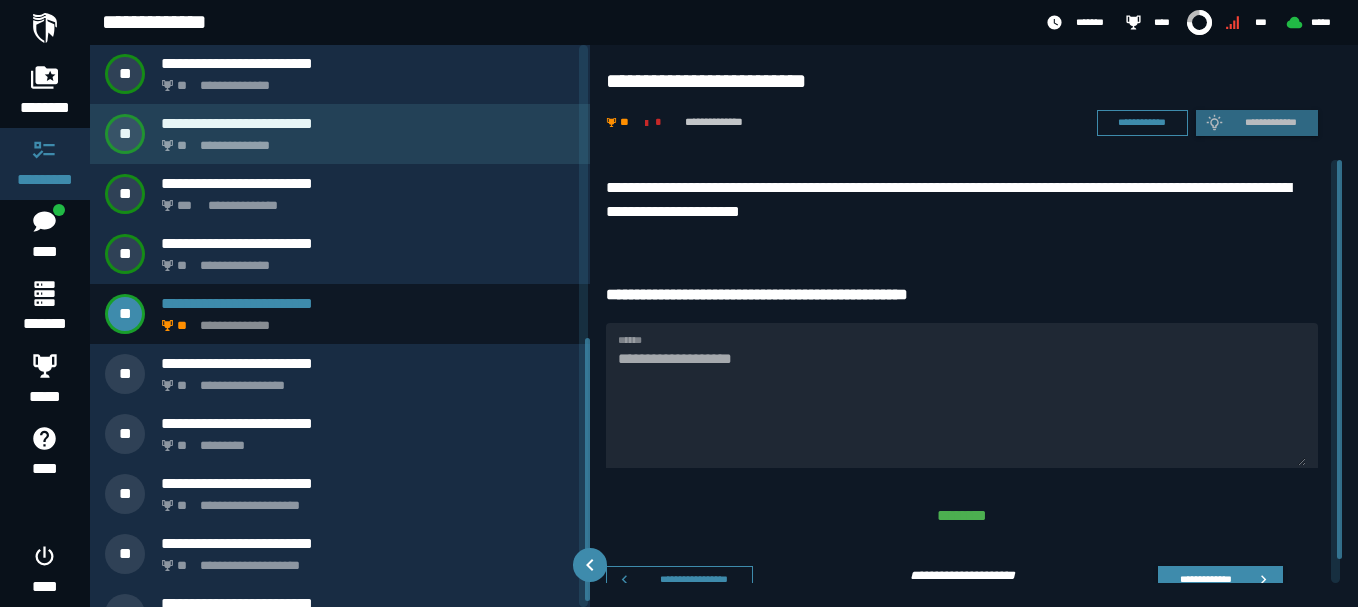 scroll, scrollTop: 627, scrollLeft: 0, axis: vertical 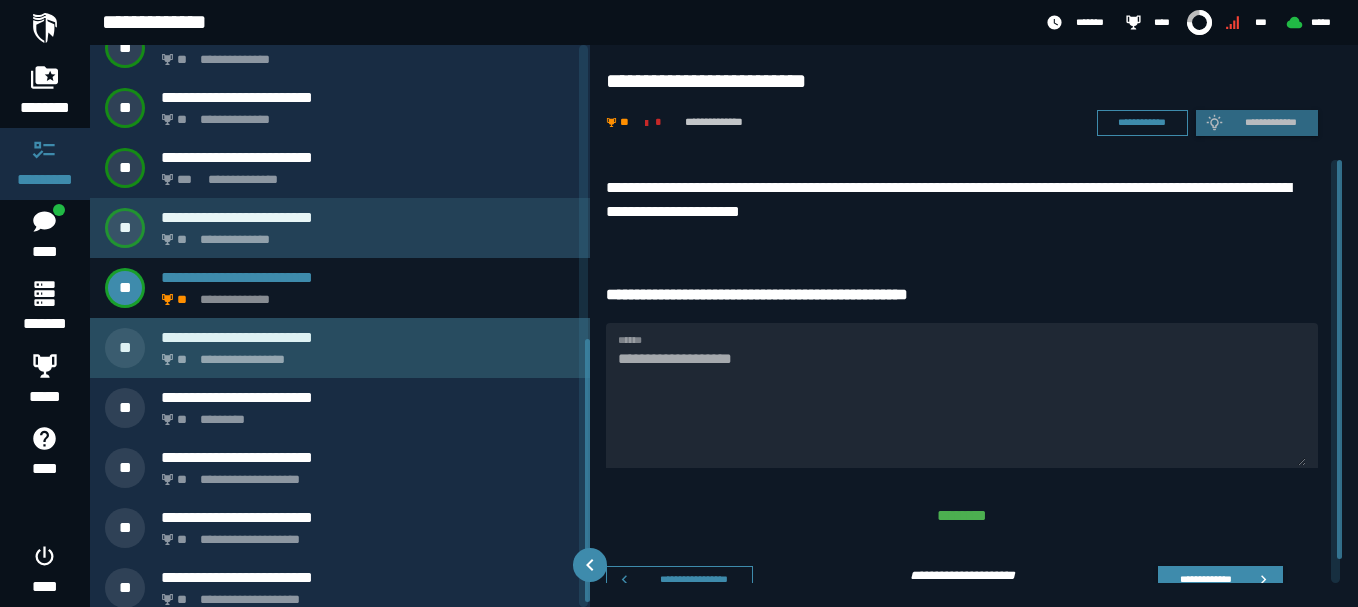 click on "**********" at bounding box center (340, 348) 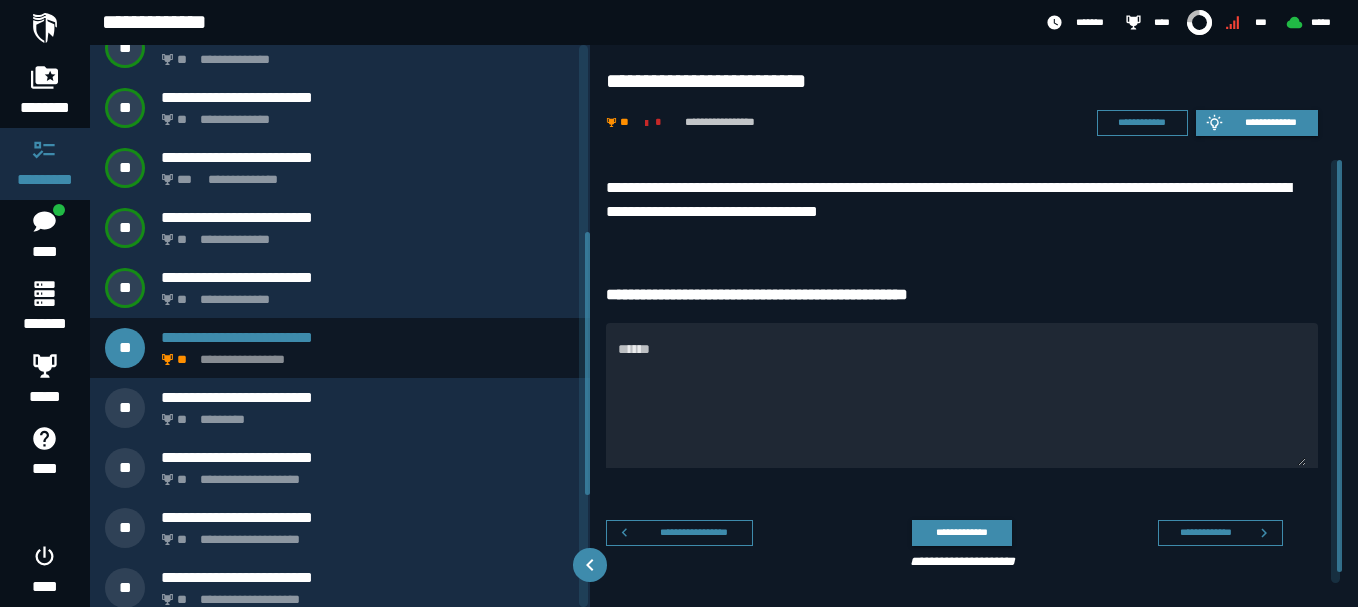 scroll, scrollTop: 398, scrollLeft: 0, axis: vertical 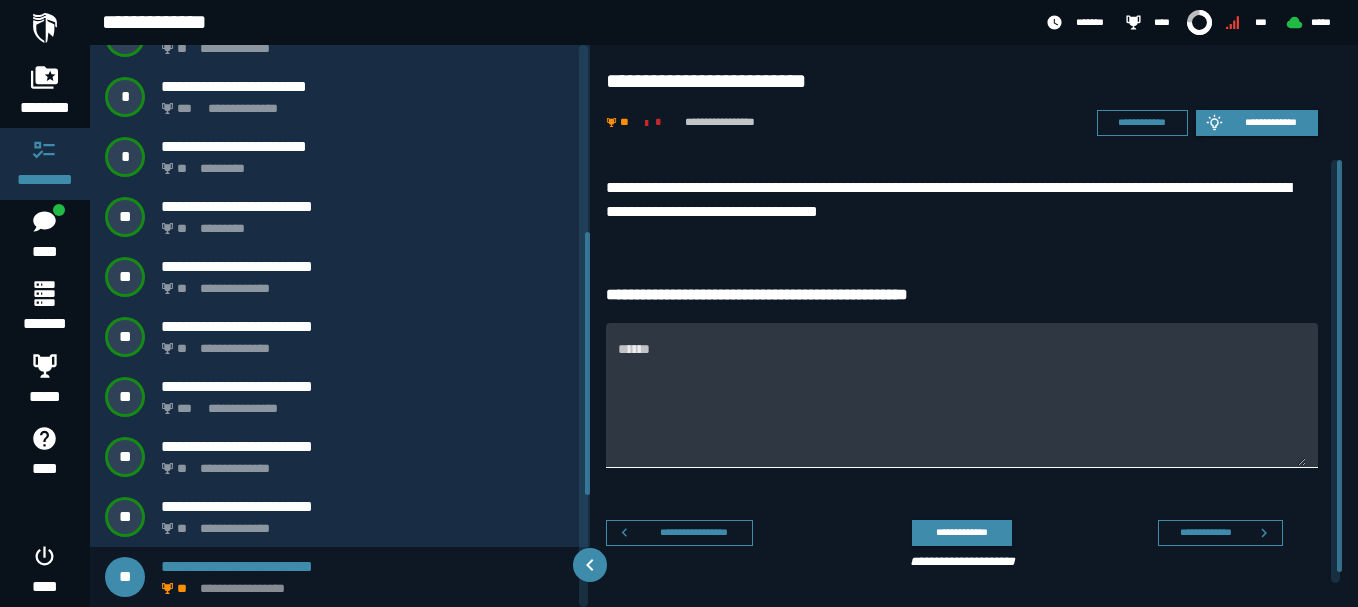 click on "******" at bounding box center [962, 407] 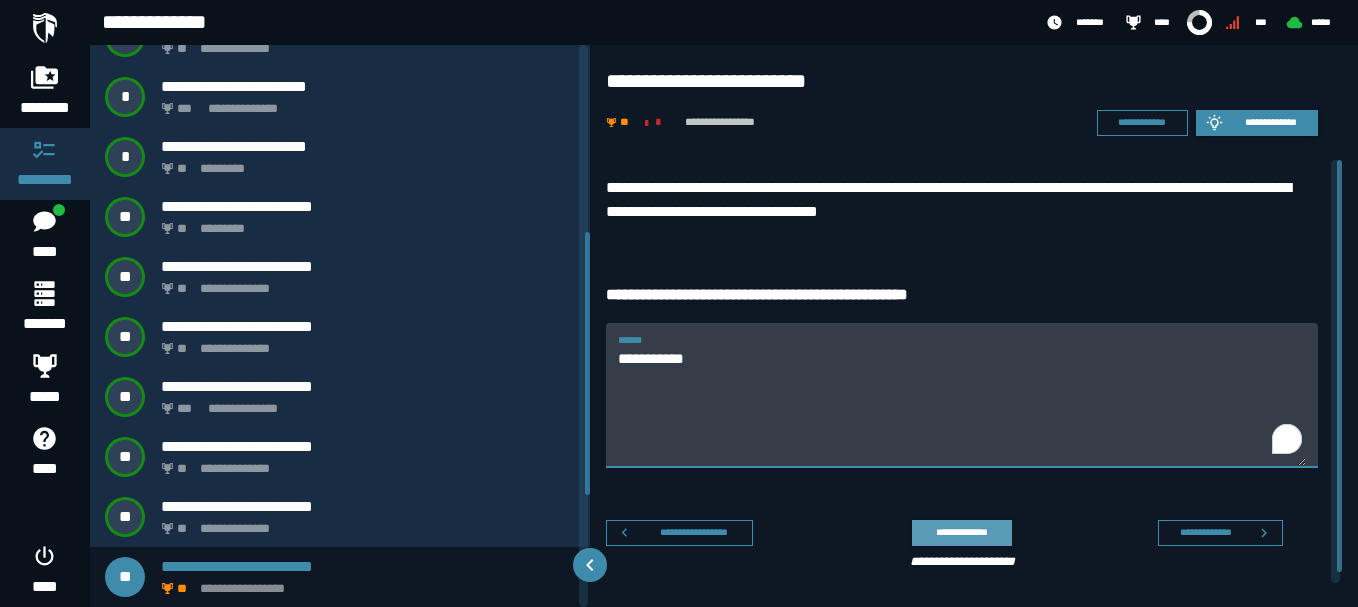 type on "**********" 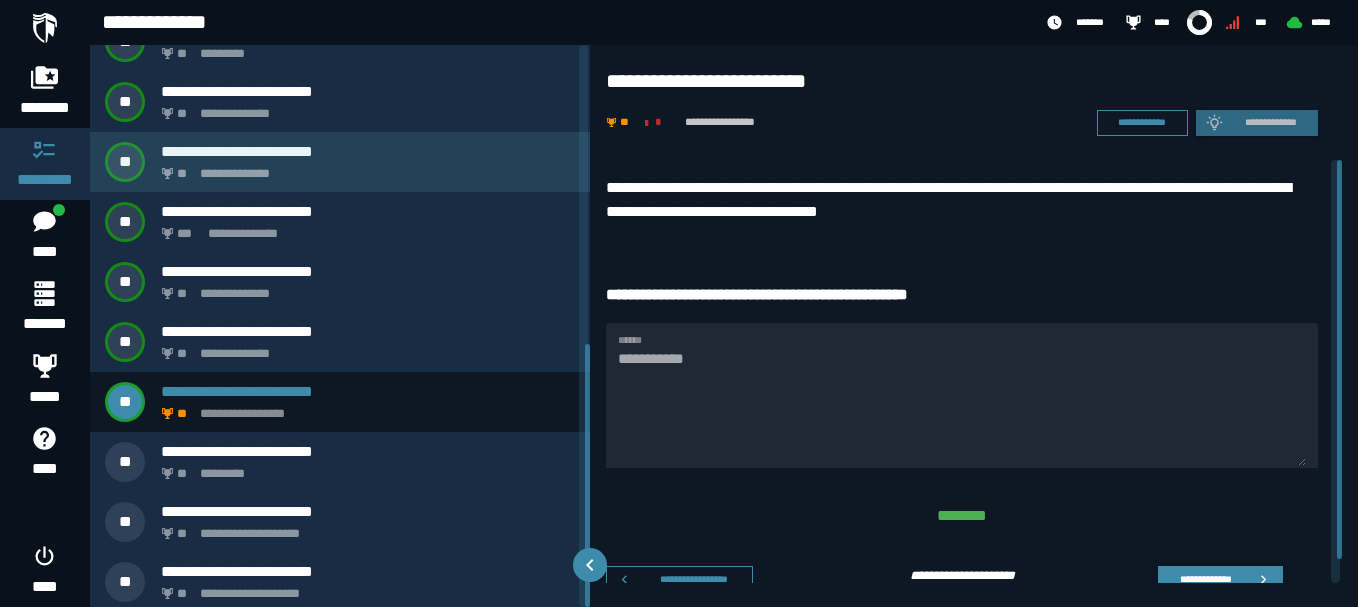 scroll, scrollTop: 638, scrollLeft: 0, axis: vertical 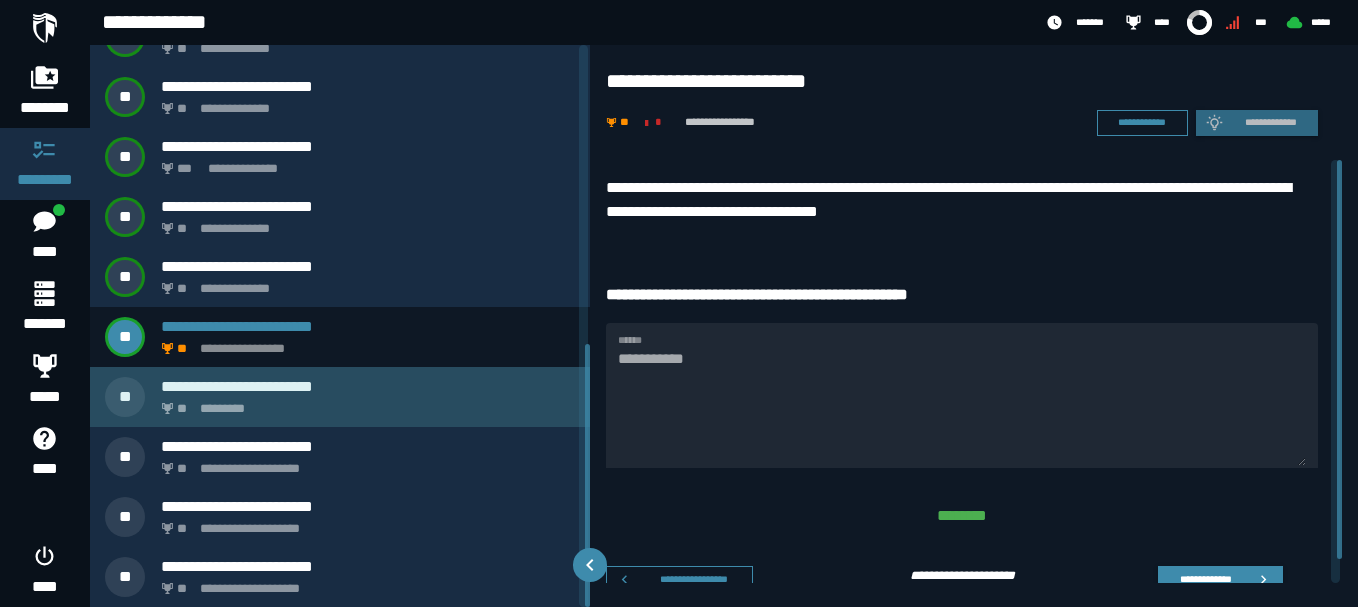 click on "** *********" at bounding box center [364, 403] 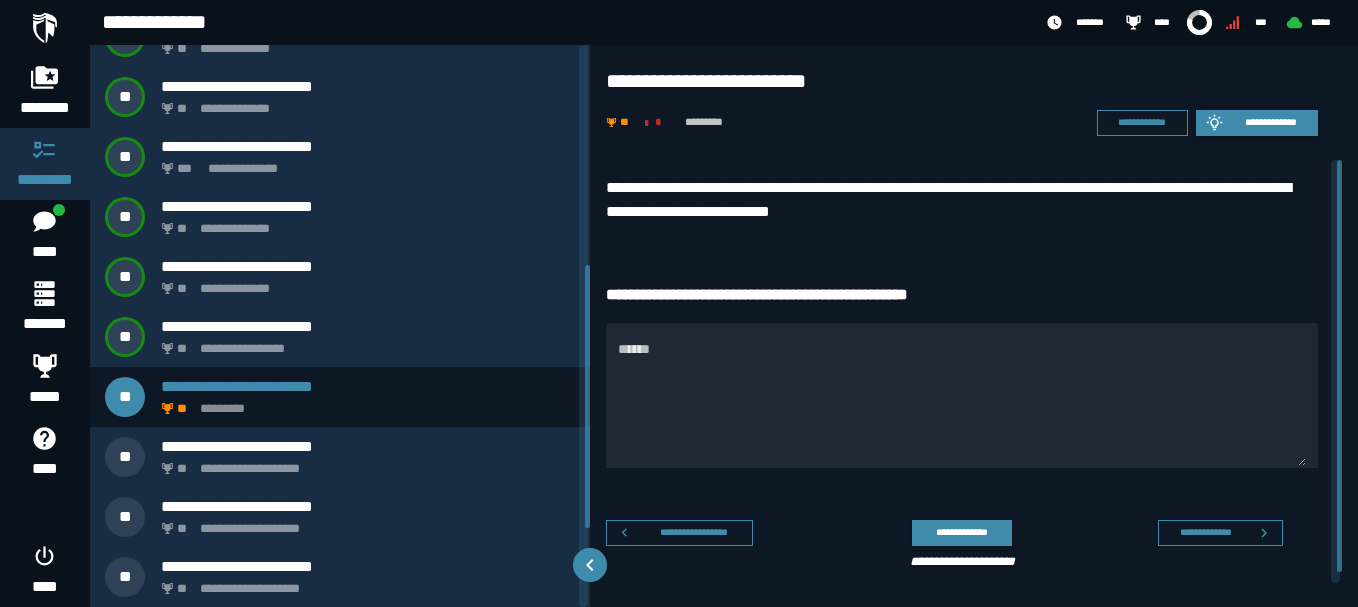 scroll, scrollTop: 458, scrollLeft: 0, axis: vertical 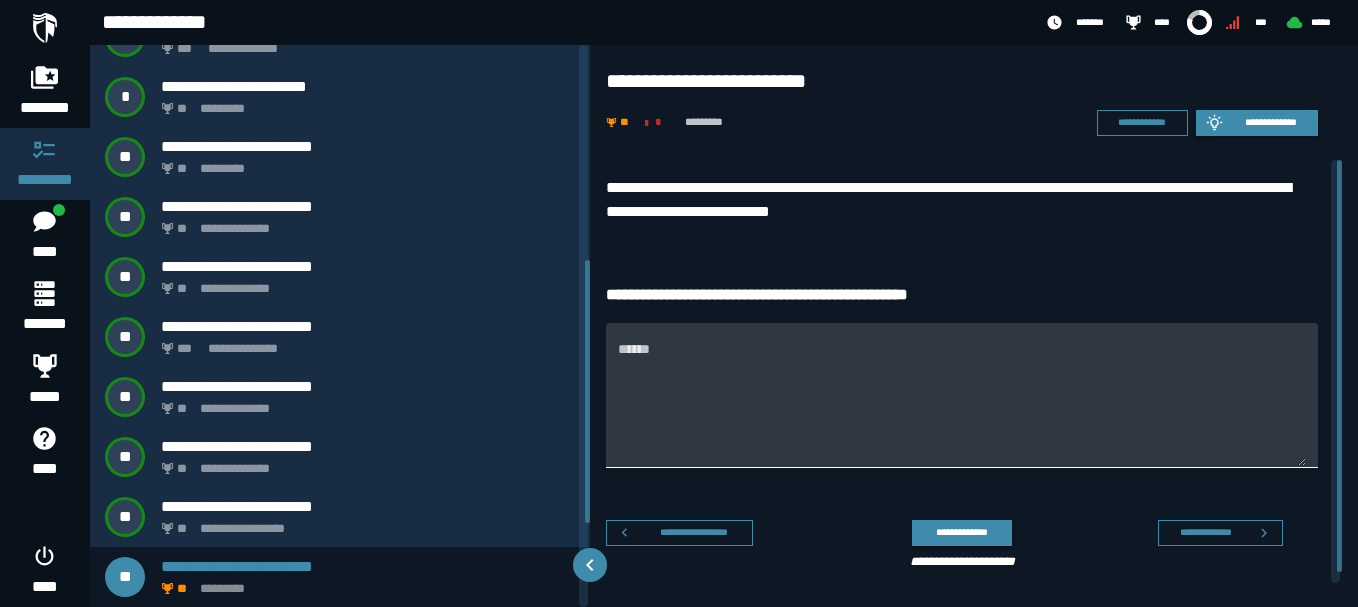 click on "******" at bounding box center (962, 407) 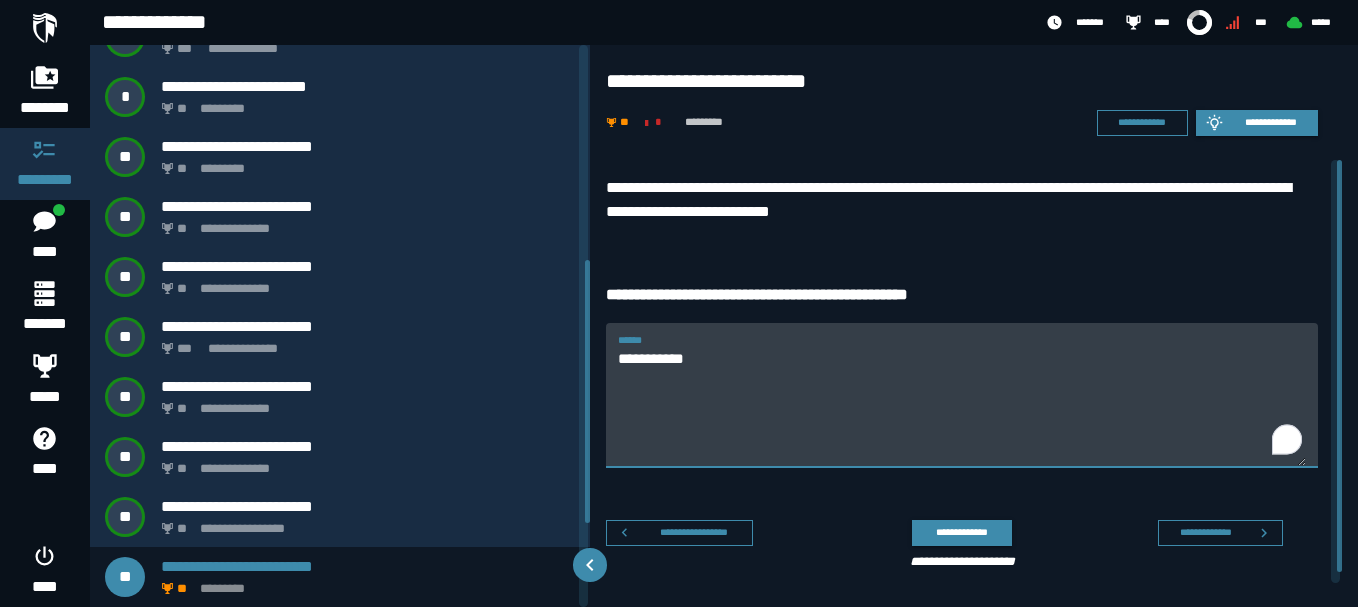 click on "**********" at bounding box center [962, 407] 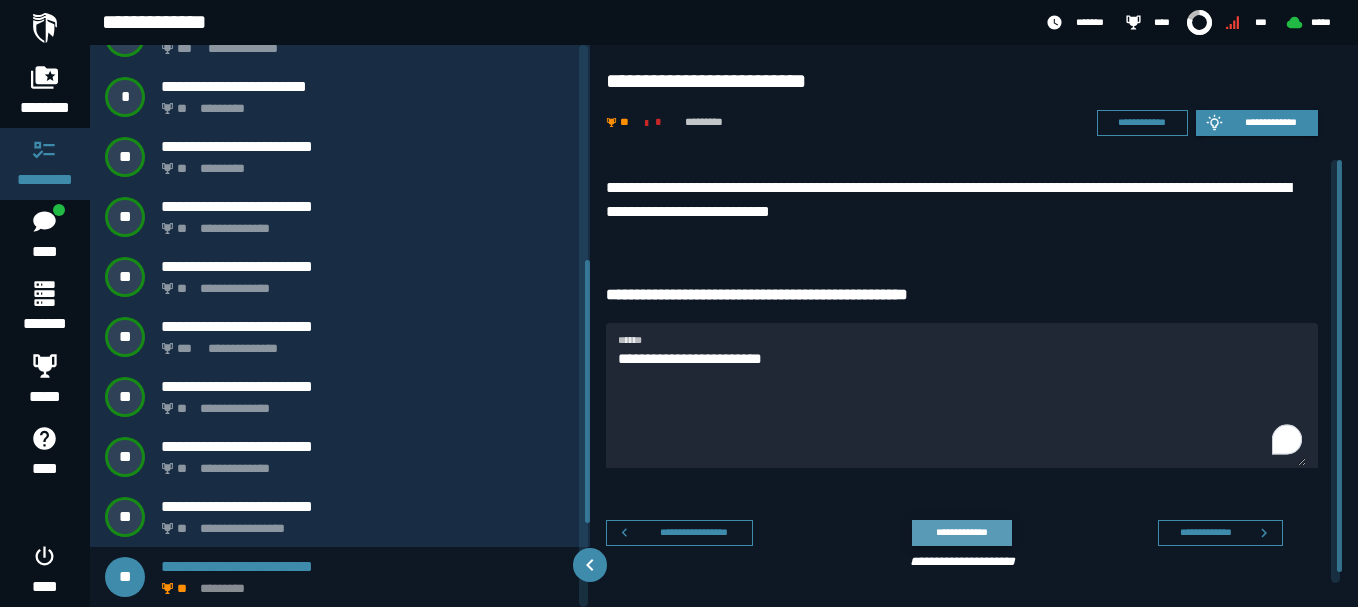 click on "**********" at bounding box center (961, 532) 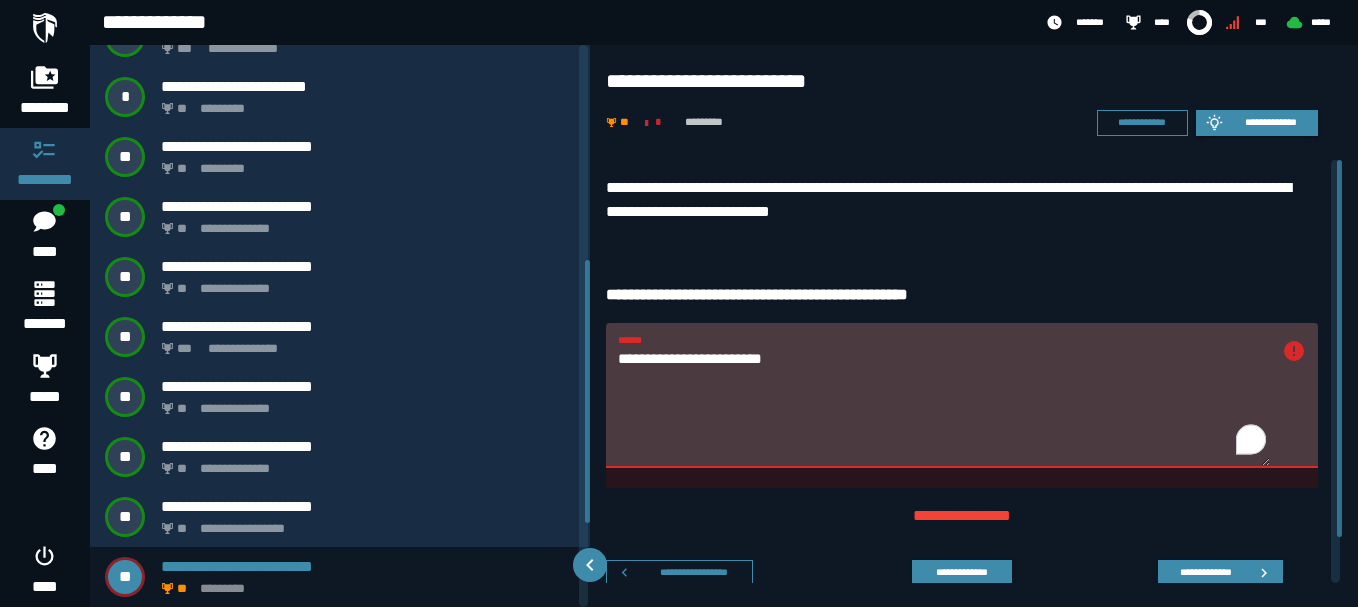 click on "**********" at bounding box center (944, 407) 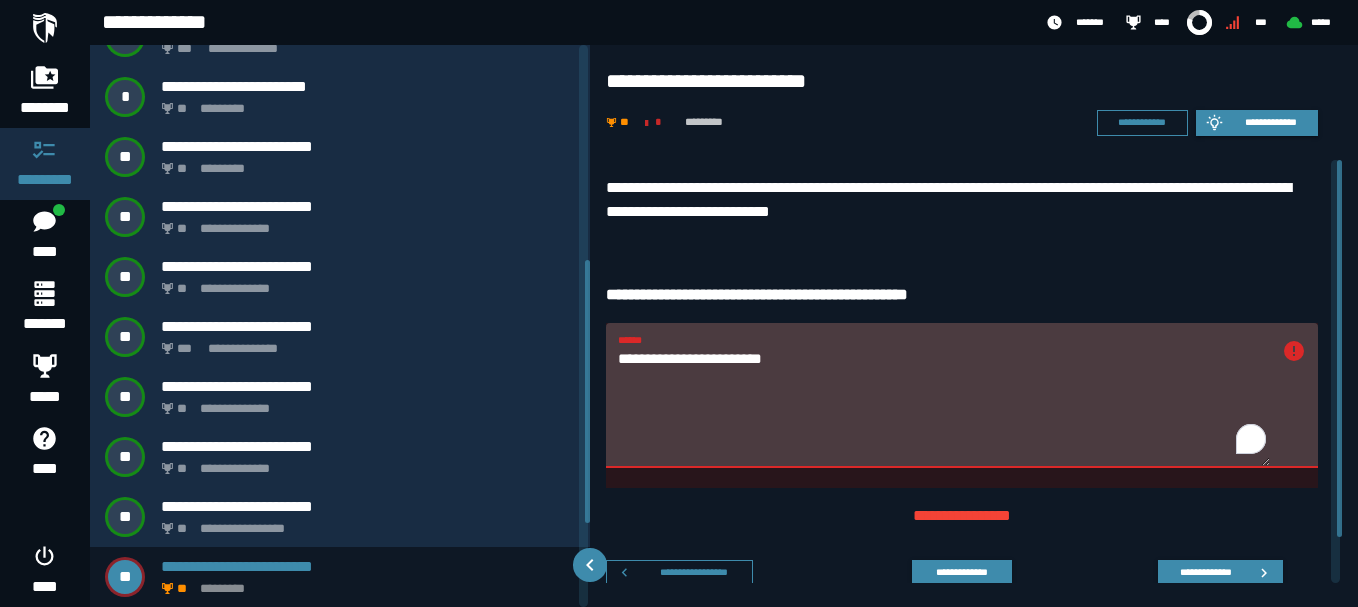 scroll, scrollTop: 51, scrollLeft: 0, axis: vertical 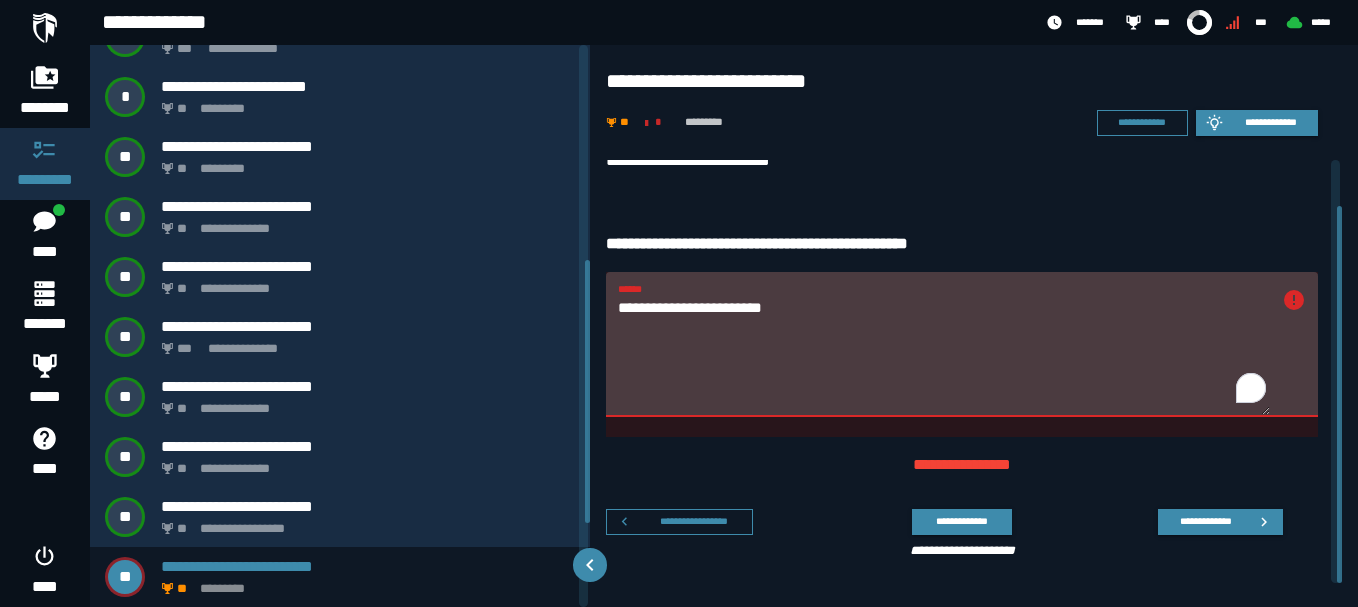 click on "**********" at bounding box center (944, 356) 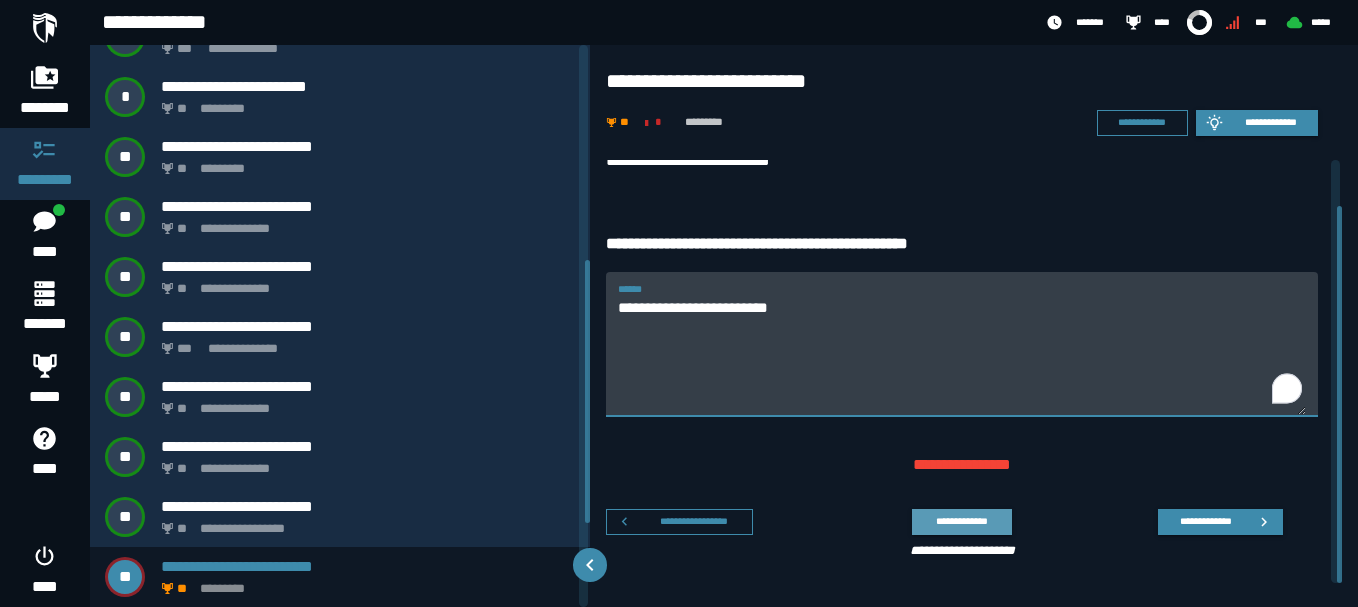type on "**********" 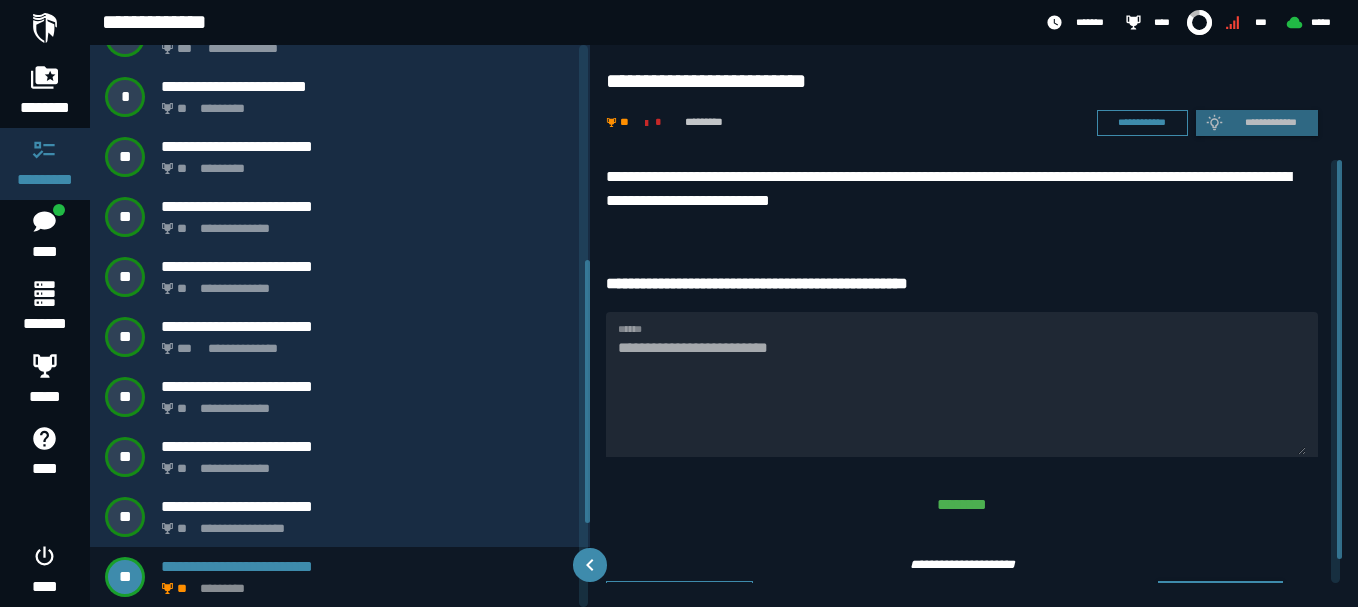 scroll, scrollTop: 0, scrollLeft: 0, axis: both 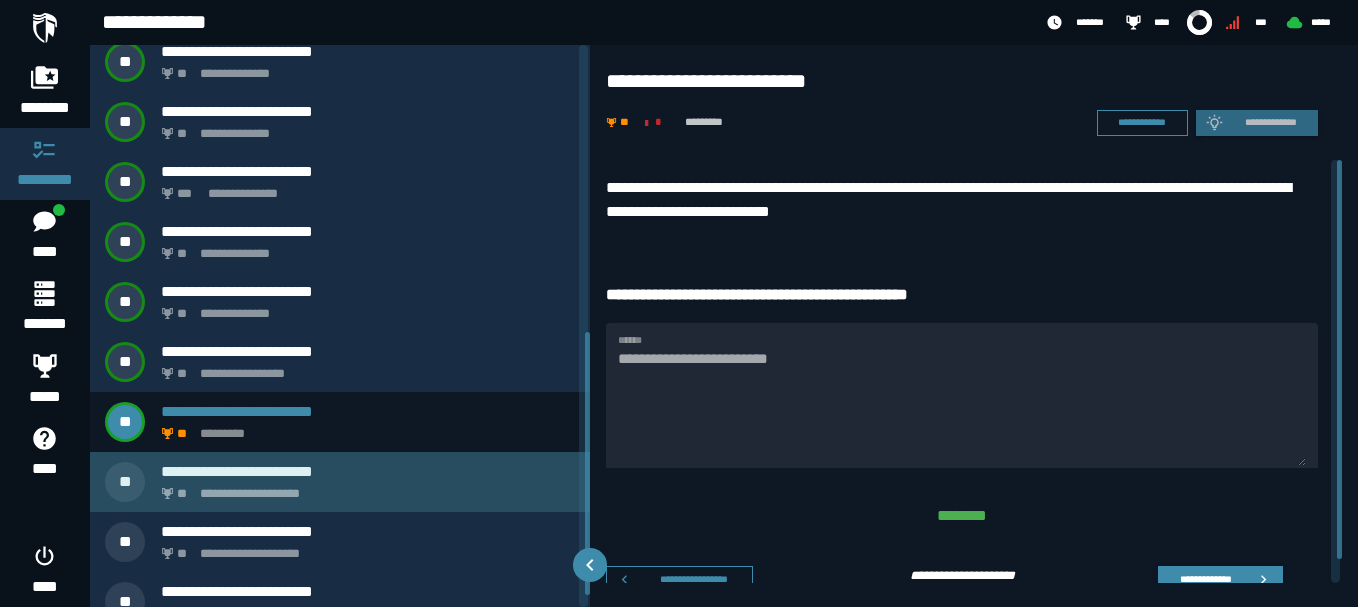 click on "**********" at bounding box center [364, 488] 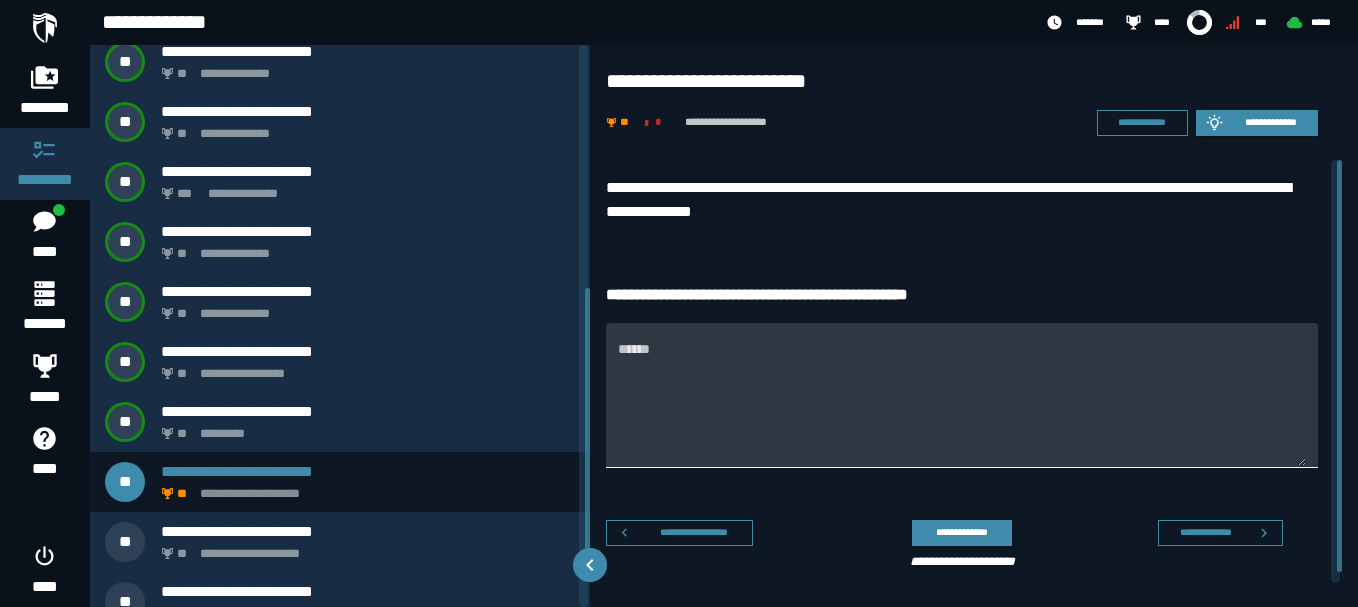 scroll, scrollTop: 518, scrollLeft: 0, axis: vertical 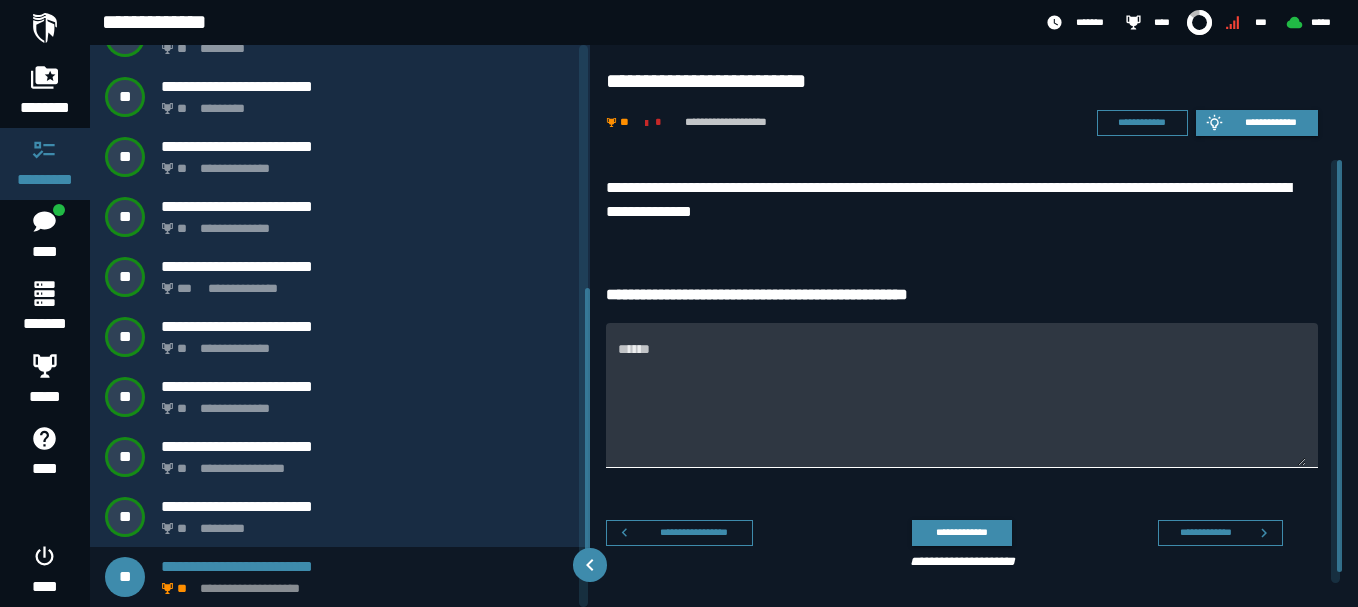 click on "******" at bounding box center (962, 407) 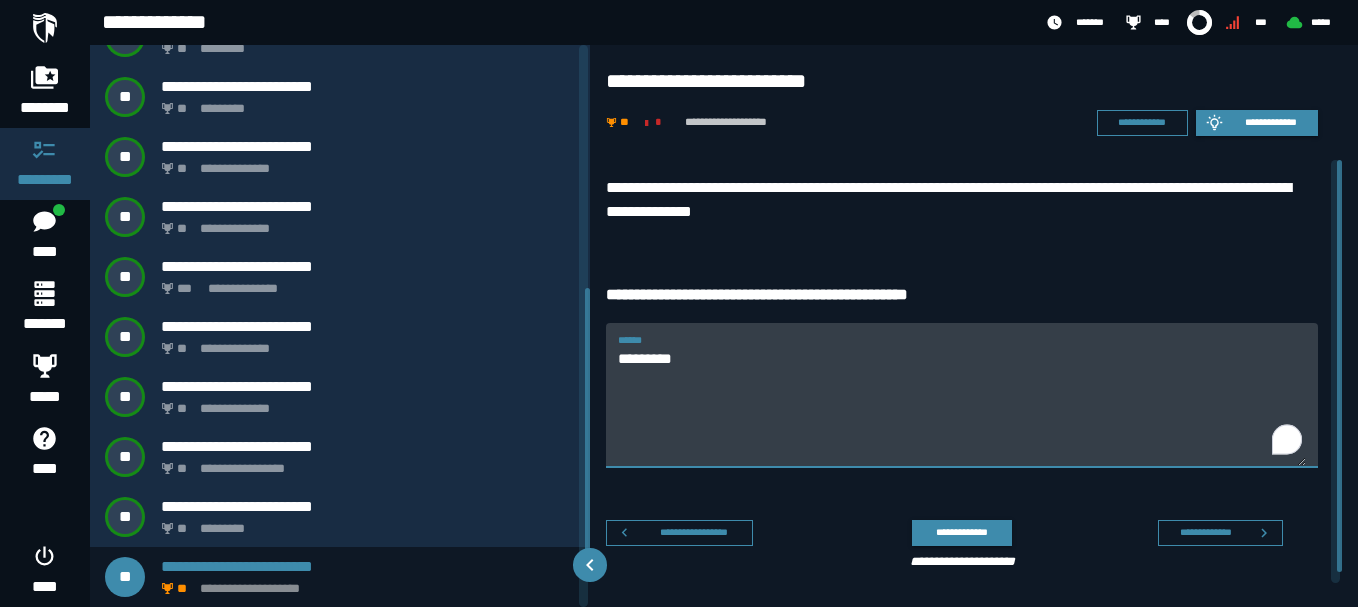 type on "*********" 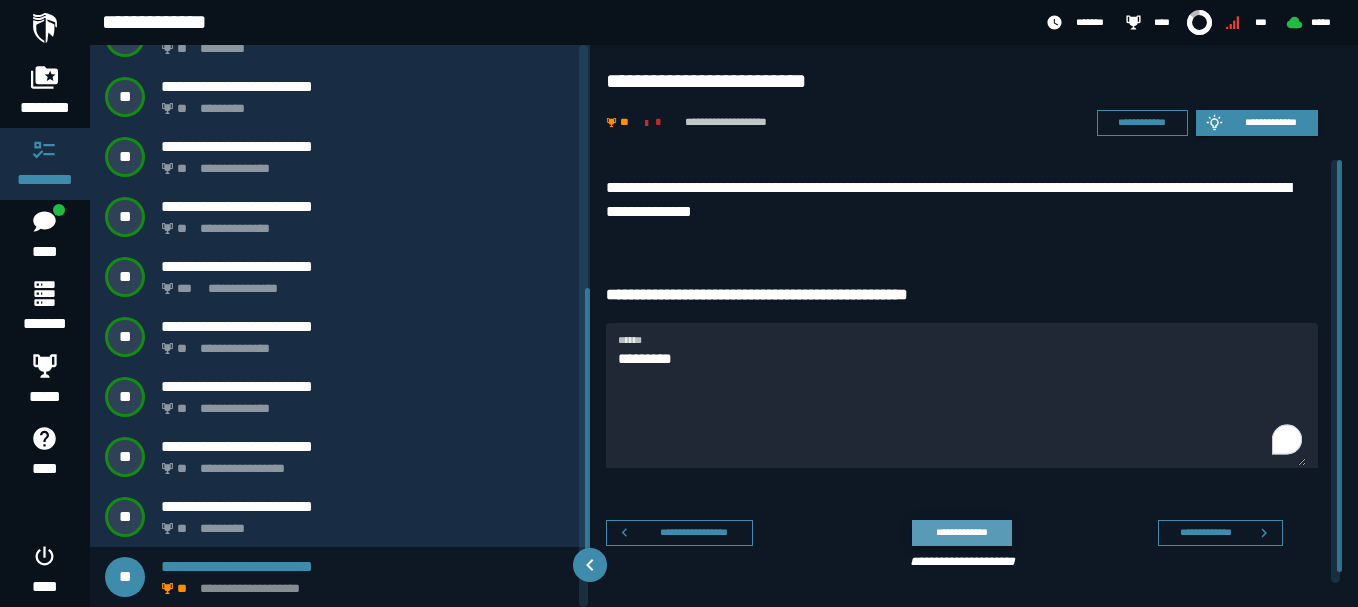 click on "**********" at bounding box center (961, 532) 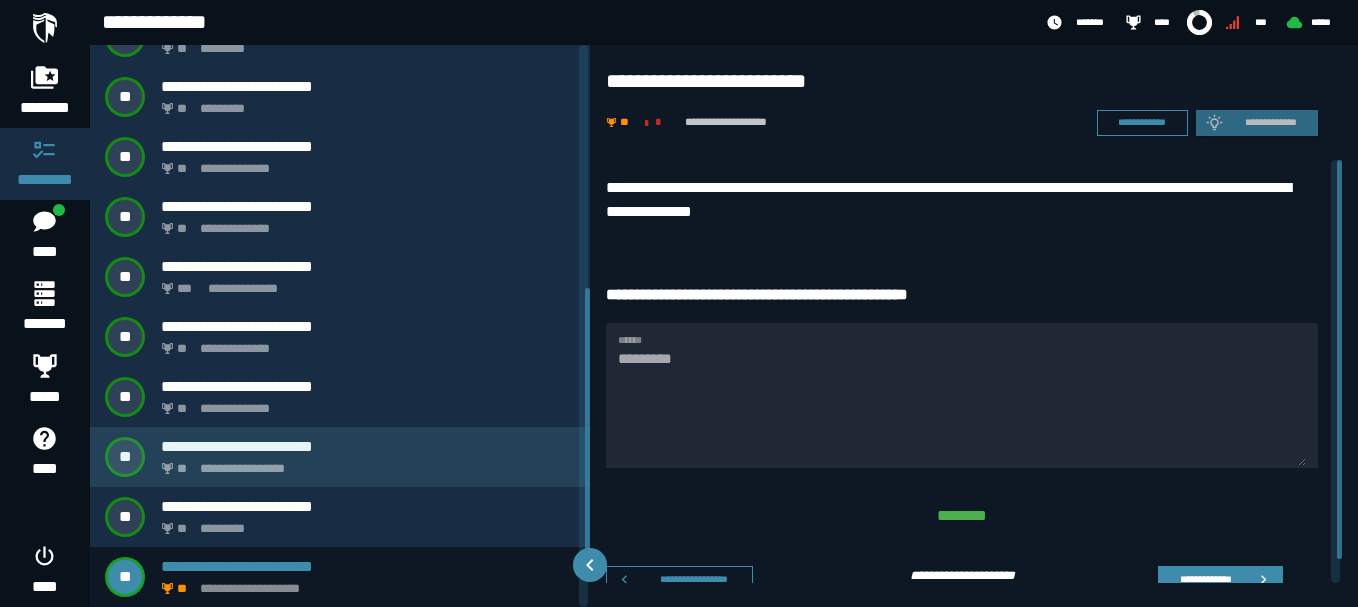 scroll, scrollTop: 638, scrollLeft: 0, axis: vertical 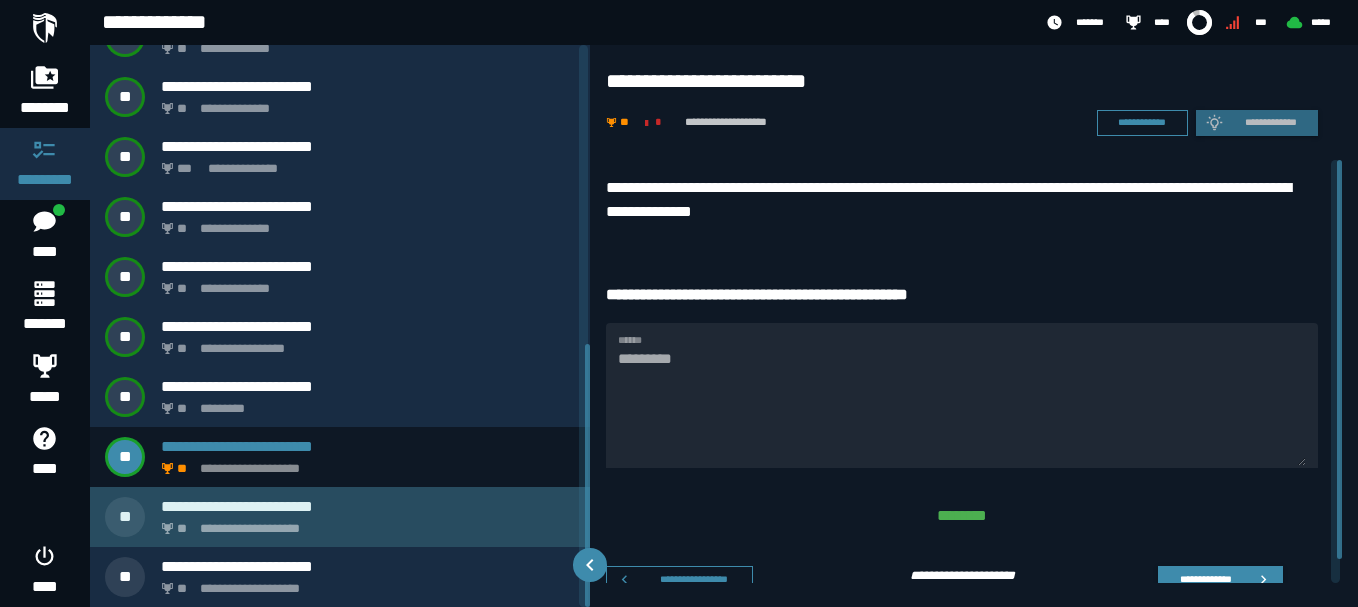 click on "**********" at bounding box center (364, 523) 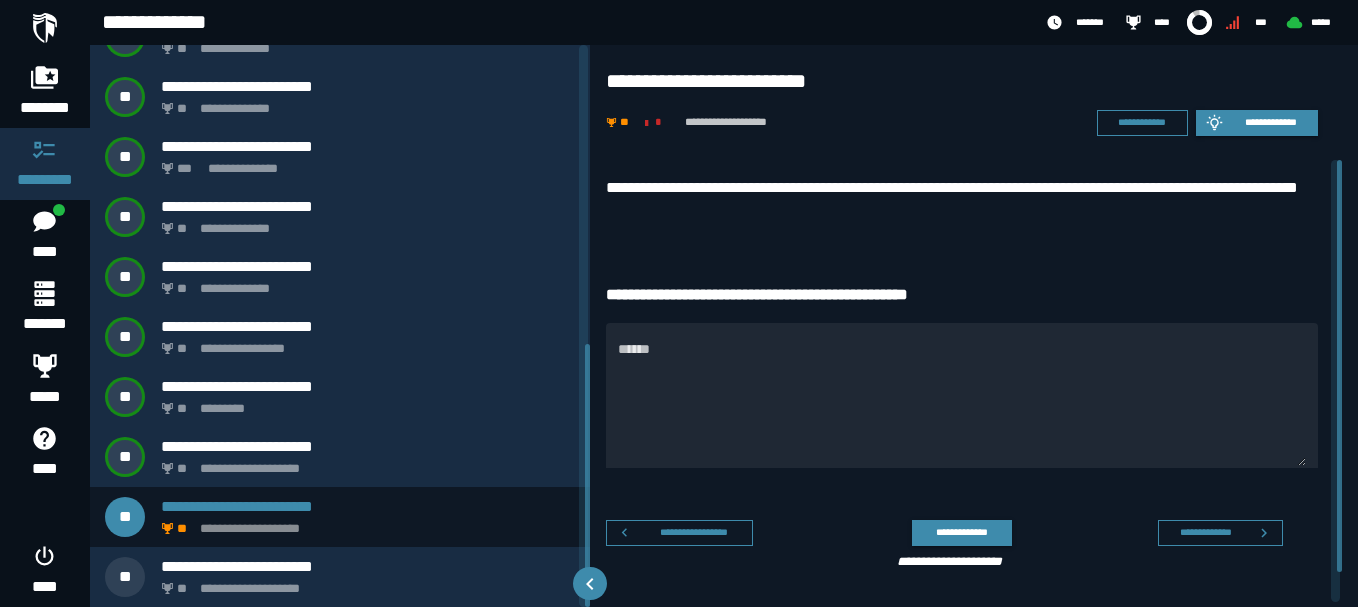 scroll, scrollTop: 578, scrollLeft: 0, axis: vertical 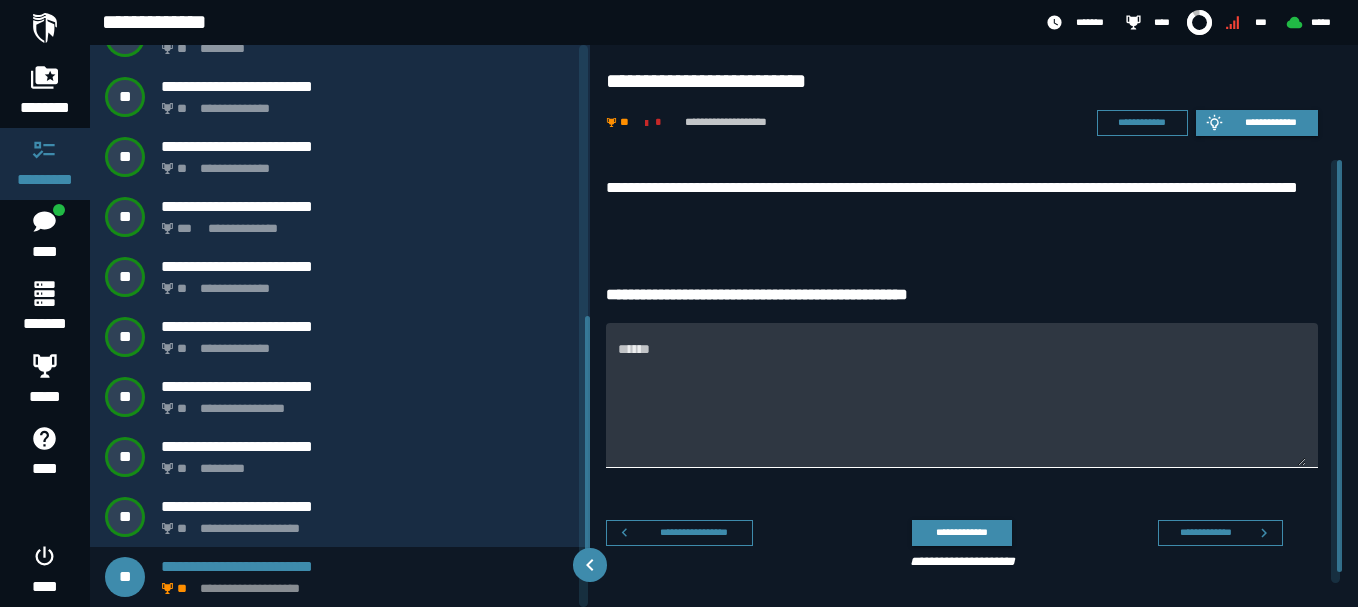 click on "******" at bounding box center [962, 407] 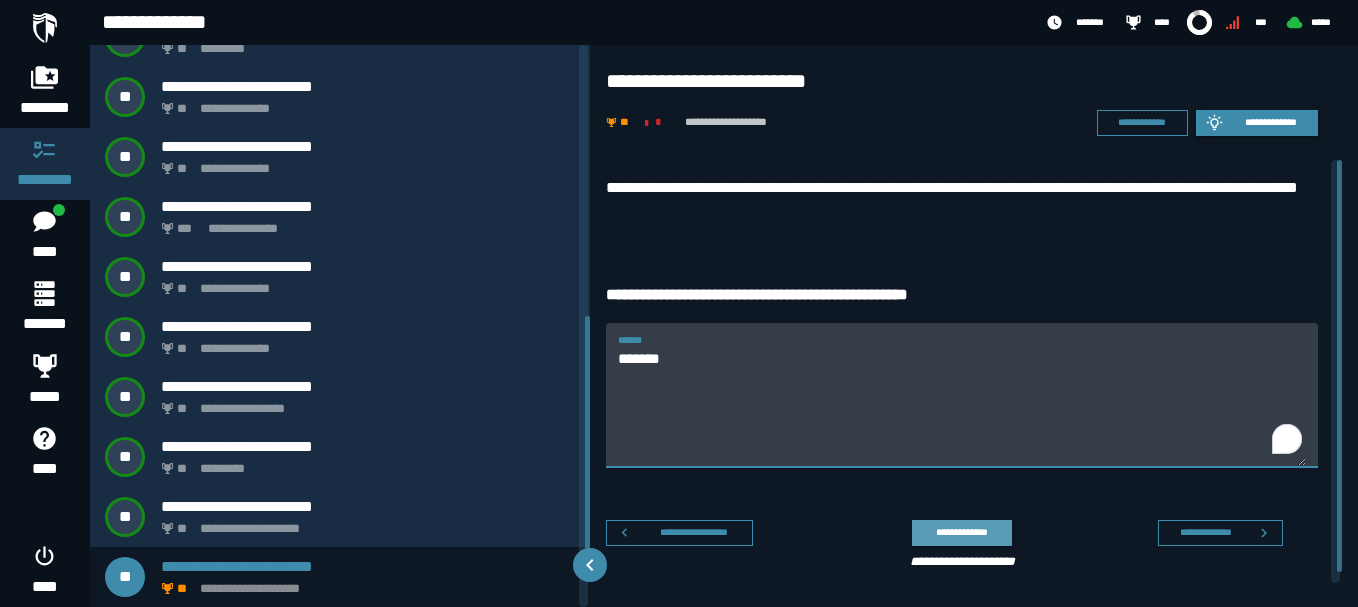 type on "*******" 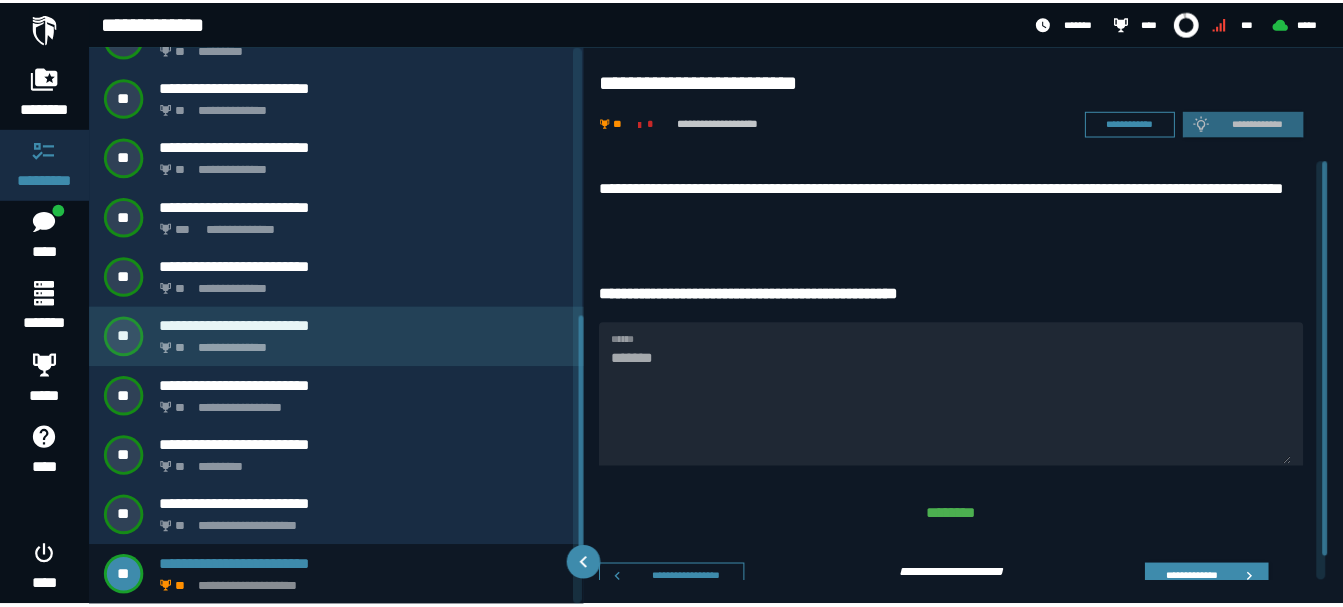scroll, scrollTop: 638, scrollLeft: 0, axis: vertical 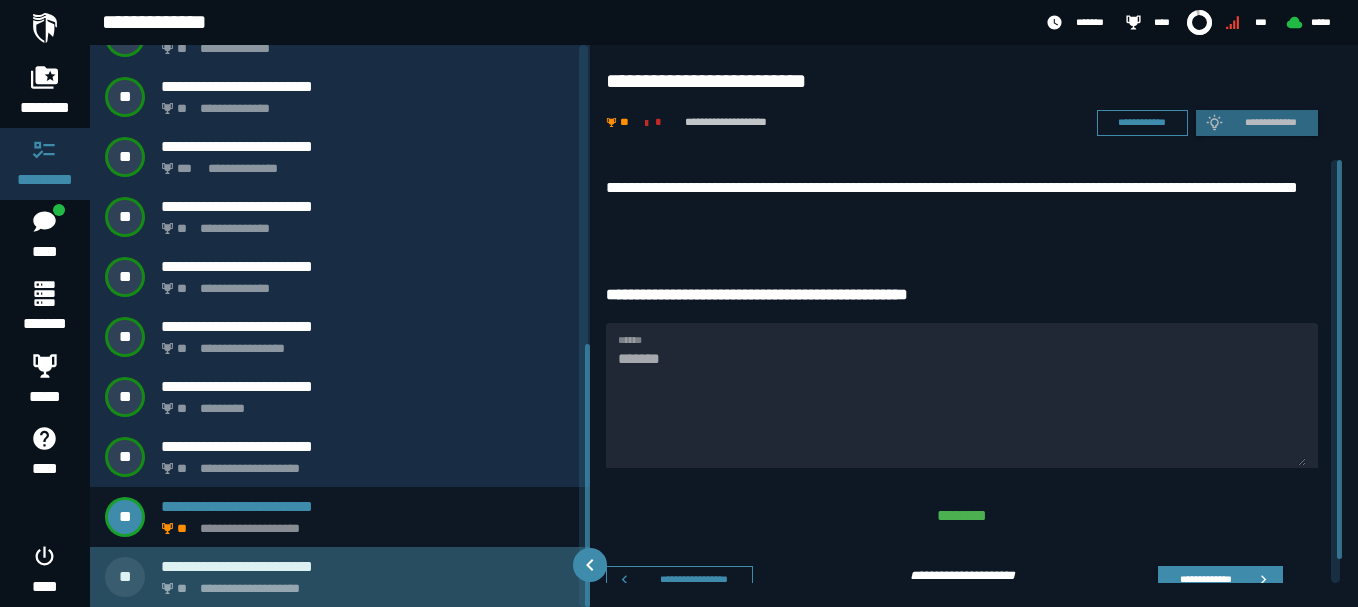 click on "**********" at bounding box center (368, 566) 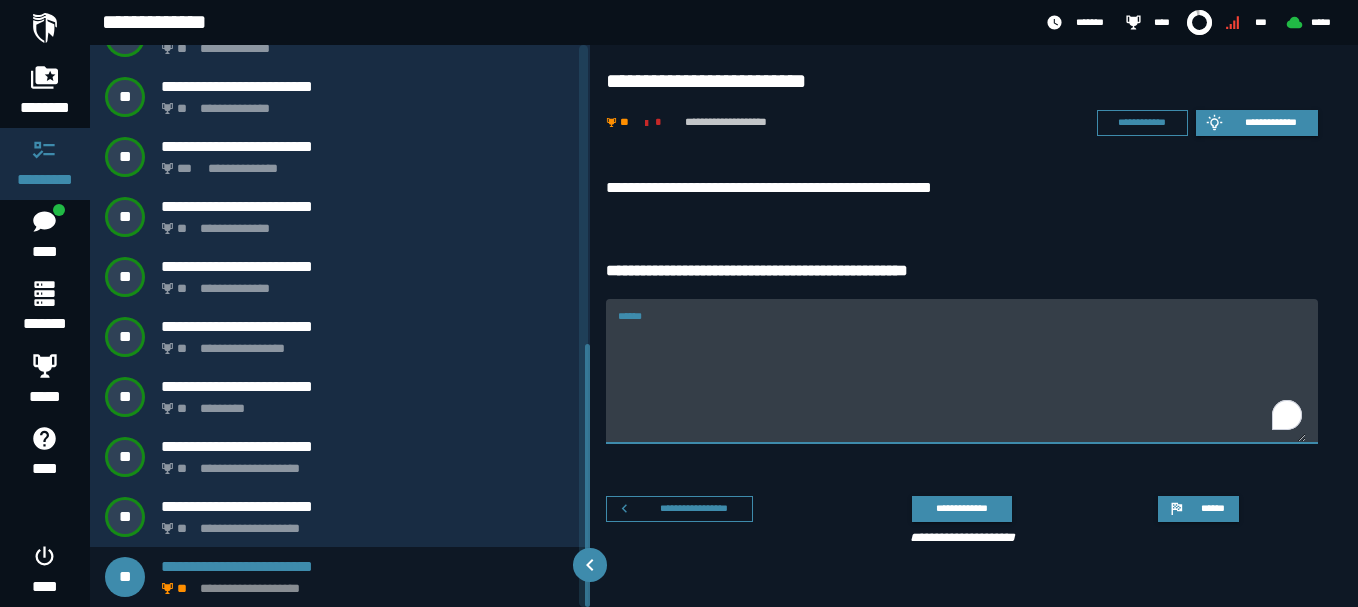 click on "******" at bounding box center (962, 383) 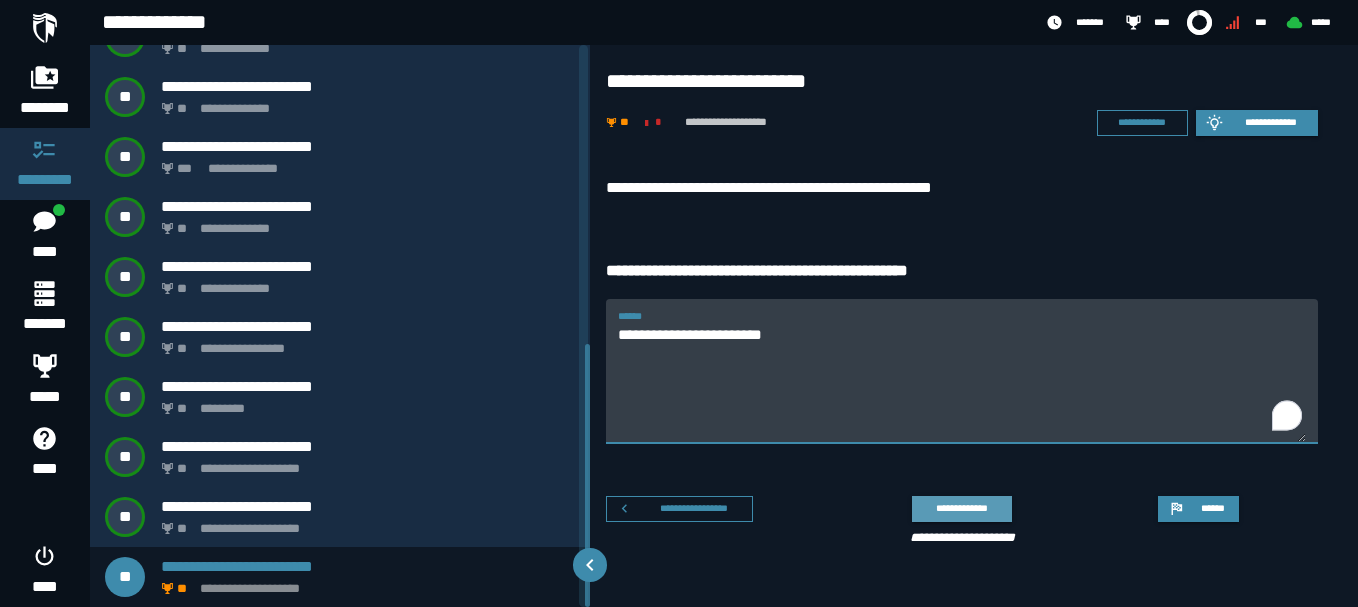type on "**********" 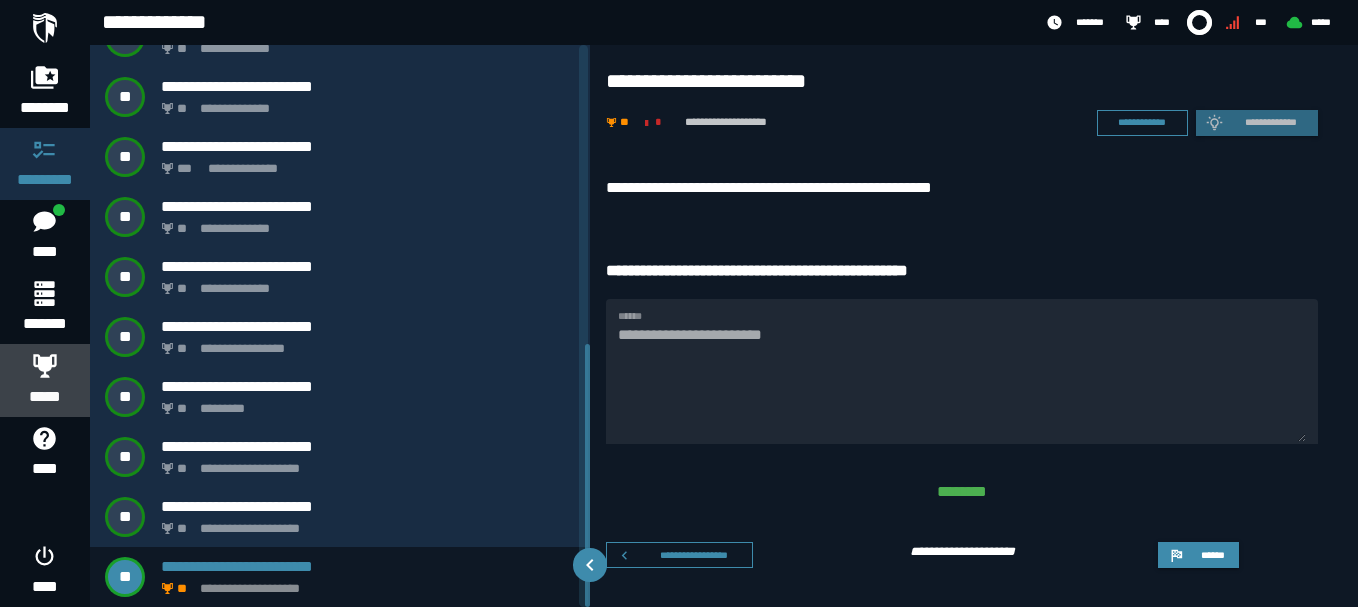 click 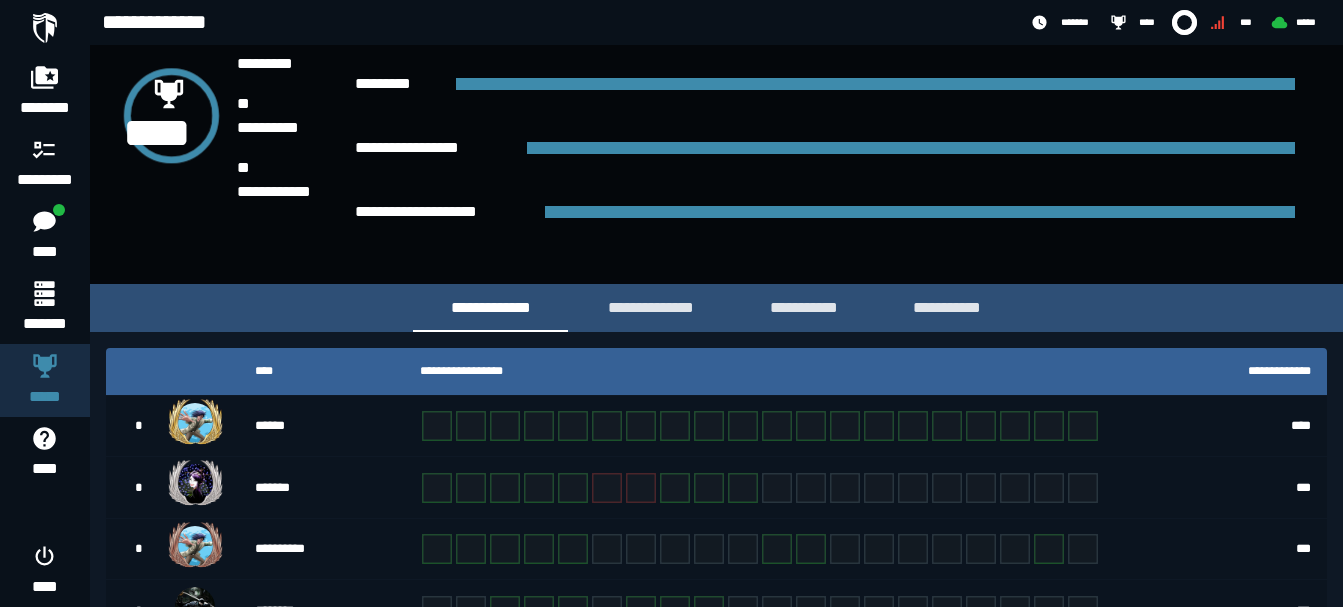scroll, scrollTop: 342, scrollLeft: 0, axis: vertical 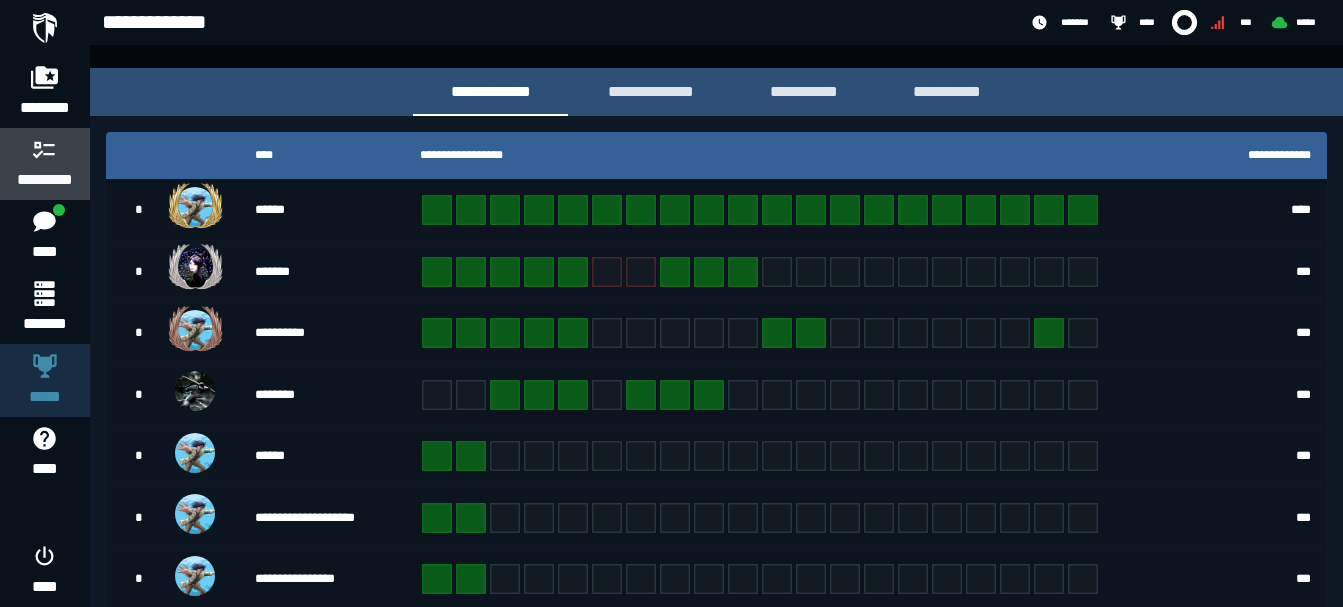 click 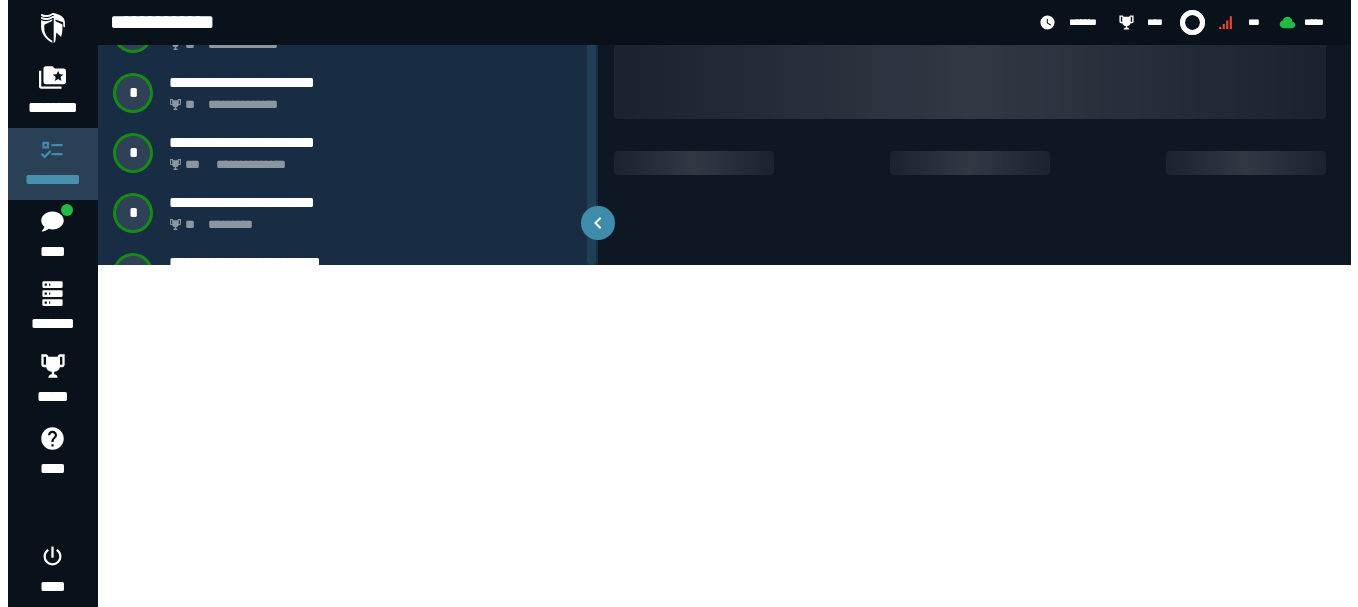 scroll, scrollTop: 0, scrollLeft: 0, axis: both 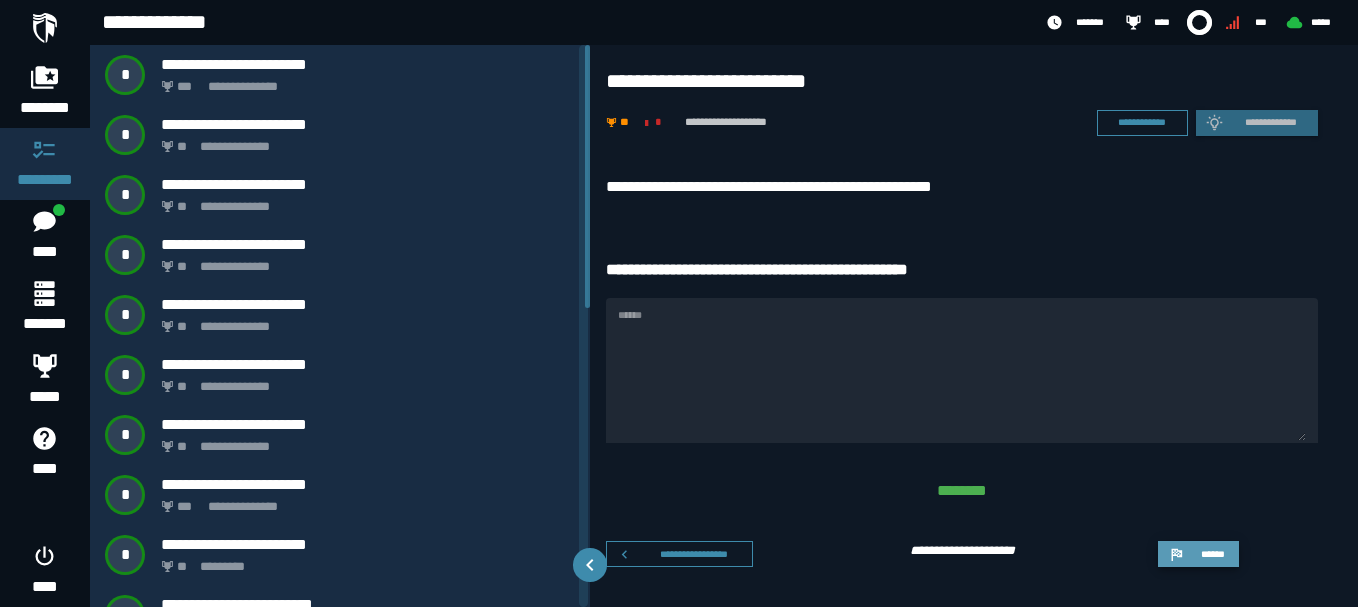 click 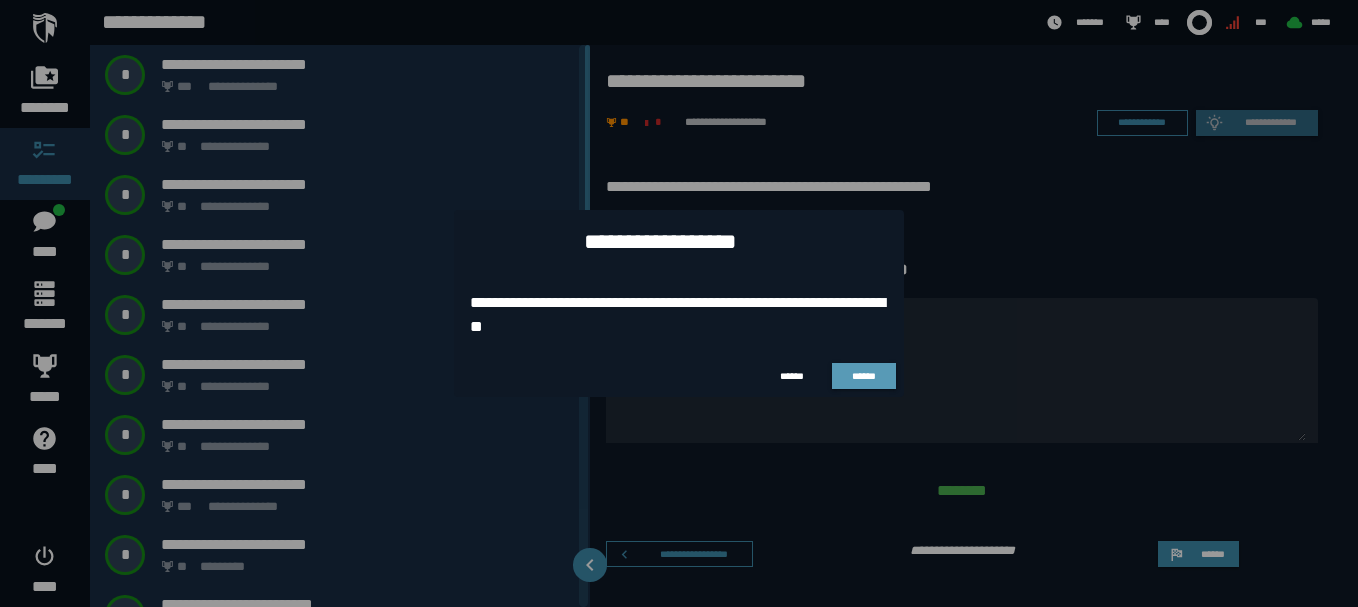 click on "******" at bounding box center (864, 376) 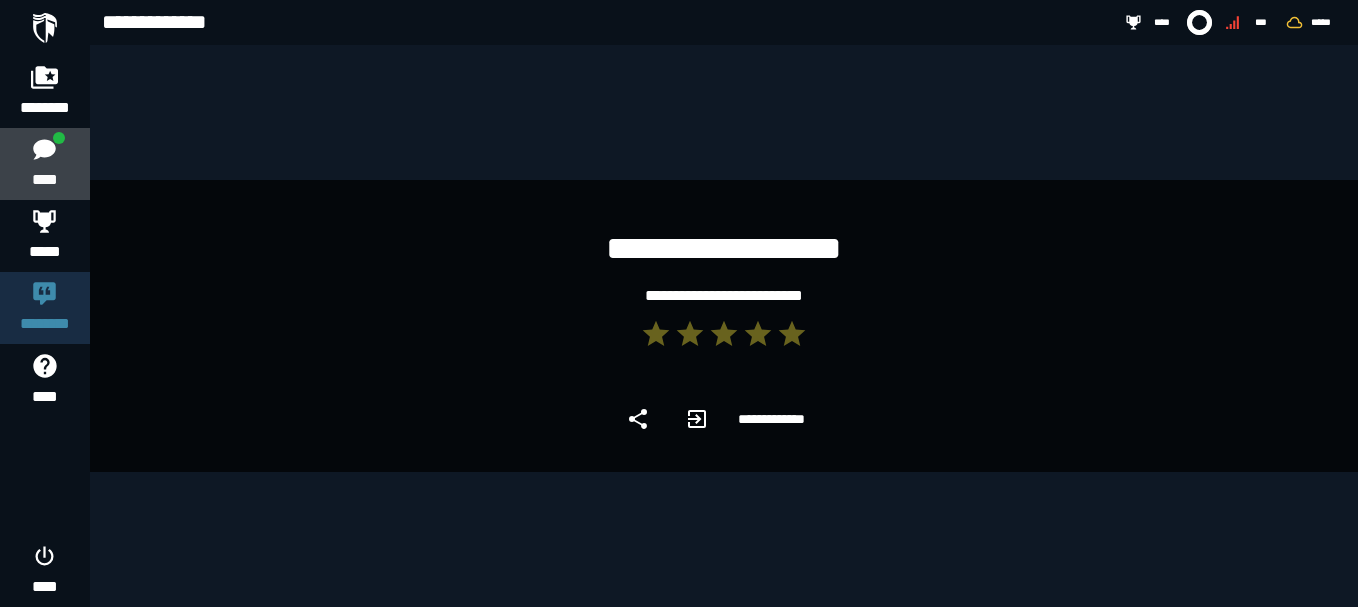 click on "****" at bounding box center [44, 164] 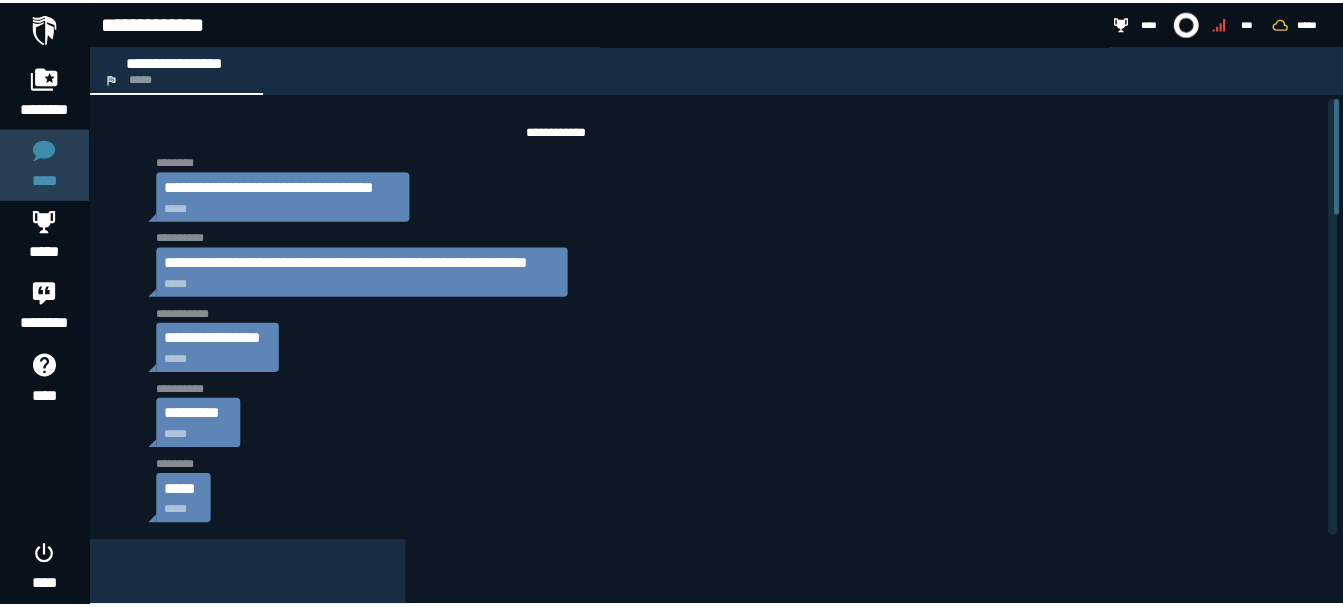 scroll, scrollTop: 1215, scrollLeft: 0, axis: vertical 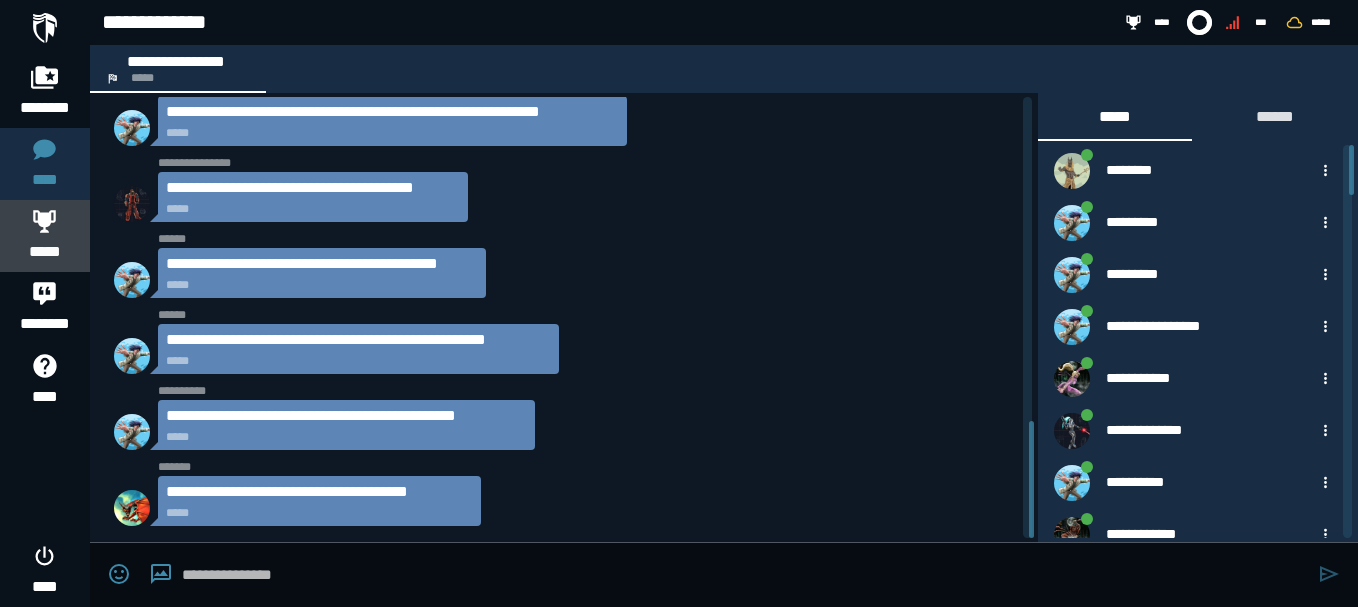 click 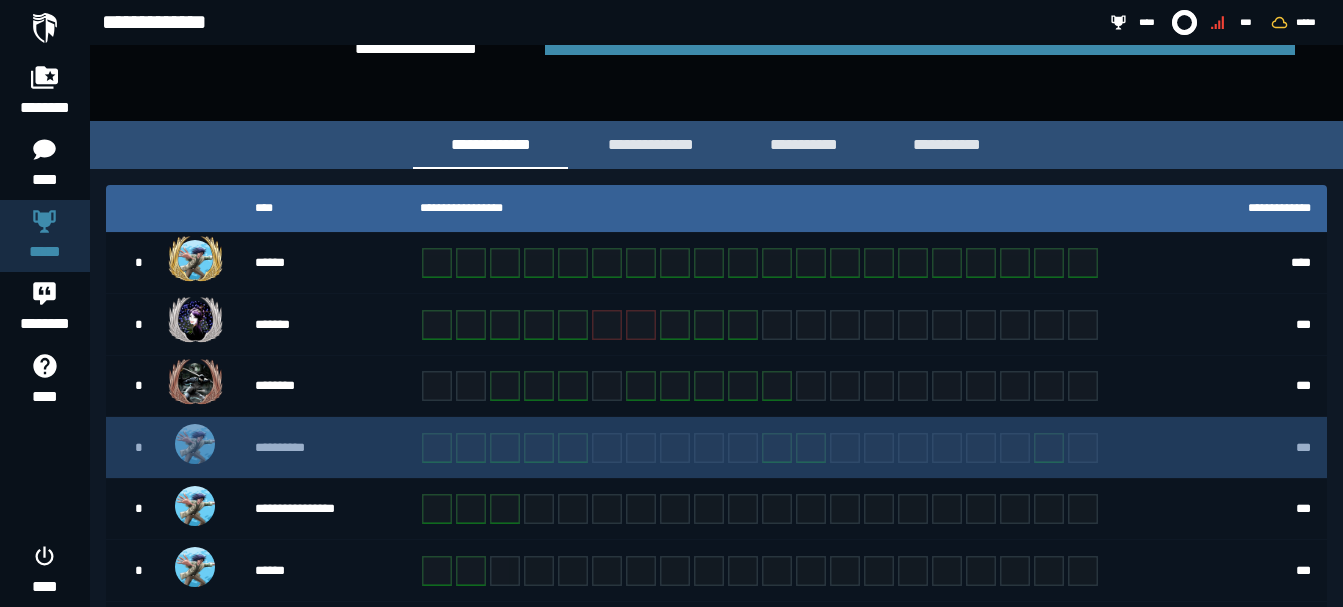 scroll, scrollTop: 599, scrollLeft: 0, axis: vertical 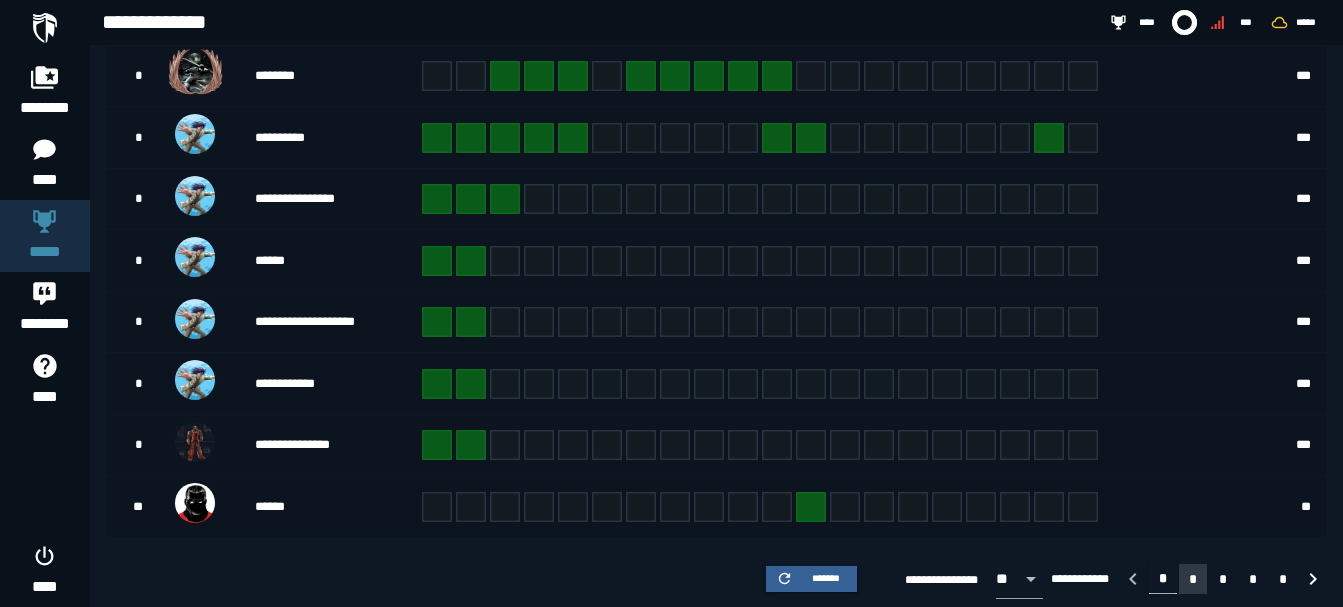 click on "*" at bounding box center (1193, 579) 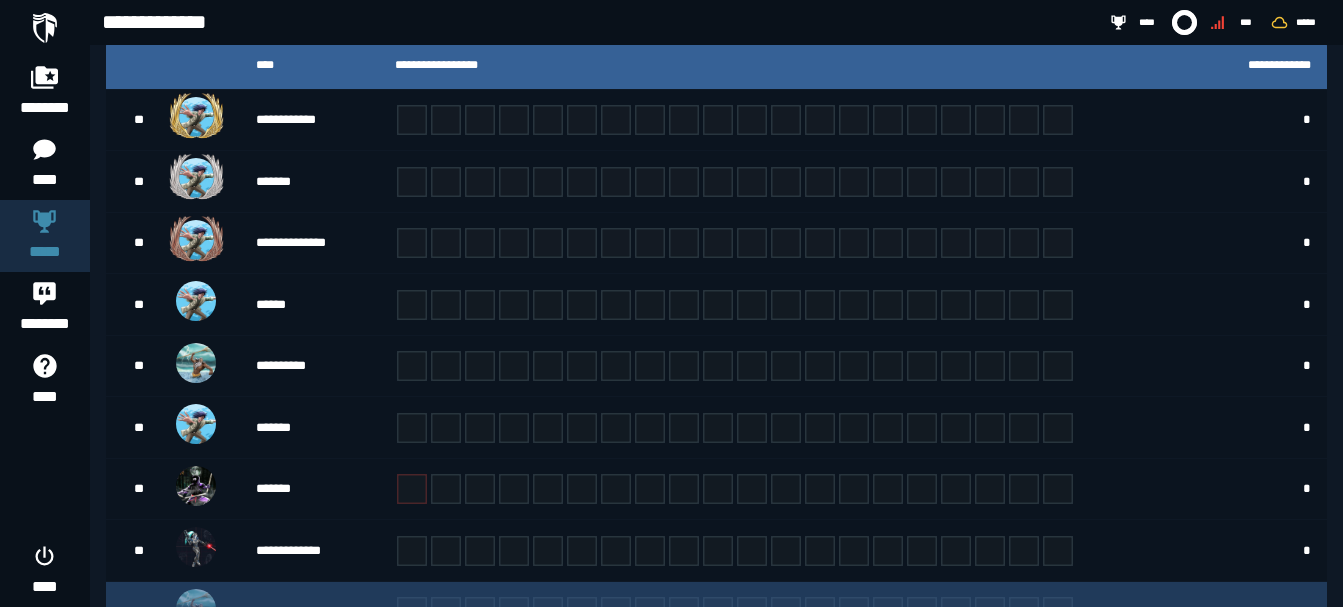 scroll, scrollTop: 599, scrollLeft: 0, axis: vertical 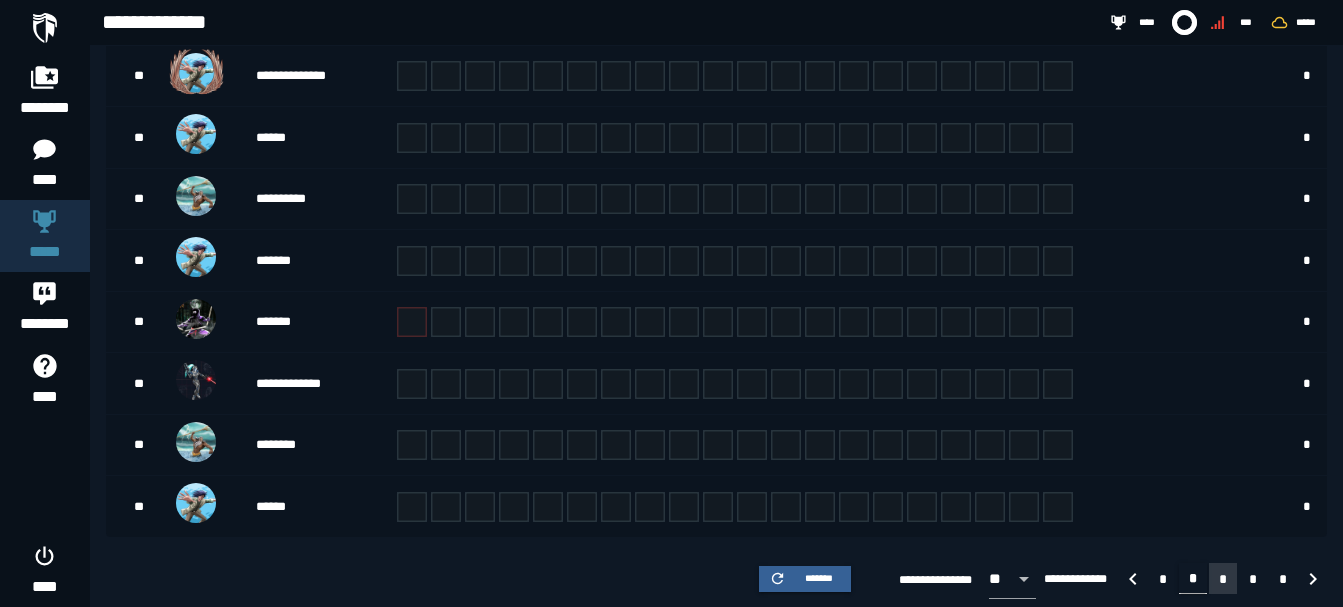 click on "*" at bounding box center (1223, 579) 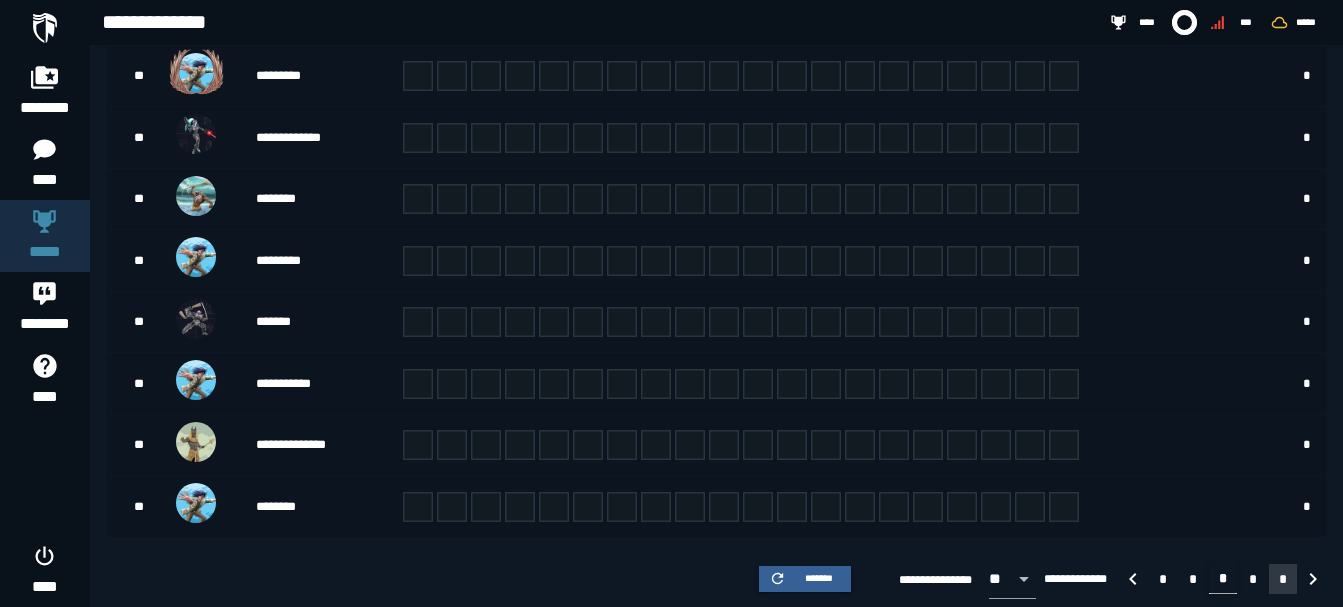 click on "*" at bounding box center [1283, 579] 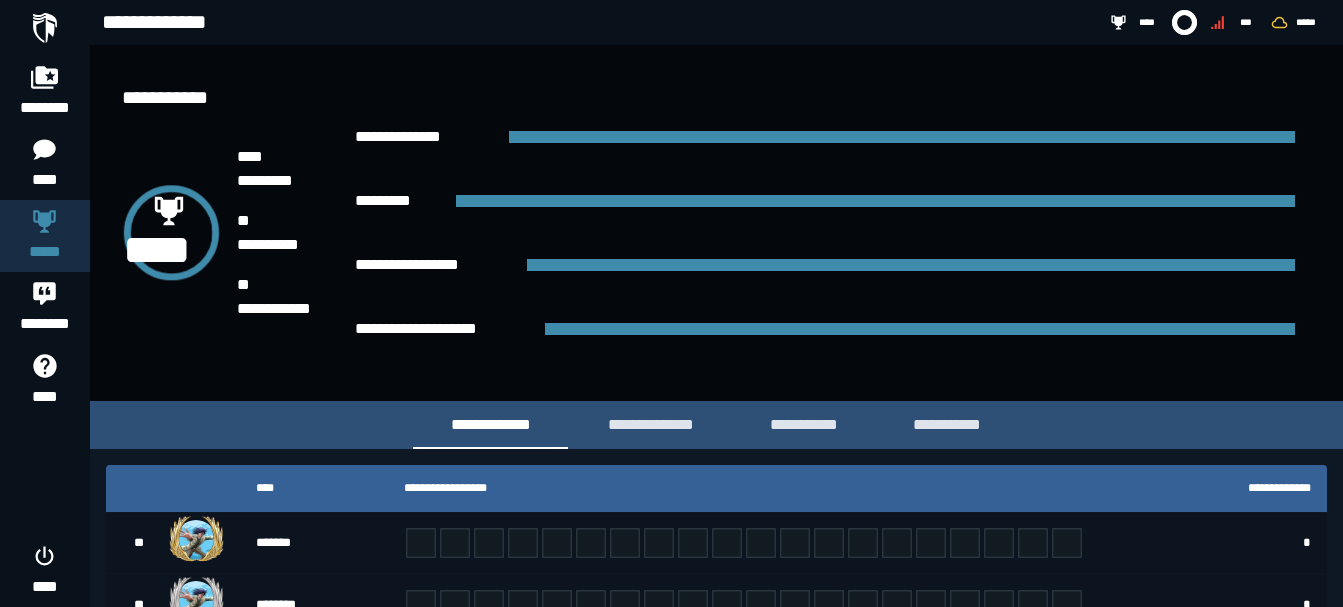 scroll, scrollTop: 11, scrollLeft: 0, axis: vertical 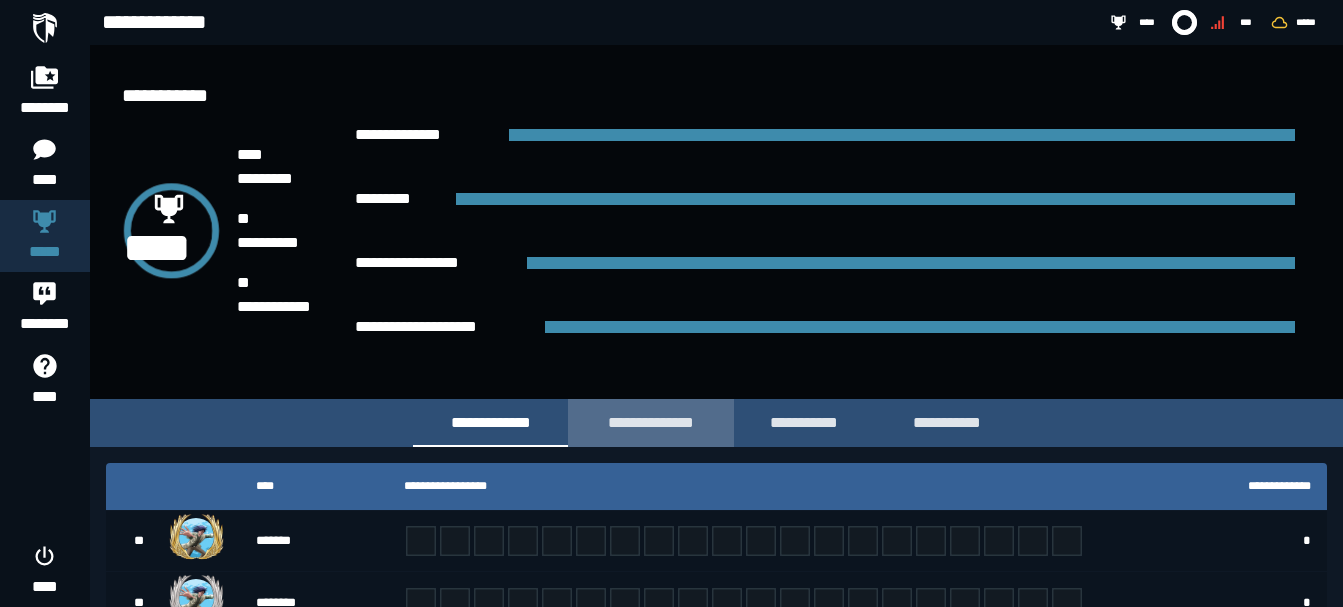 click on "**********" at bounding box center (651, 422) 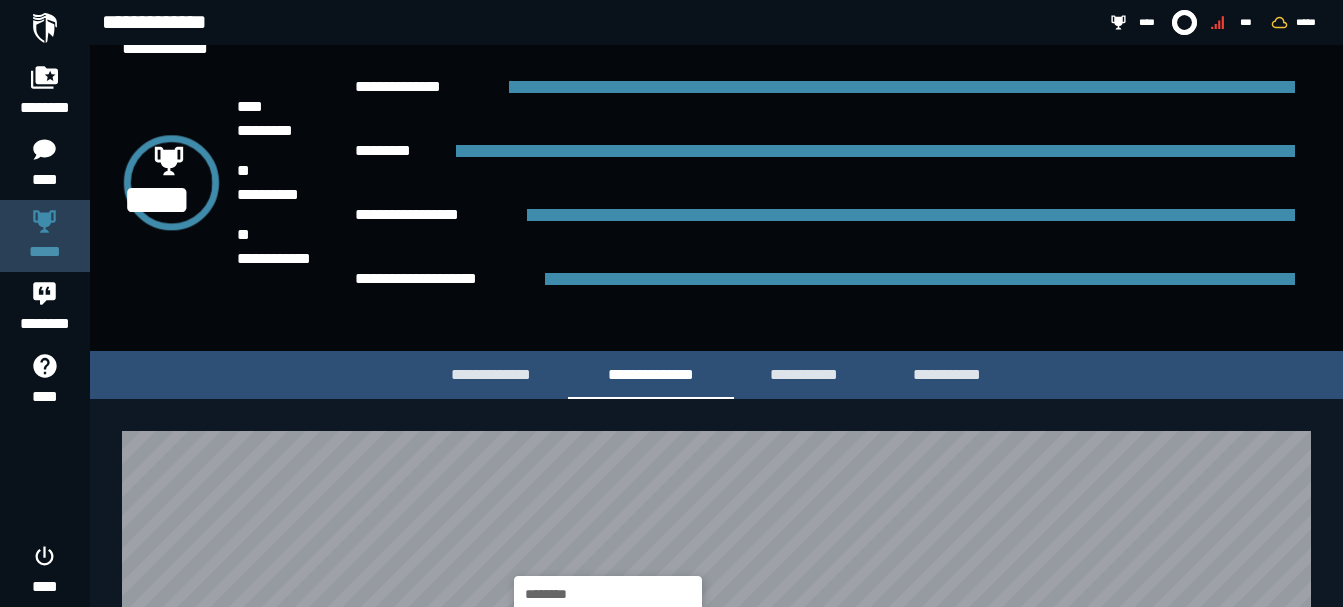 scroll, scrollTop: 26, scrollLeft: 0, axis: vertical 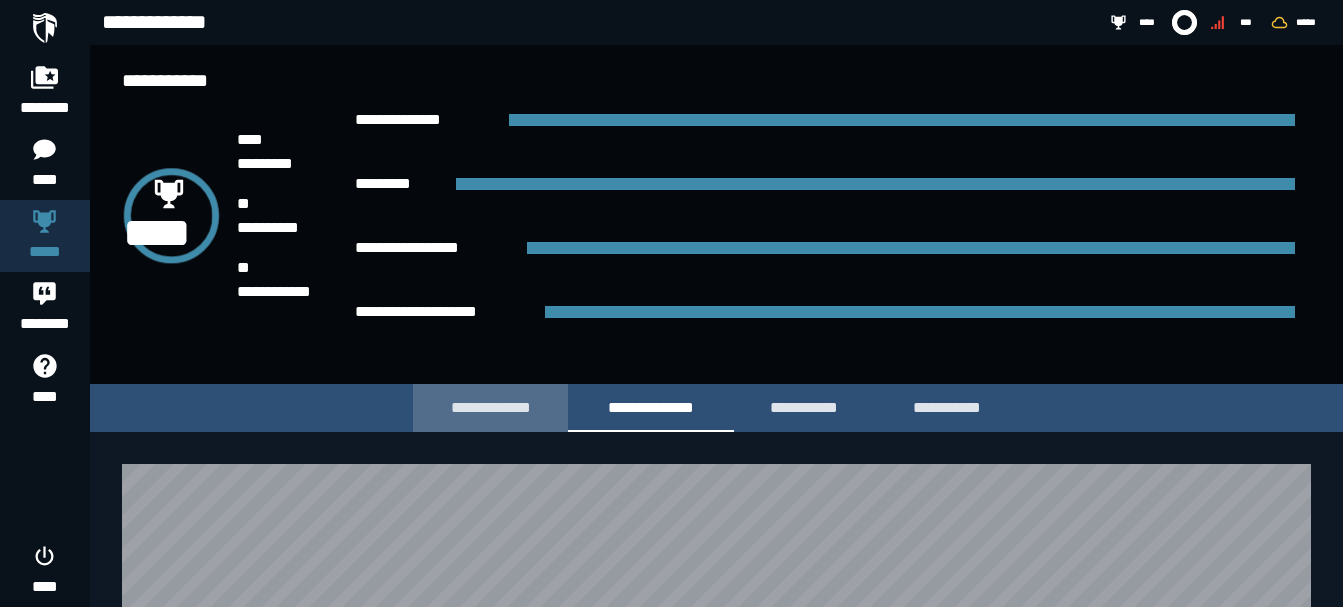 click on "**********" at bounding box center (490, 407) 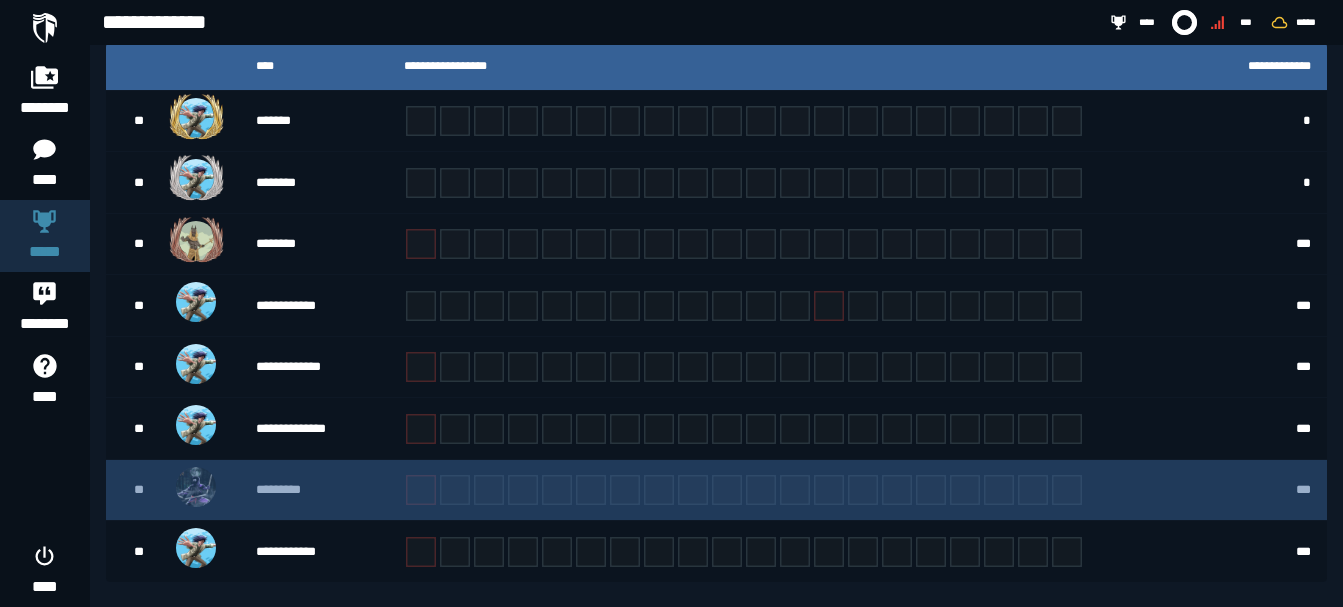 scroll, scrollTop: 478, scrollLeft: 0, axis: vertical 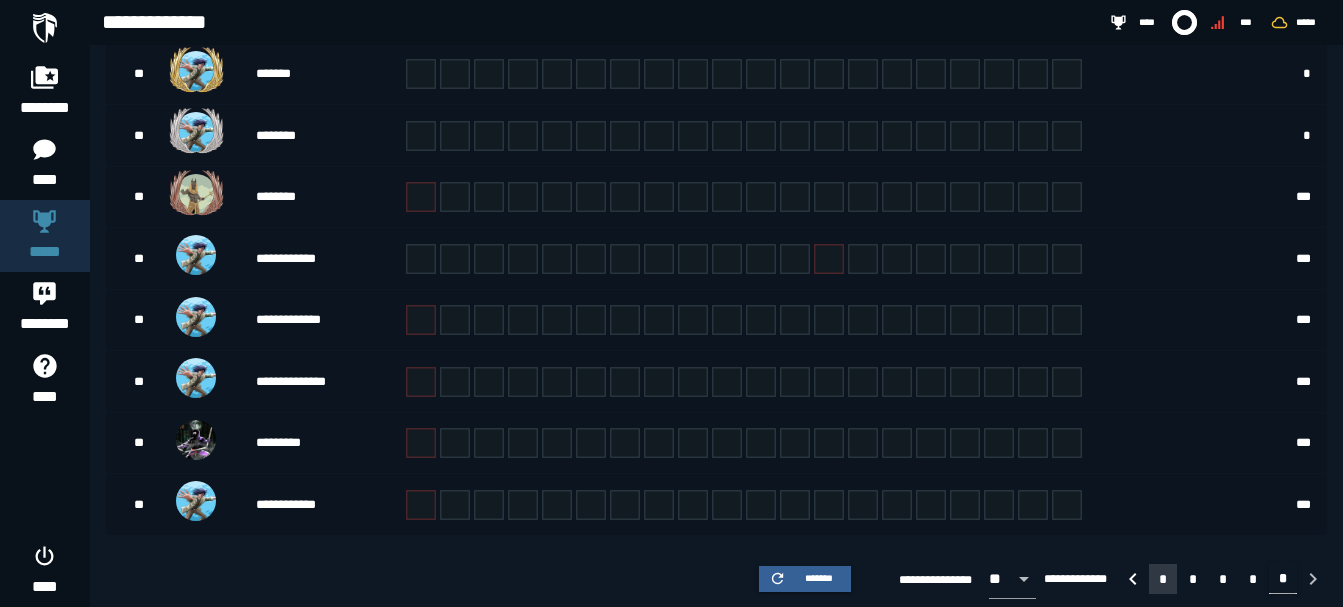 click on "*" at bounding box center (1163, 579) 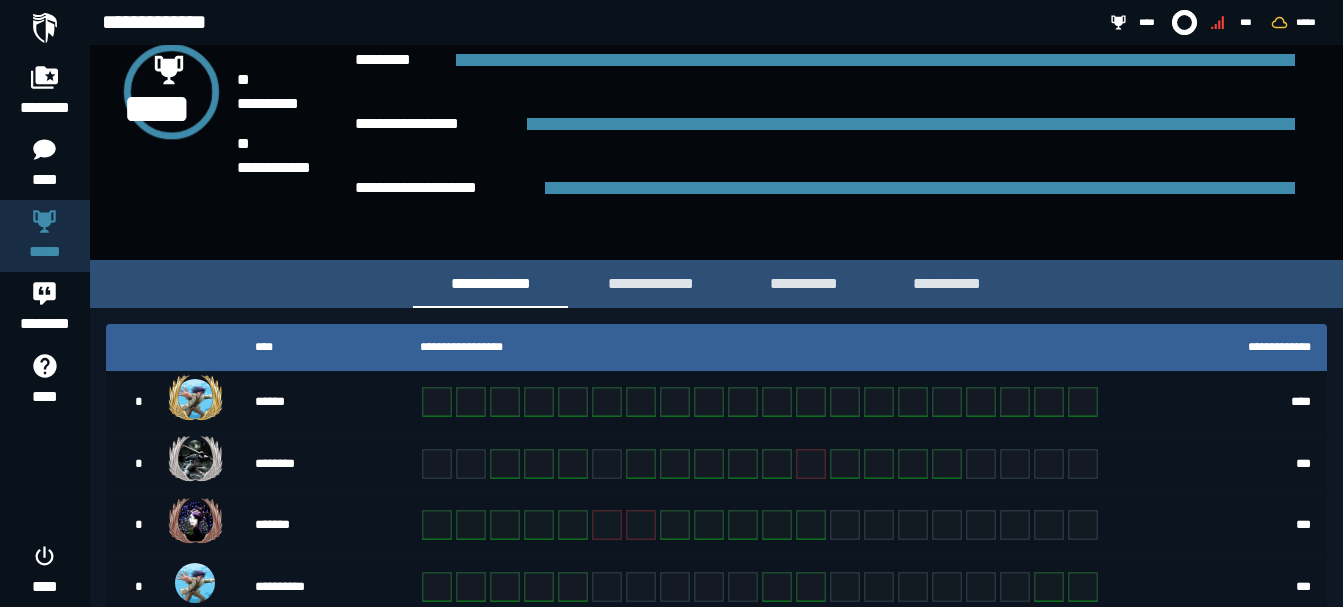 scroll, scrollTop: 0, scrollLeft: 0, axis: both 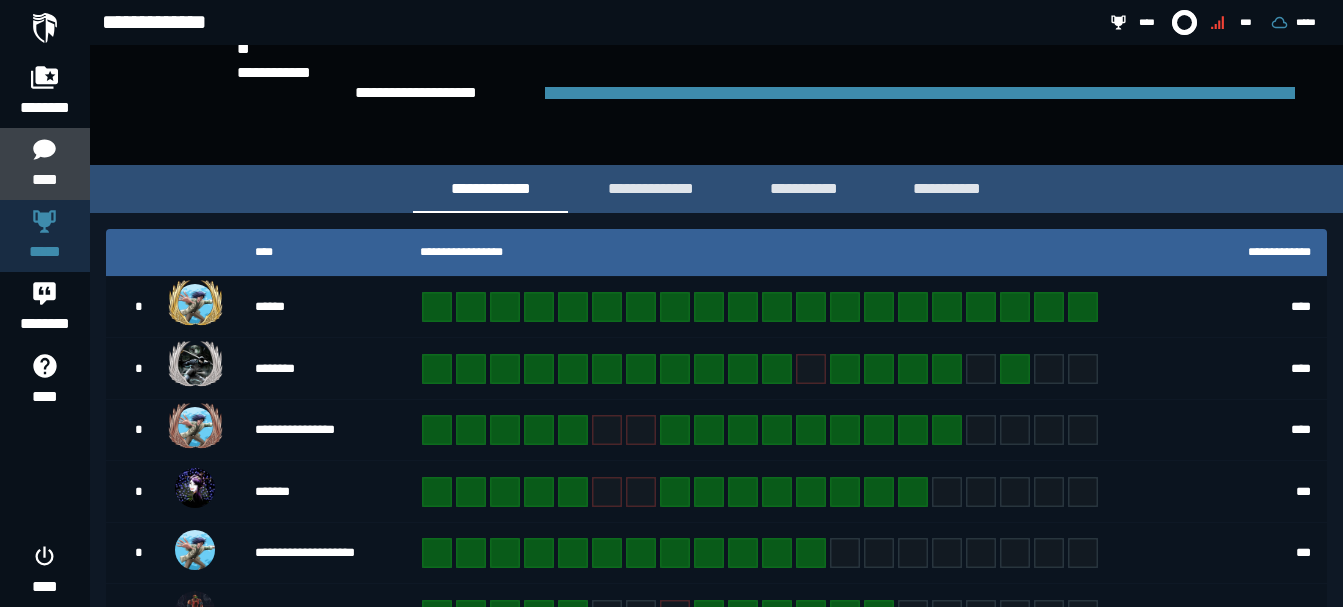 click 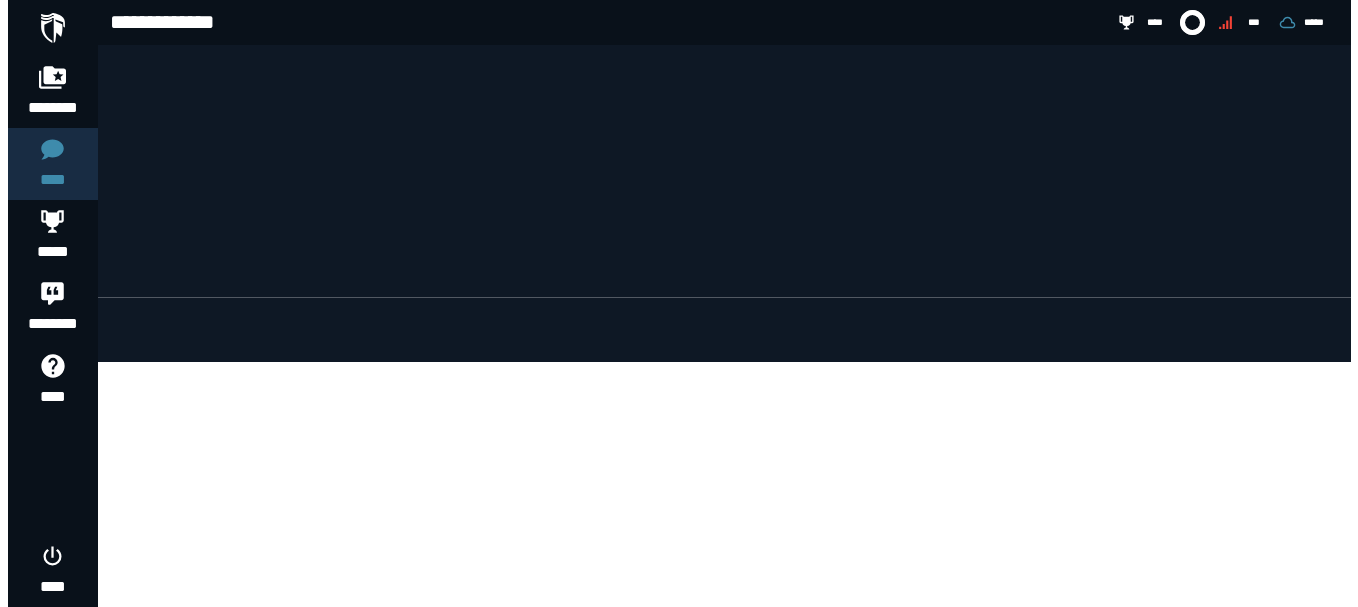 scroll, scrollTop: 0, scrollLeft: 0, axis: both 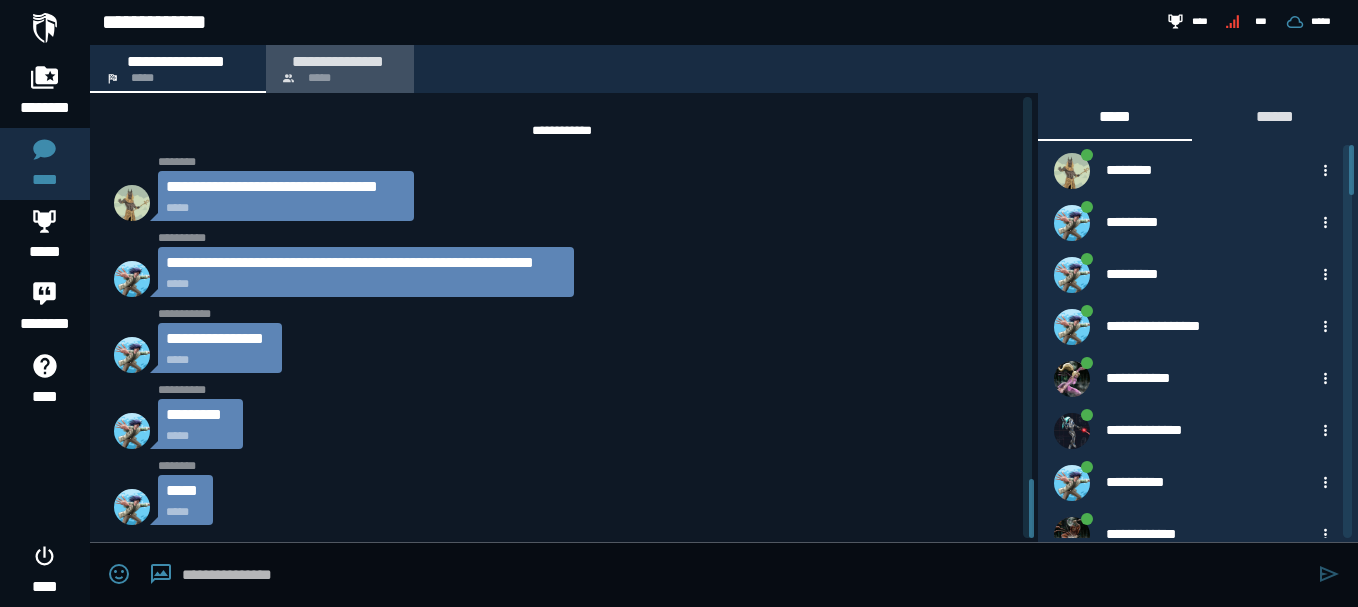 click on "**********" at bounding box center [340, 69] 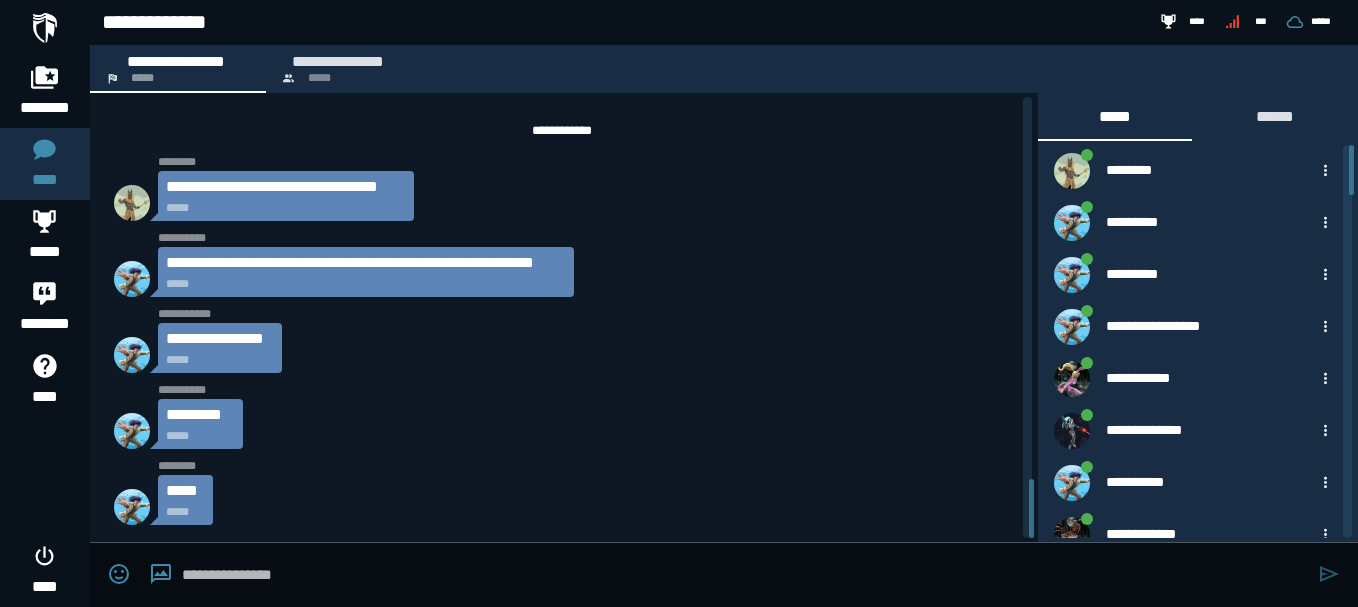 scroll, scrollTop: 0, scrollLeft: 0, axis: both 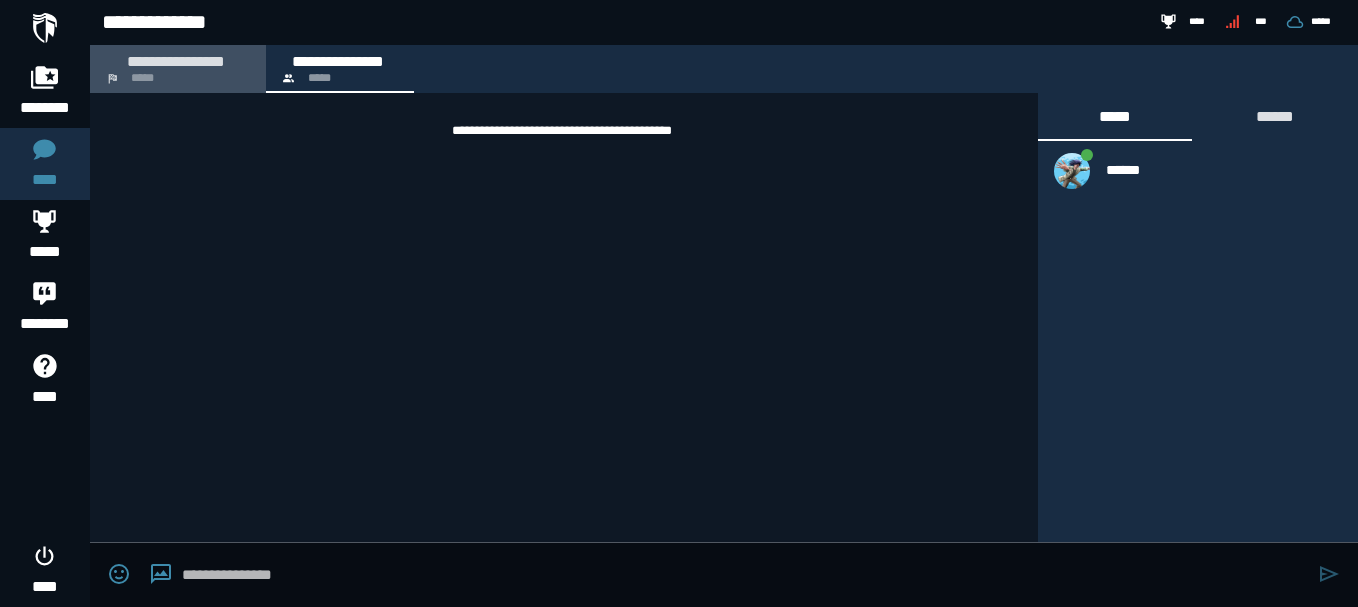 click on "*****" at bounding box center (142, 78) 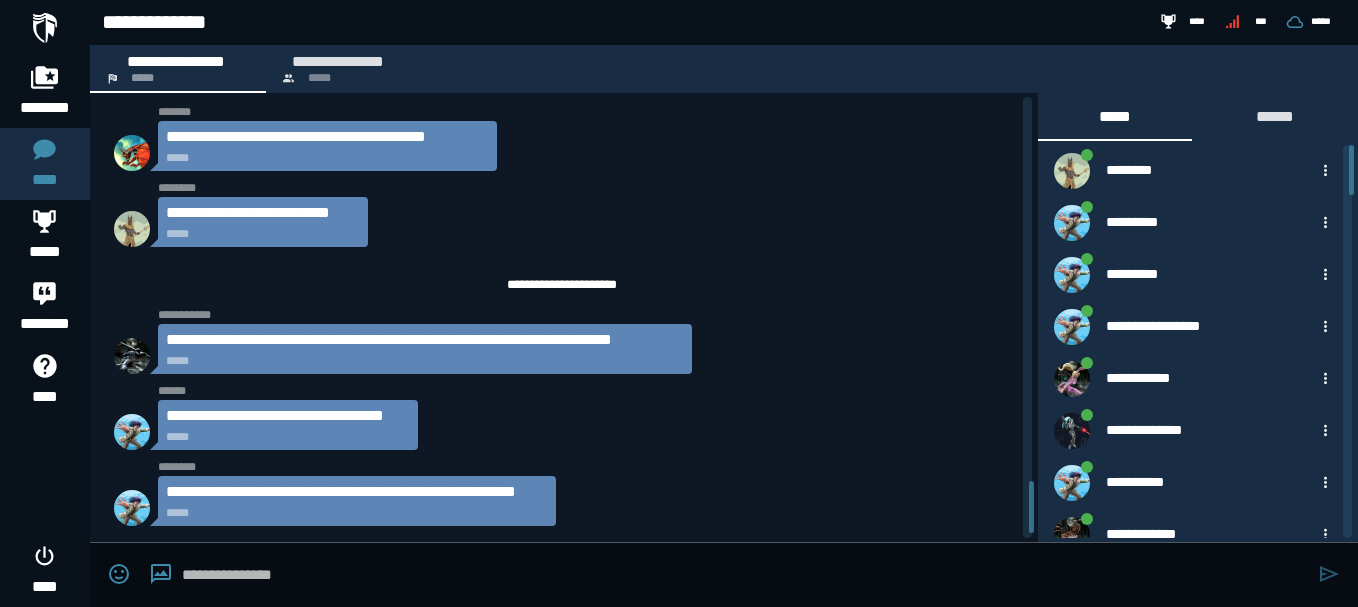 scroll, scrollTop: 3286, scrollLeft: 0, axis: vertical 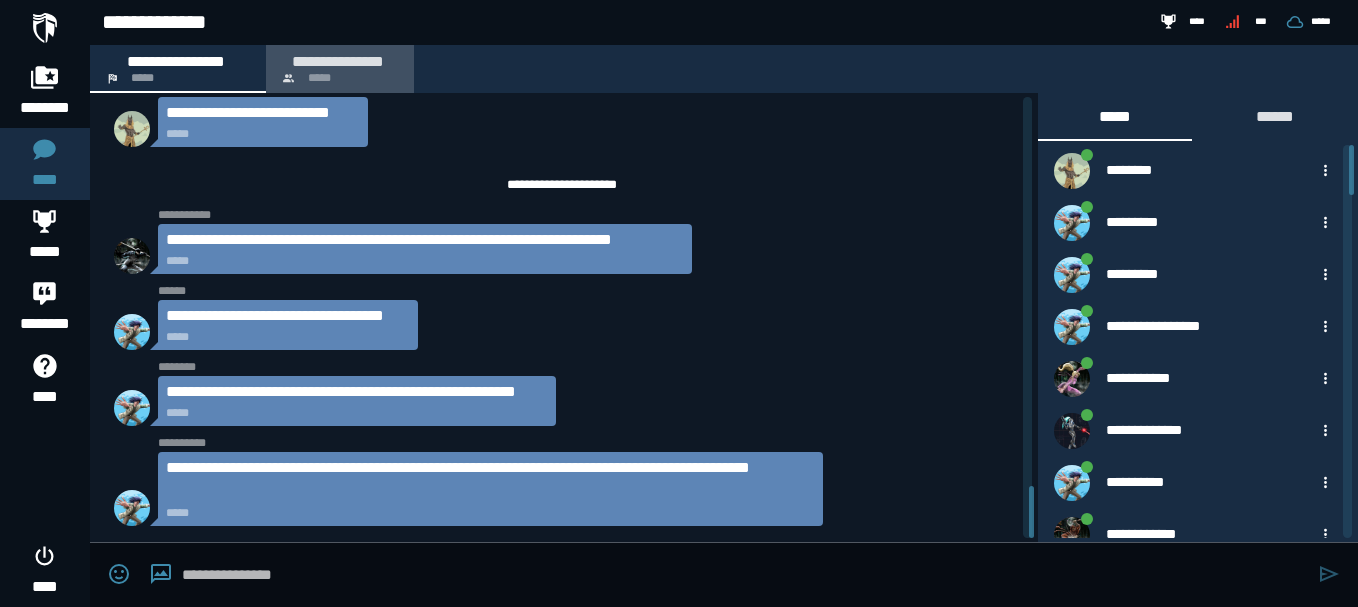 click on "**********" at bounding box center (338, 61) 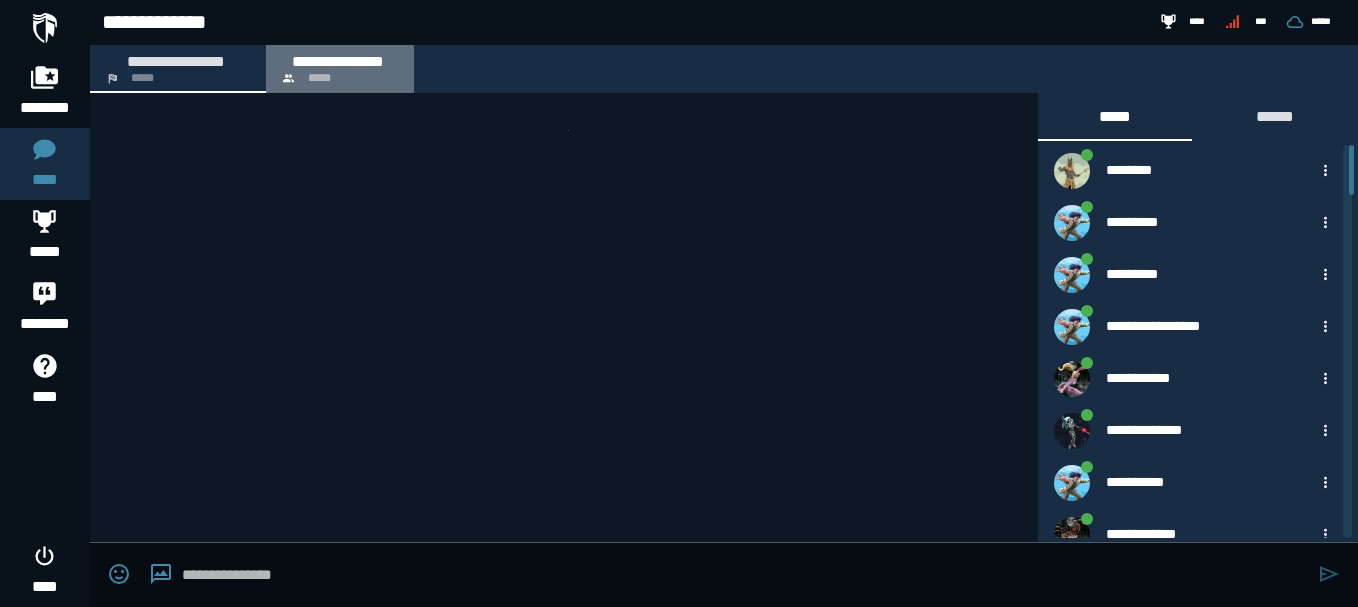 scroll, scrollTop: 0, scrollLeft: 0, axis: both 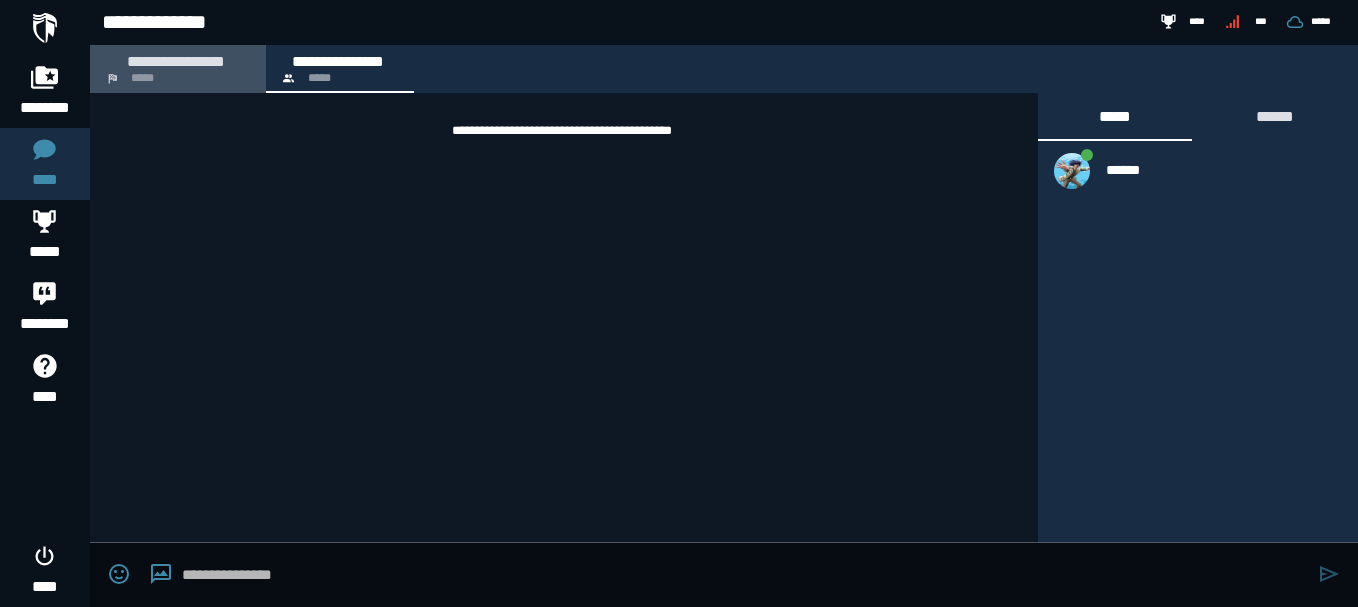 click on "**********" at bounding box center (176, 61) 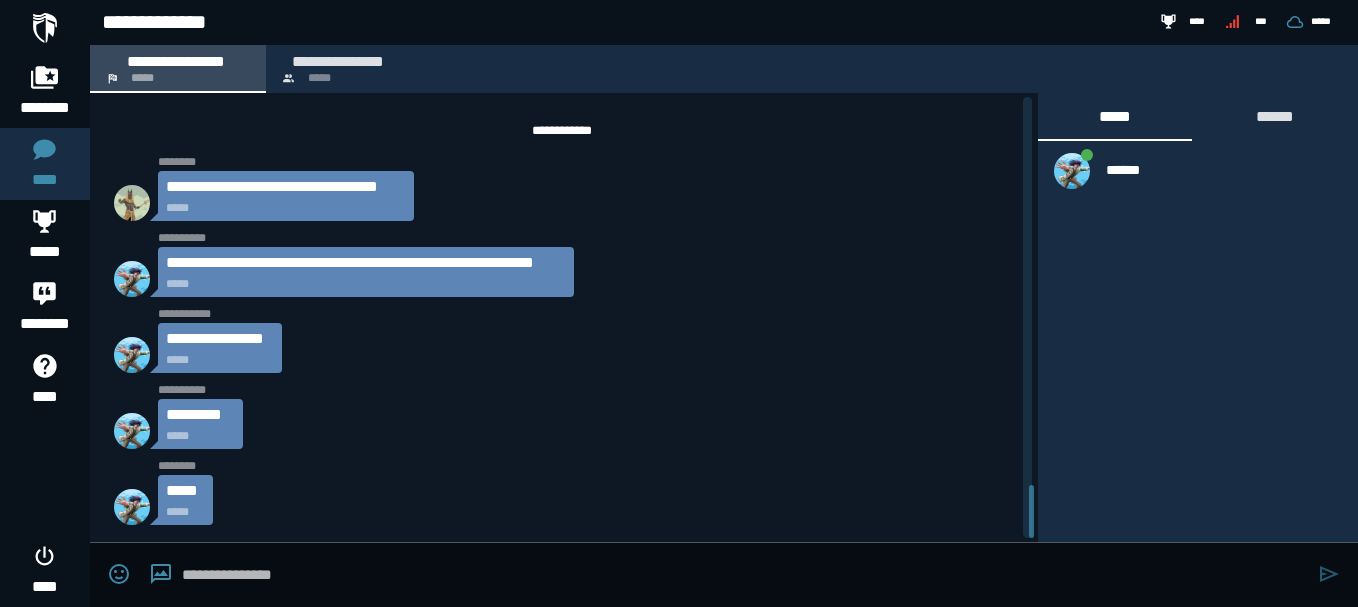 scroll, scrollTop: 3235, scrollLeft: 0, axis: vertical 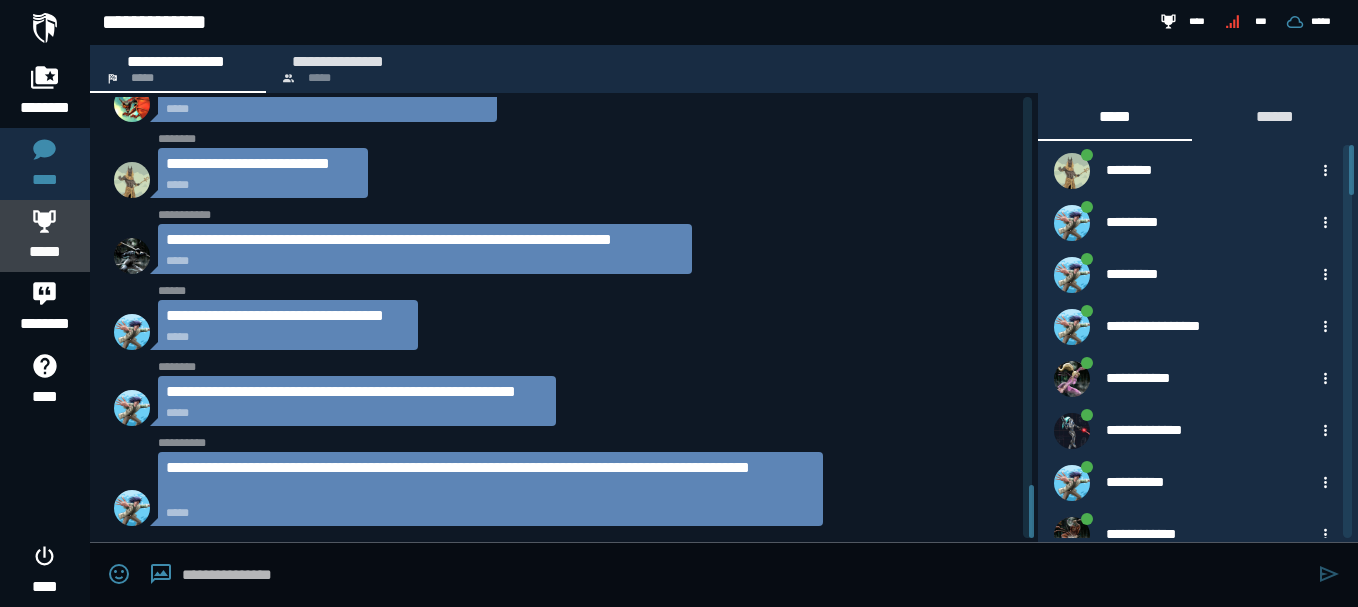 click 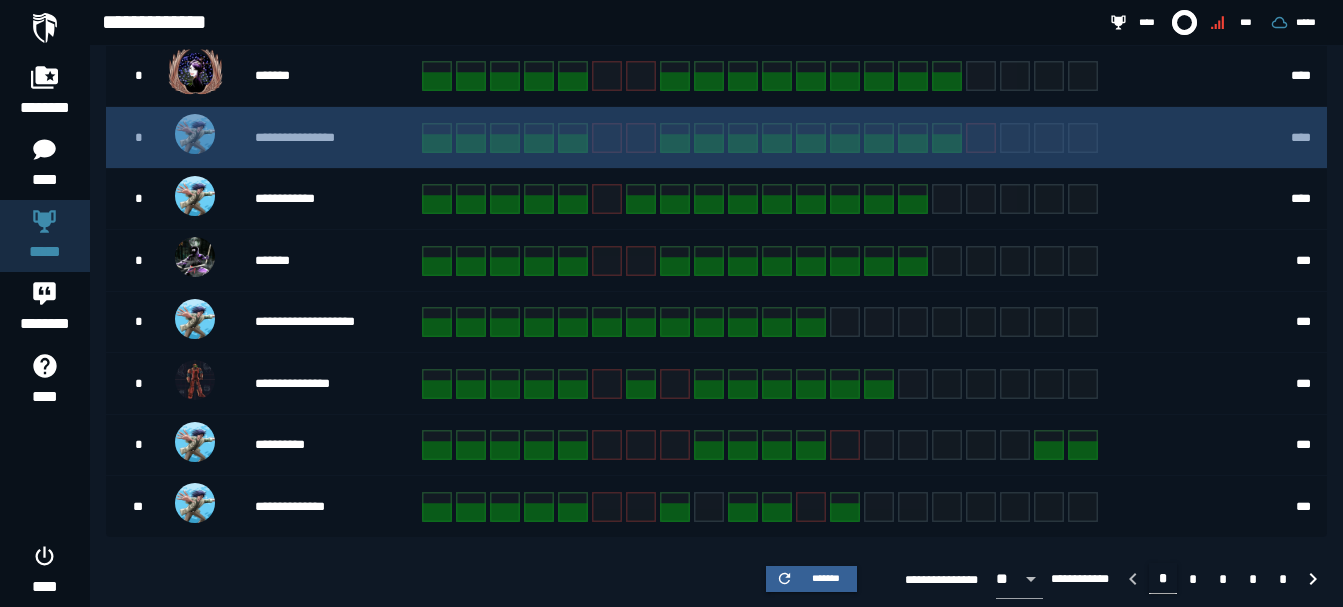 scroll, scrollTop: 595, scrollLeft: 0, axis: vertical 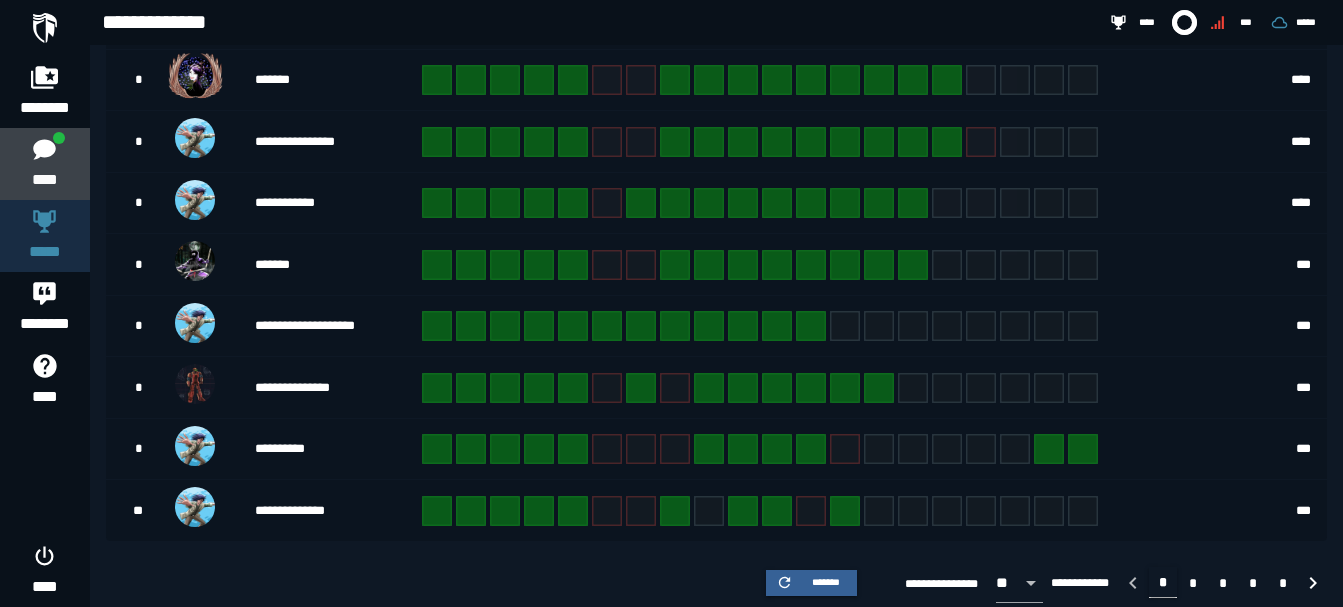 click on "****" at bounding box center [44, 180] 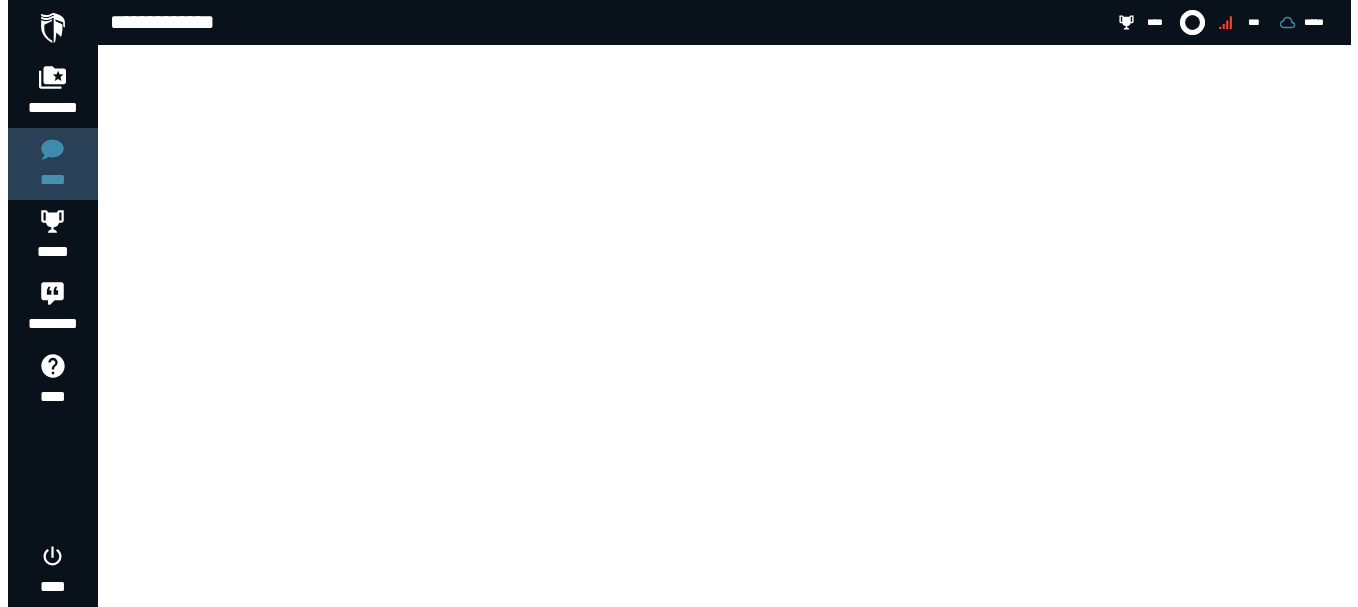 scroll, scrollTop: 0, scrollLeft: 0, axis: both 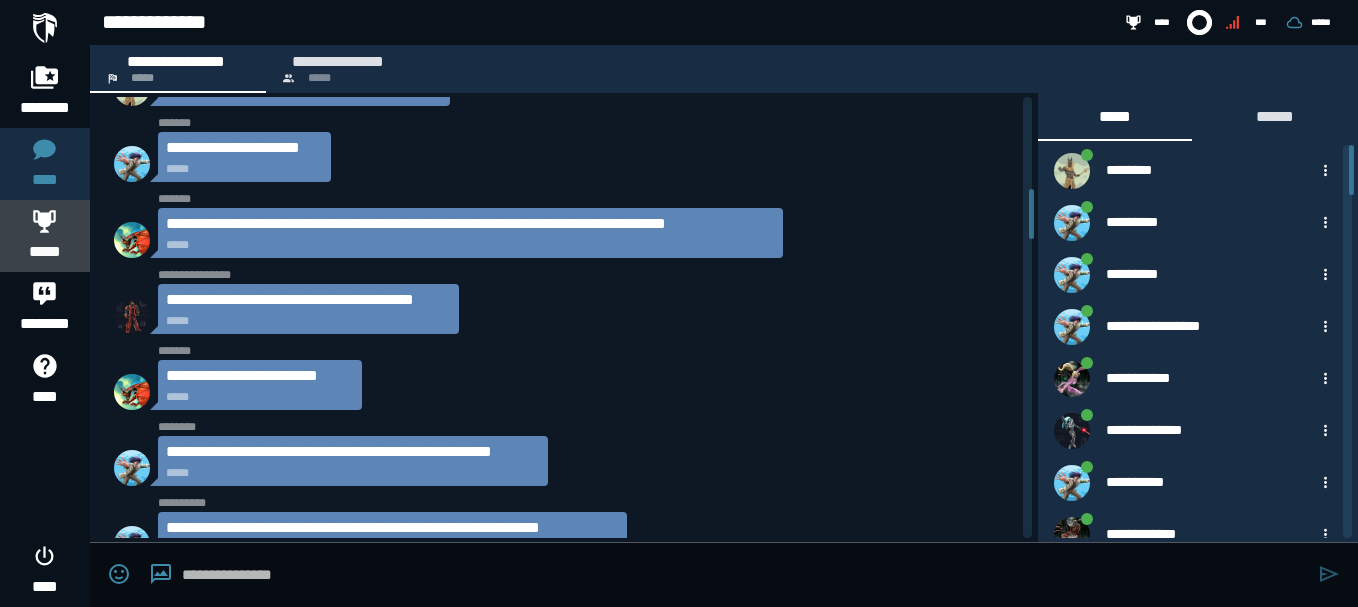 click on "*****" at bounding box center [45, 252] 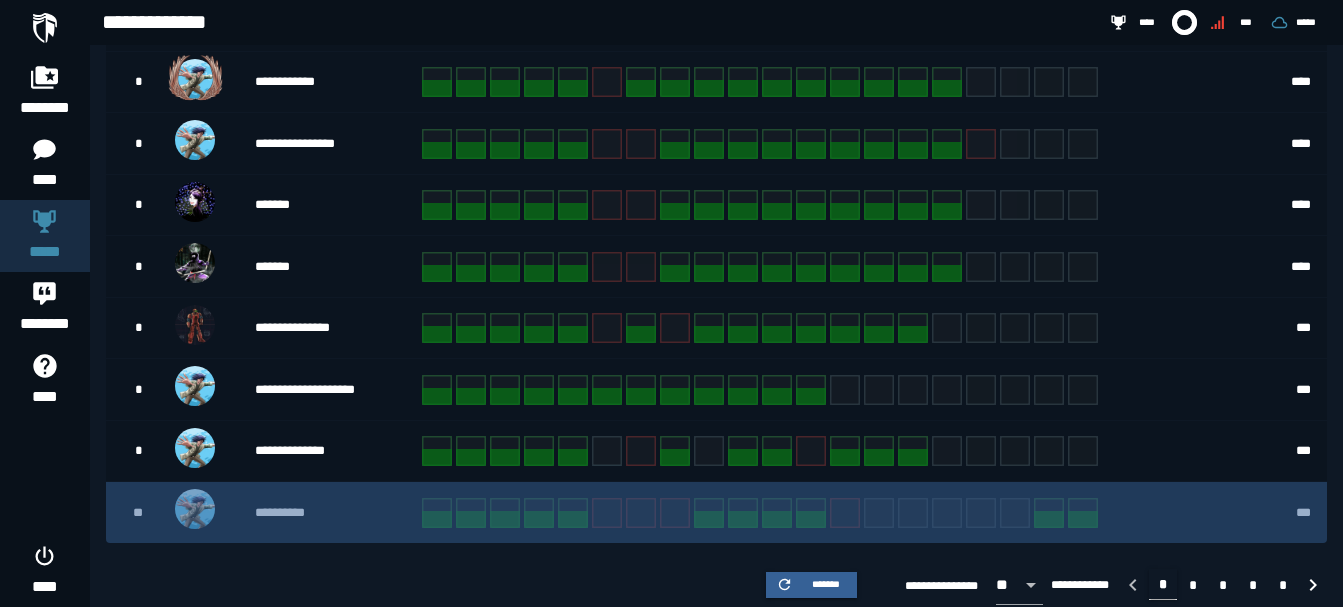 scroll, scrollTop: 599, scrollLeft: 0, axis: vertical 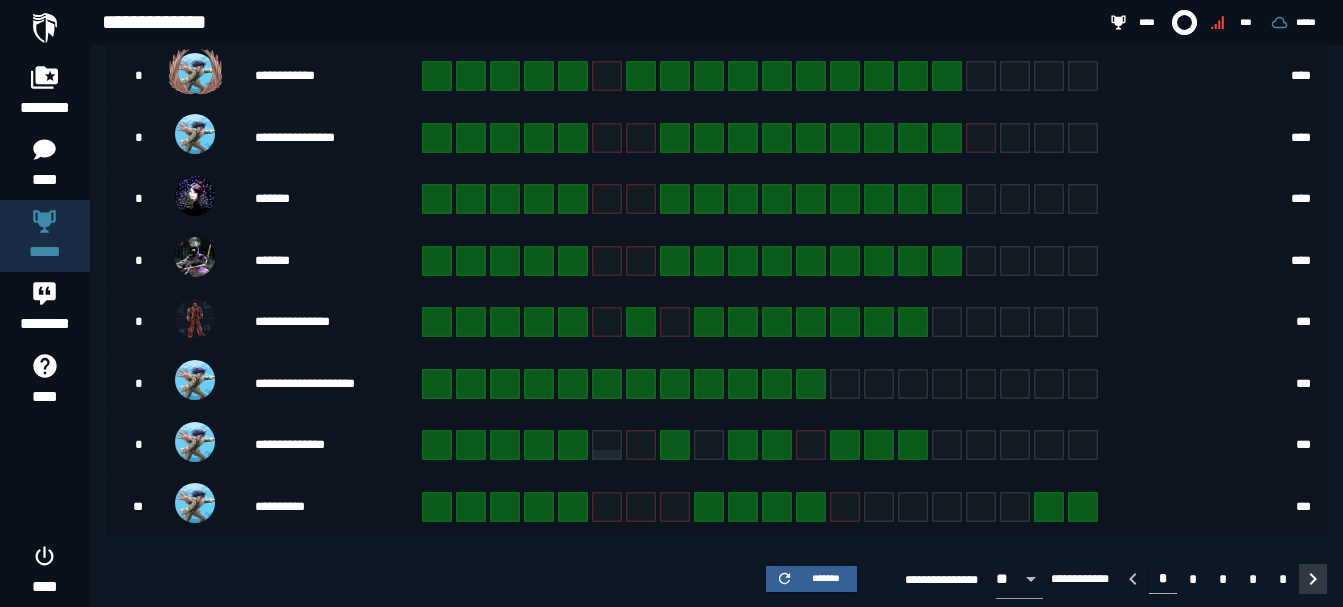 click 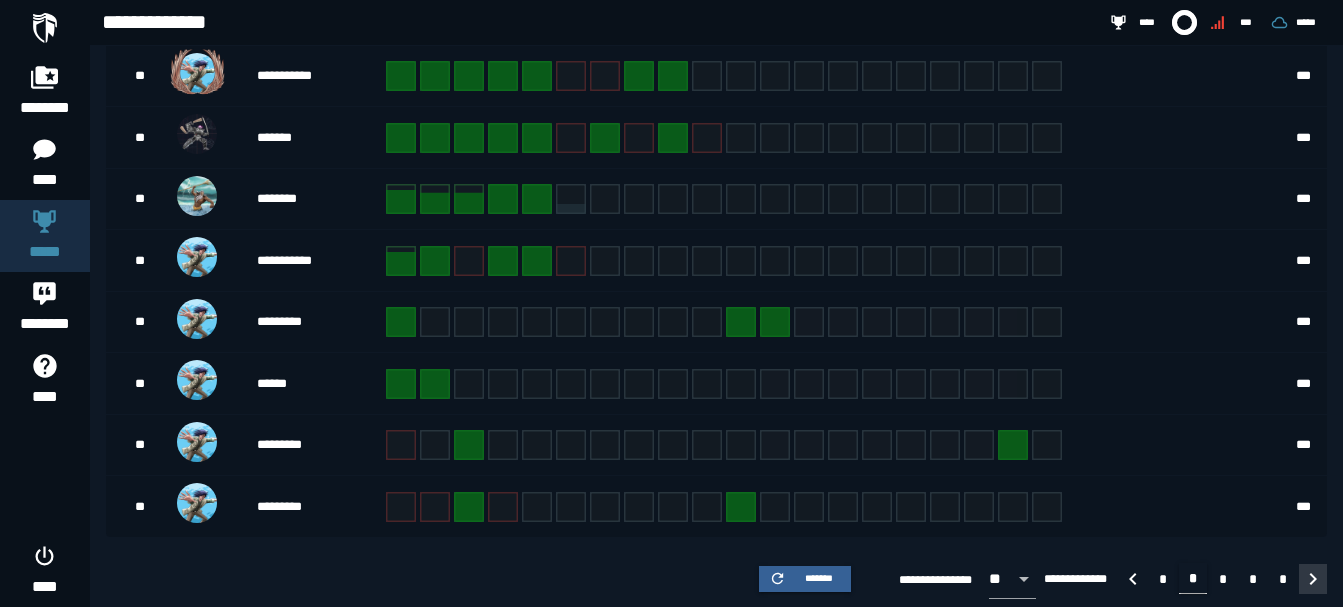 click 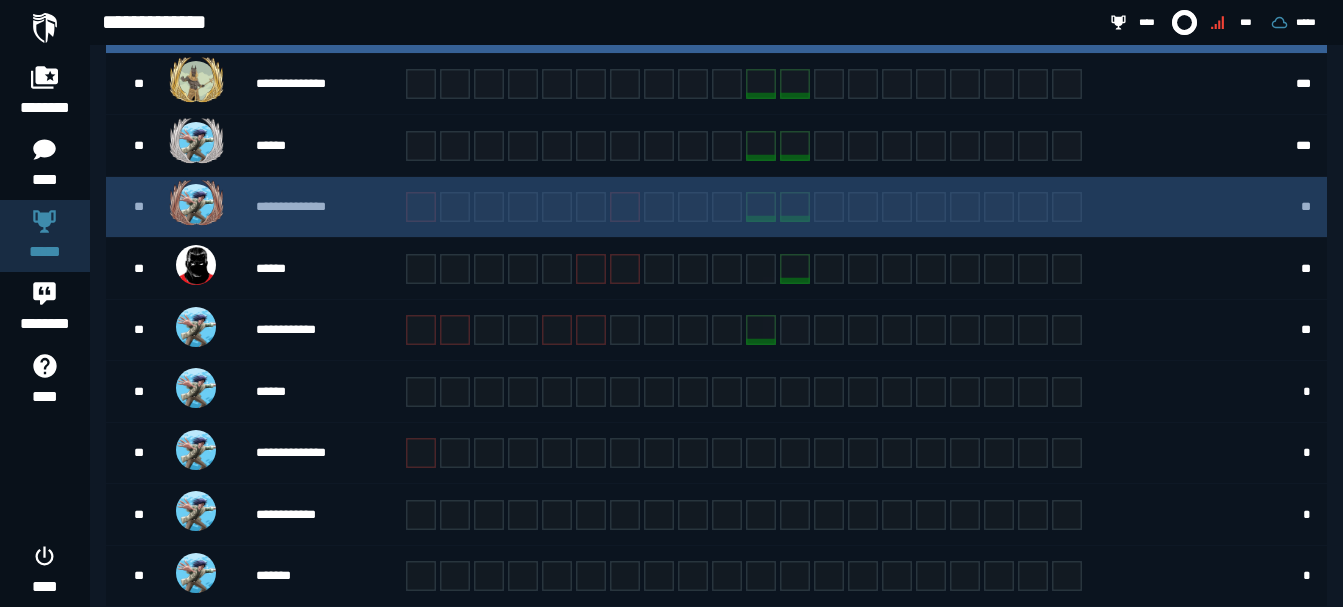 scroll, scrollTop: 599, scrollLeft: 0, axis: vertical 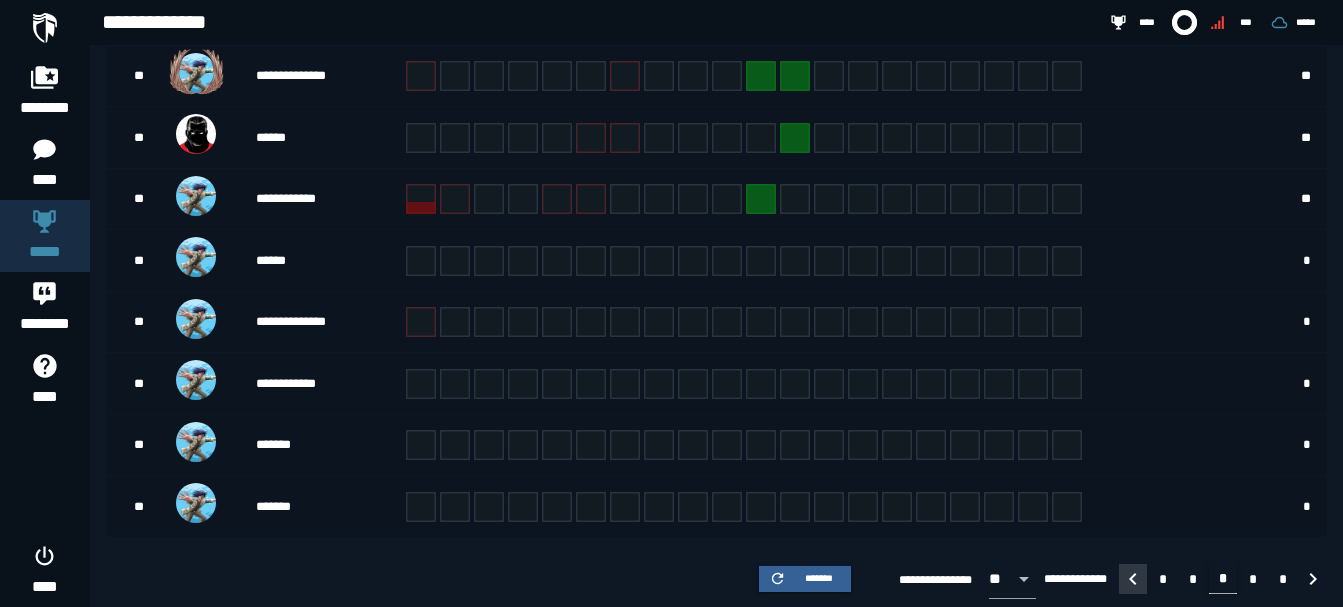 click 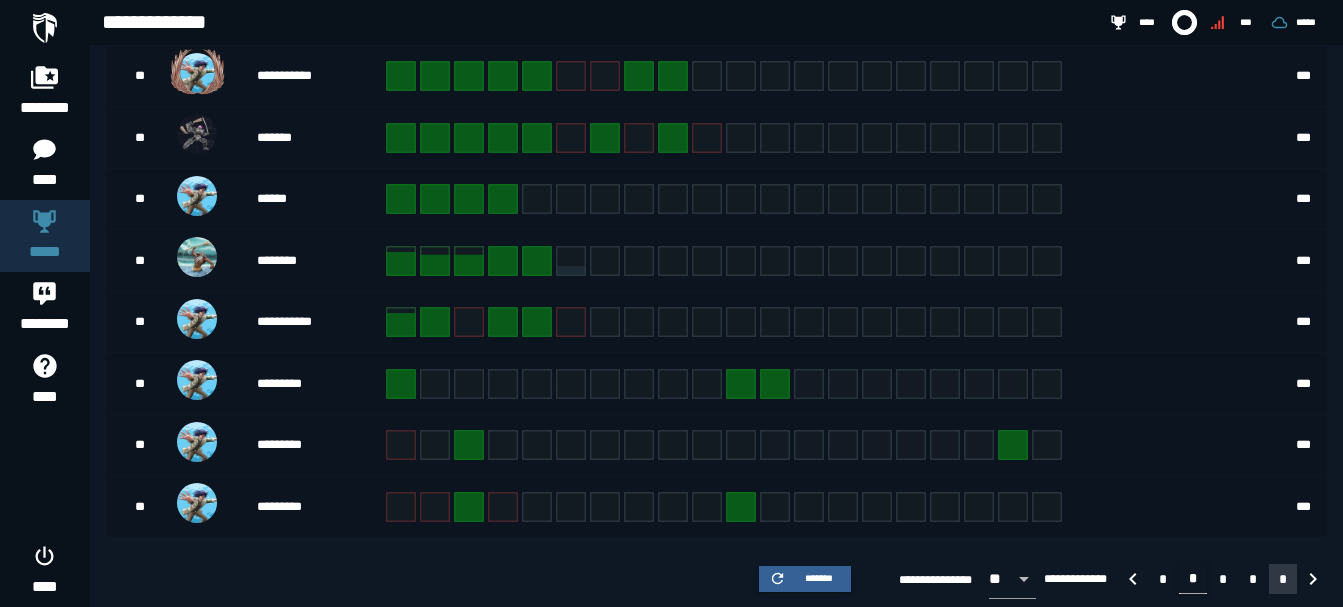 click on "*" at bounding box center (1283, 579) 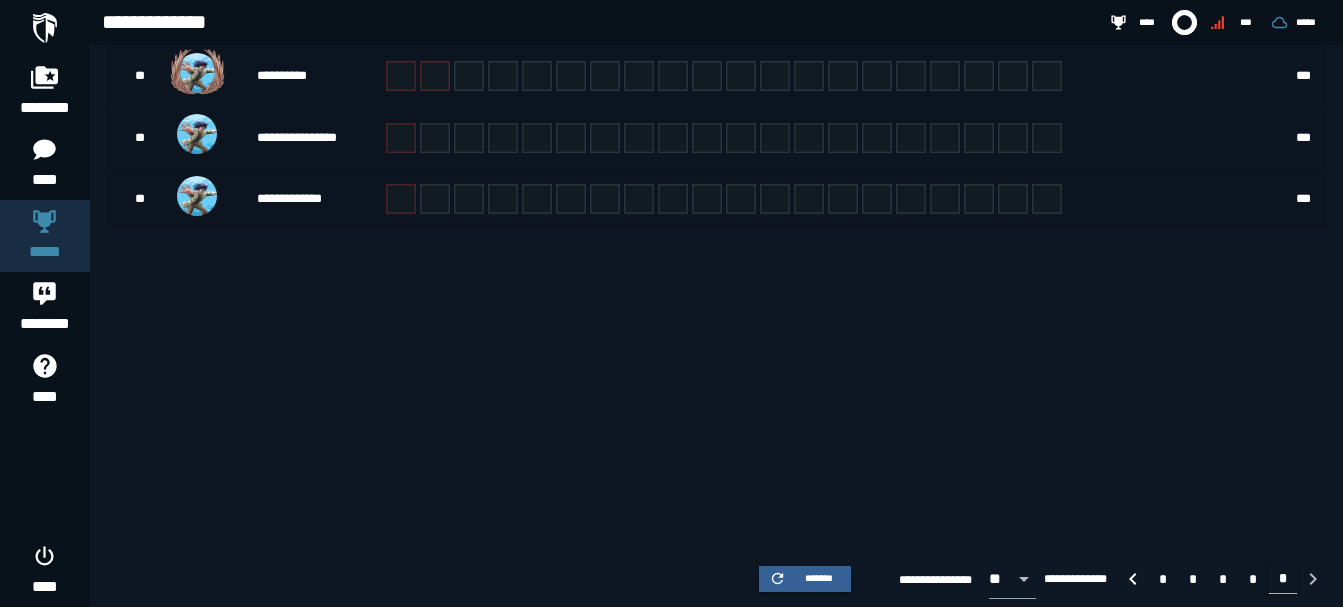 scroll, scrollTop: 296, scrollLeft: 0, axis: vertical 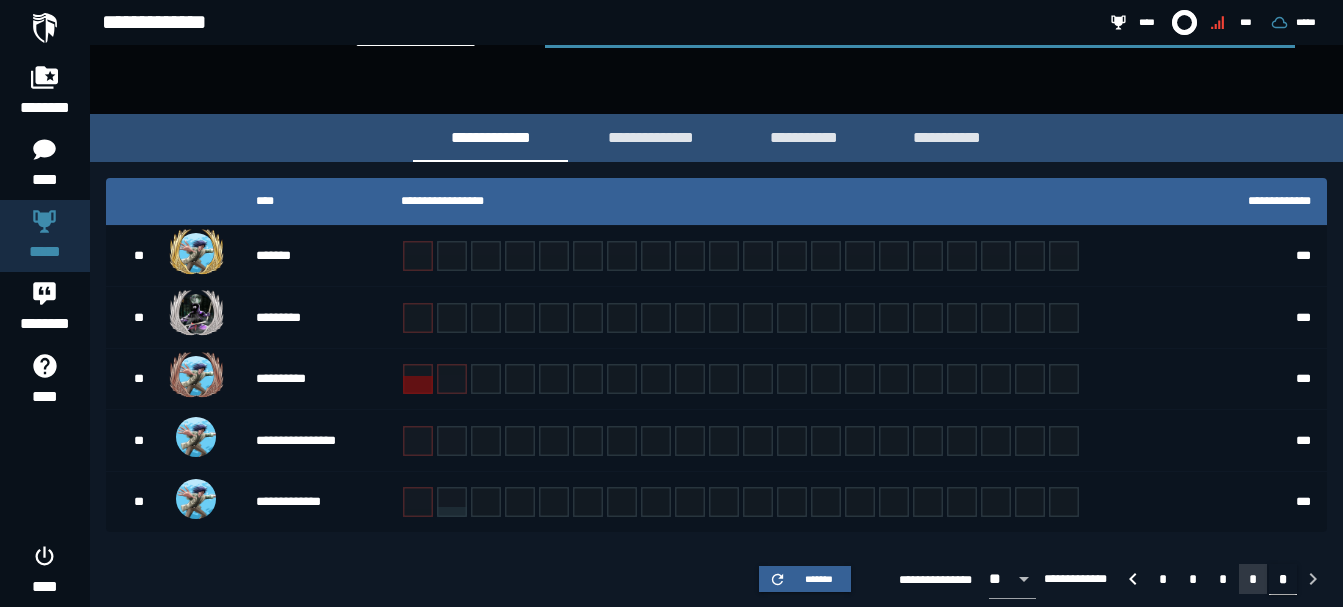 click on "*" at bounding box center [1253, 579] 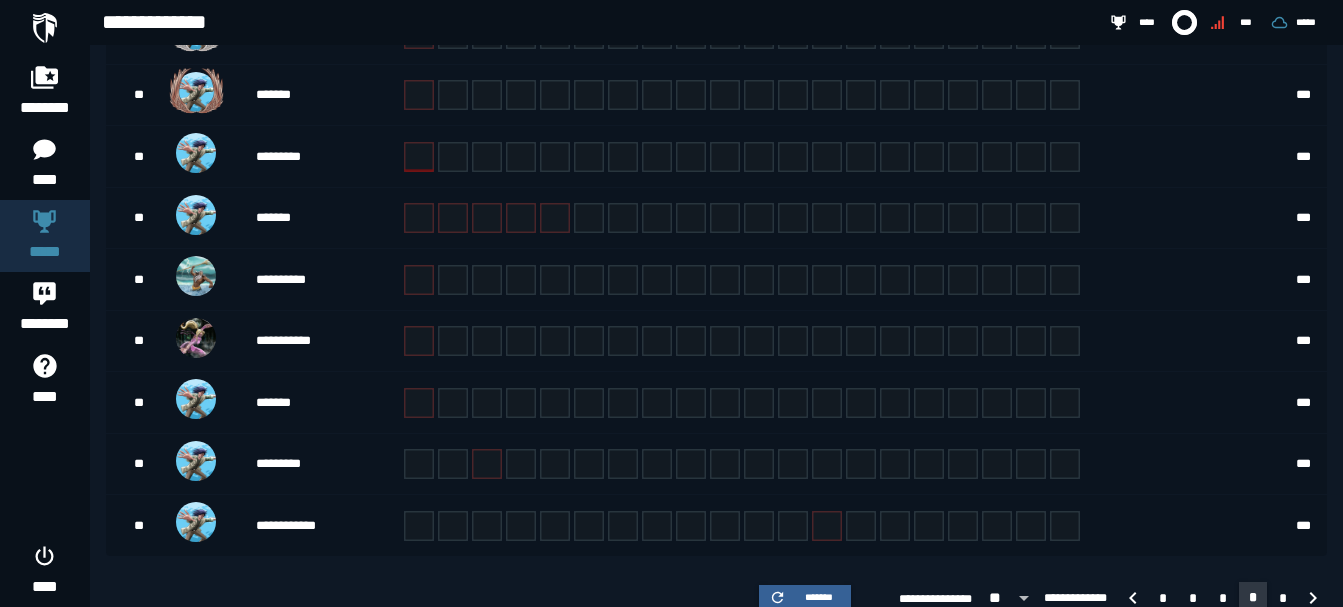 scroll, scrollTop: 599, scrollLeft: 0, axis: vertical 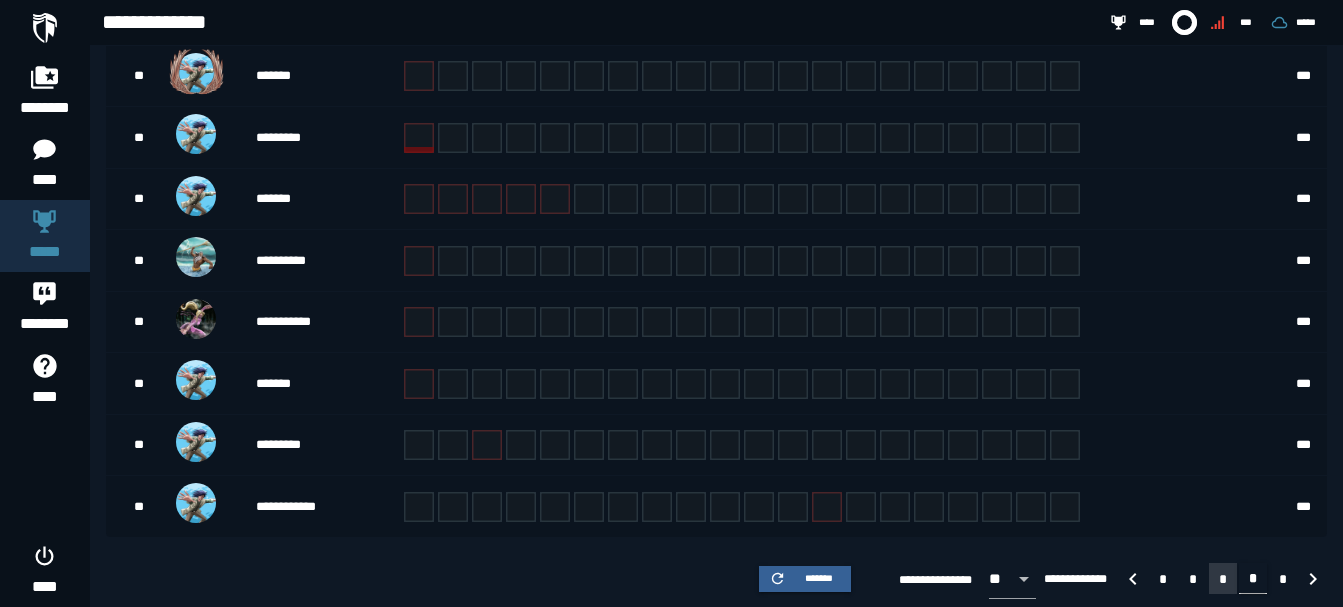 click on "*" at bounding box center (1223, 579) 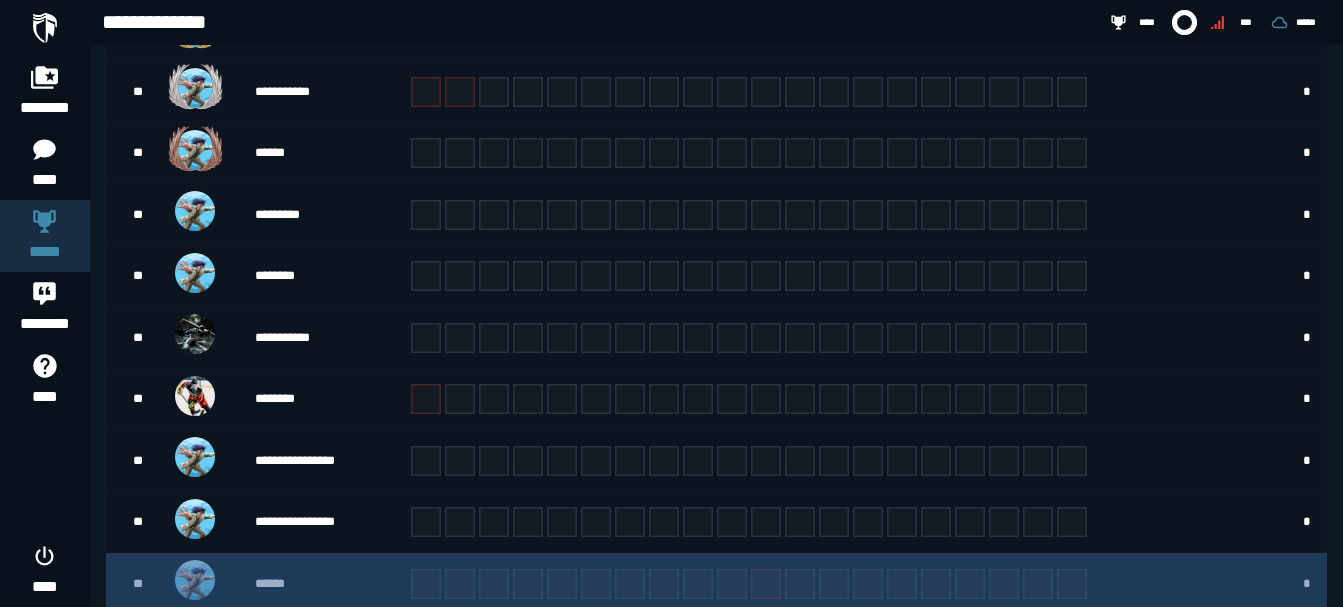 scroll, scrollTop: 599, scrollLeft: 0, axis: vertical 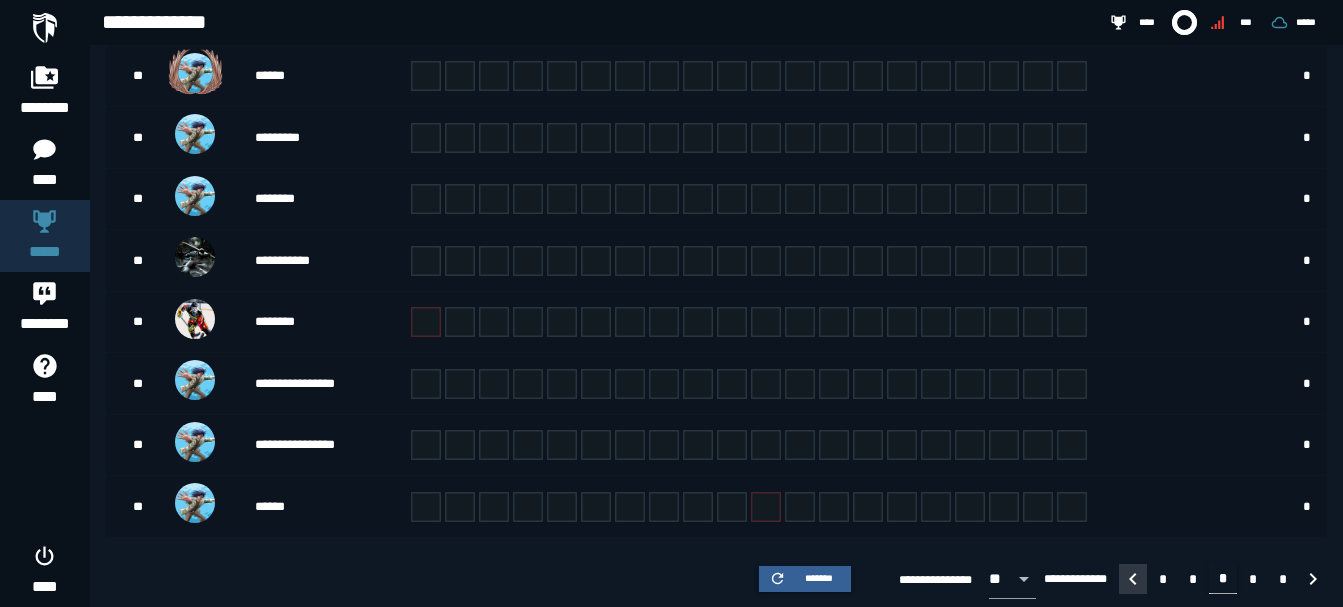 click 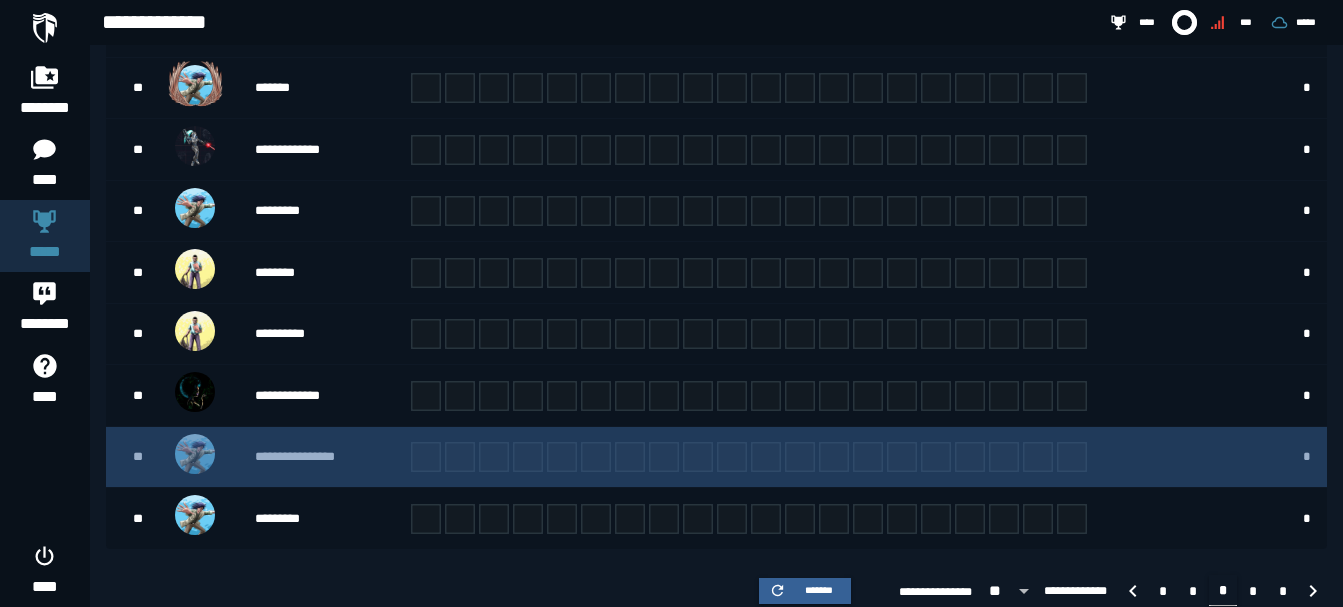 scroll, scrollTop: 599, scrollLeft: 0, axis: vertical 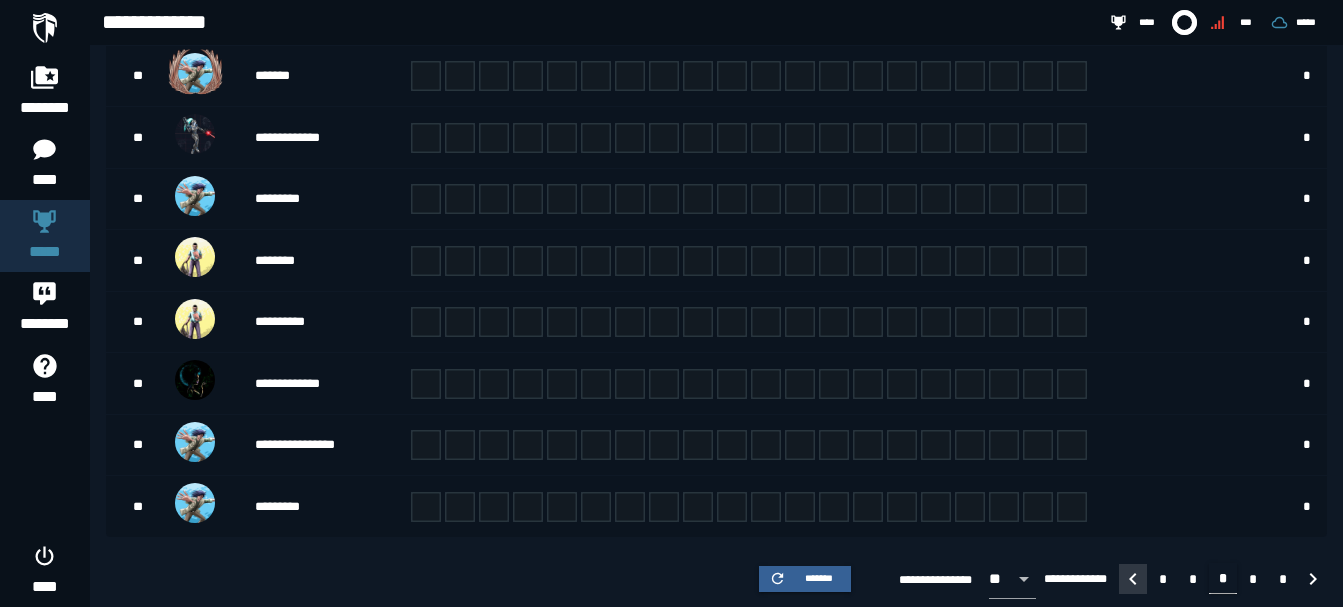 click 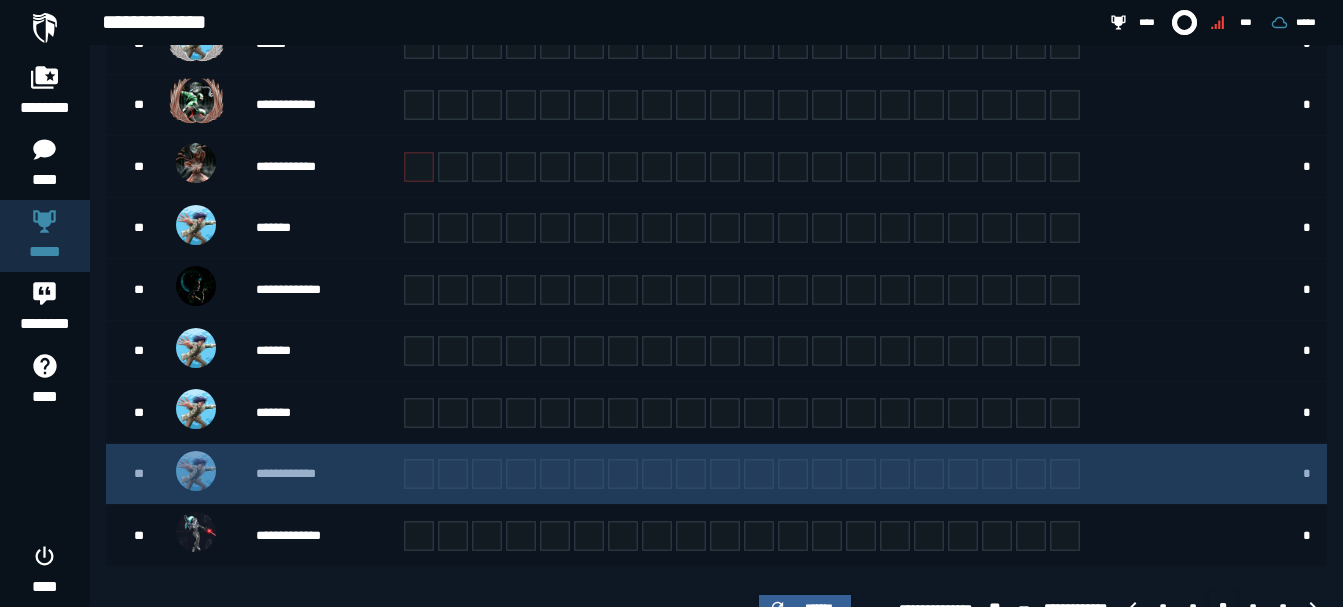 scroll, scrollTop: 599, scrollLeft: 0, axis: vertical 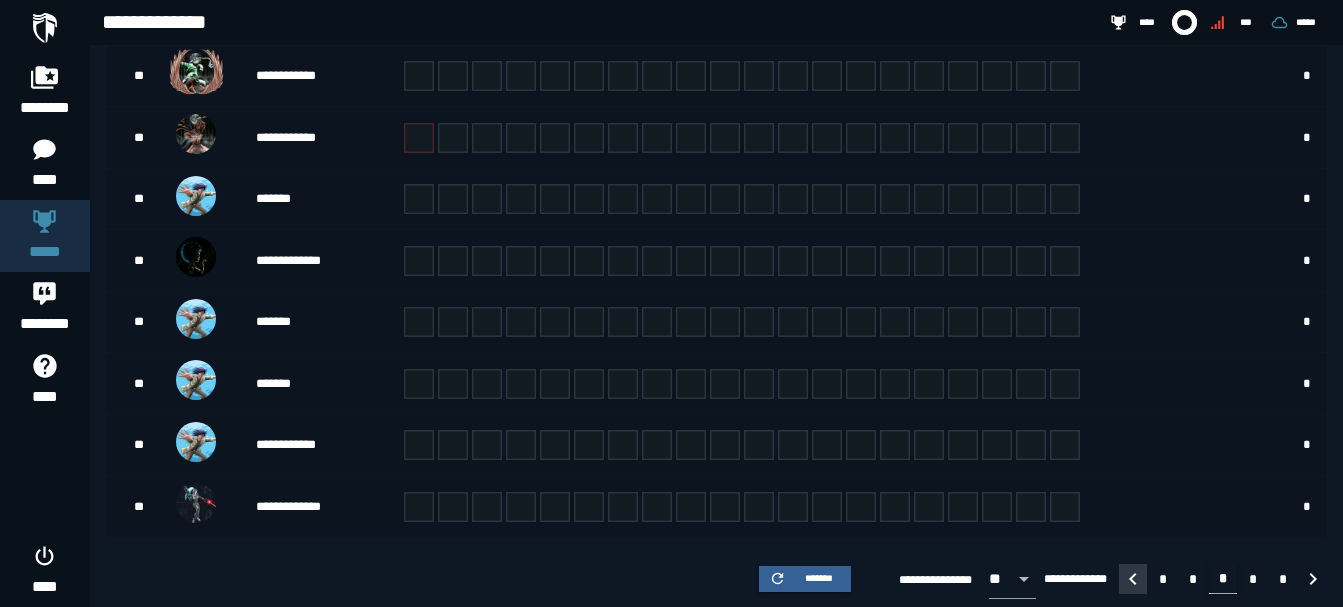click 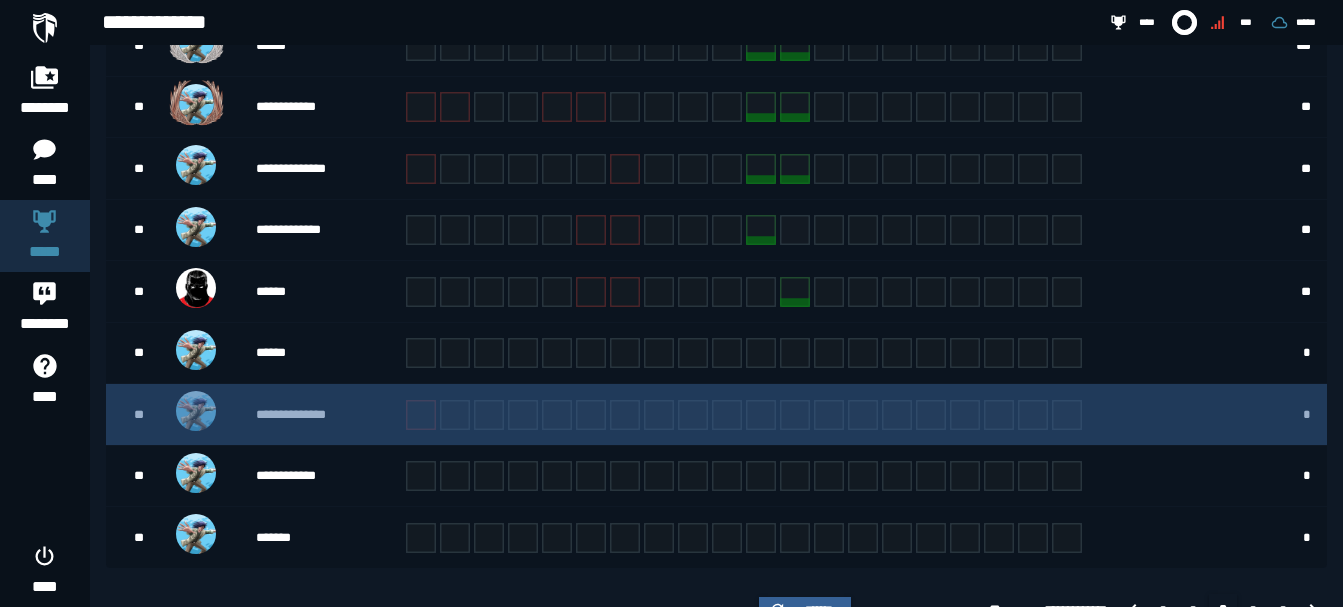 scroll, scrollTop: 599, scrollLeft: 0, axis: vertical 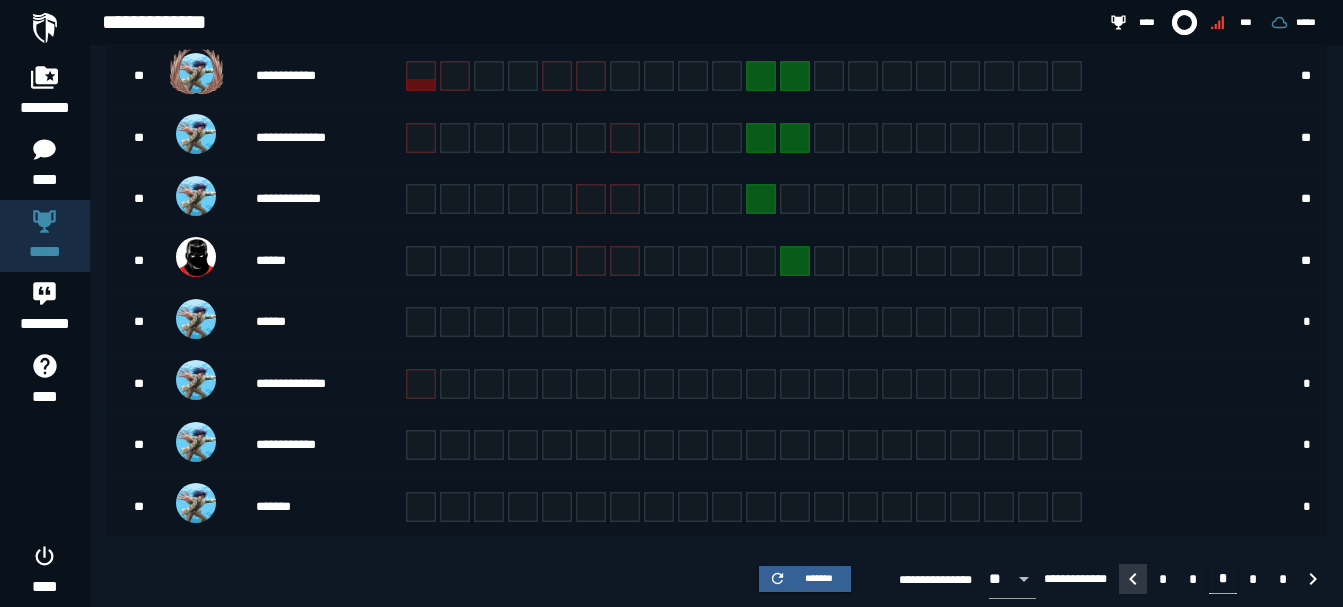 click 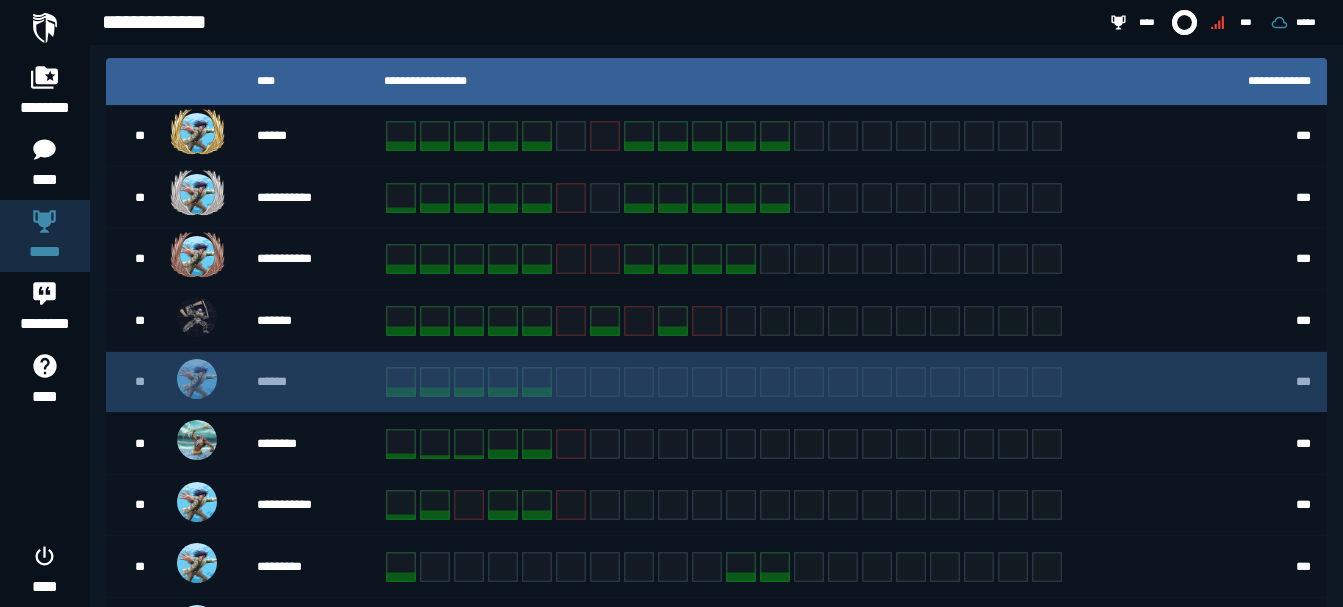 scroll, scrollTop: 599, scrollLeft: 0, axis: vertical 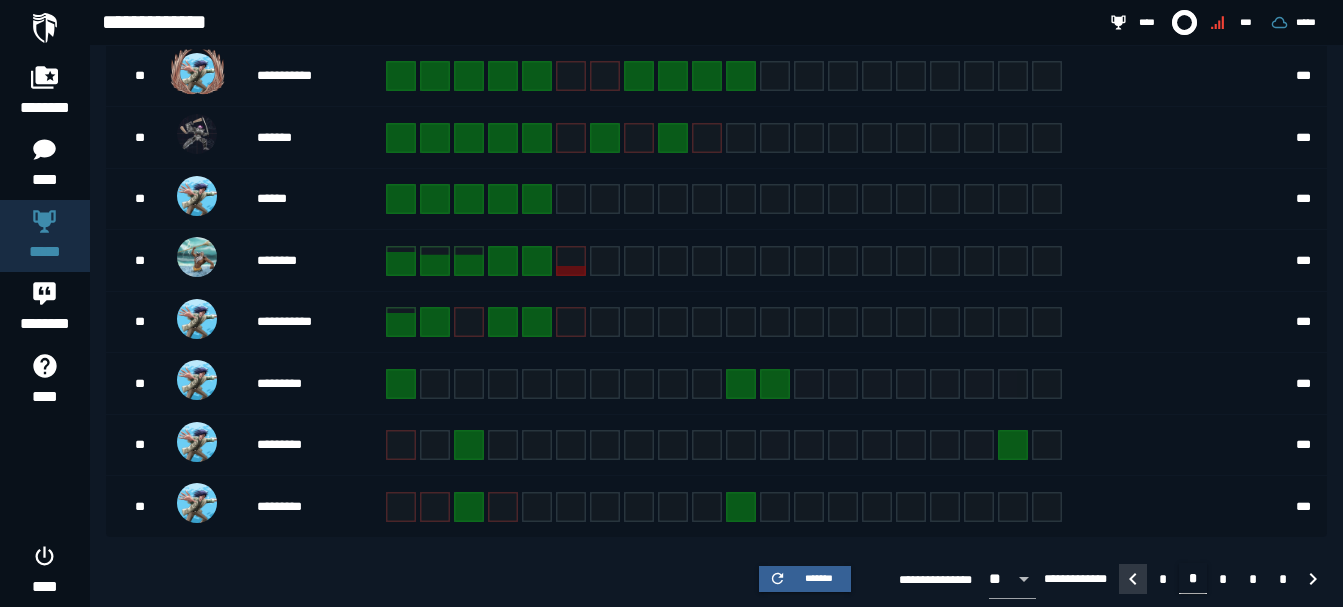 click 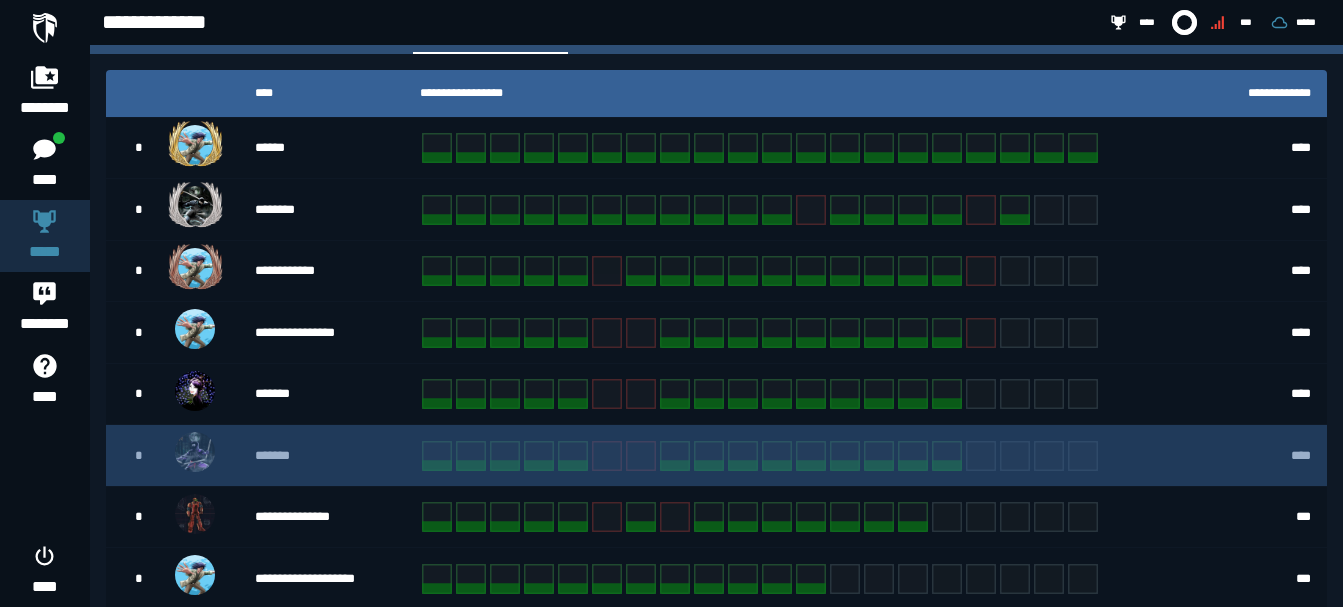 scroll, scrollTop: 392, scrollLeft: 0, axis: vertical 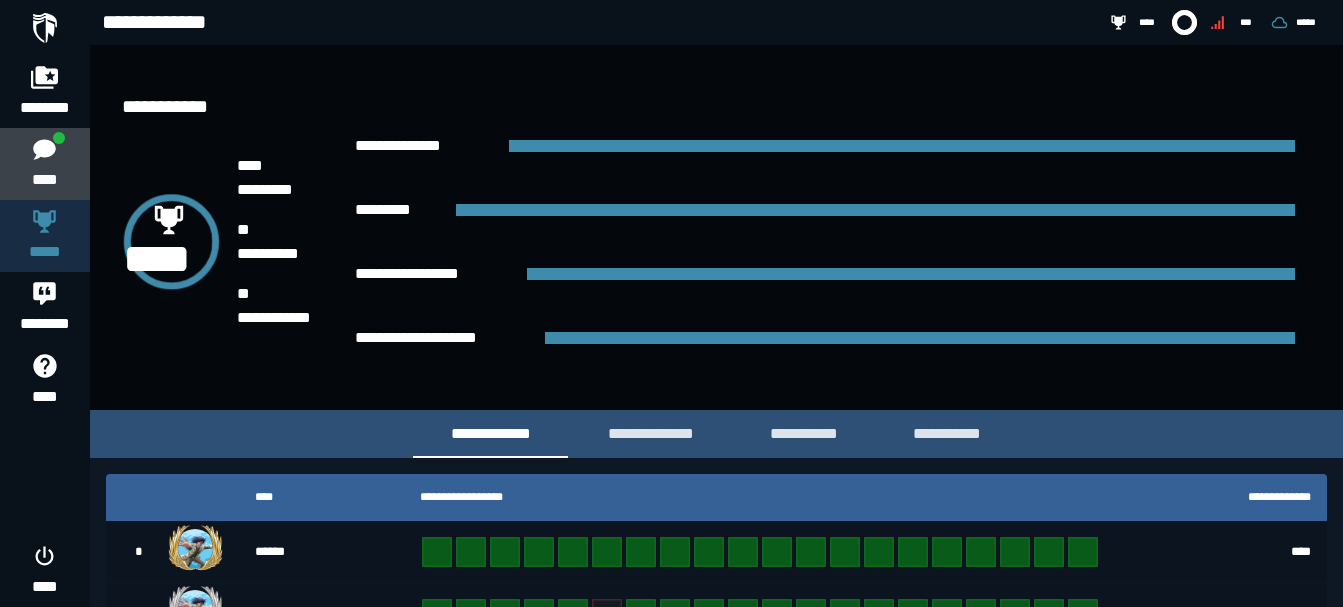 click 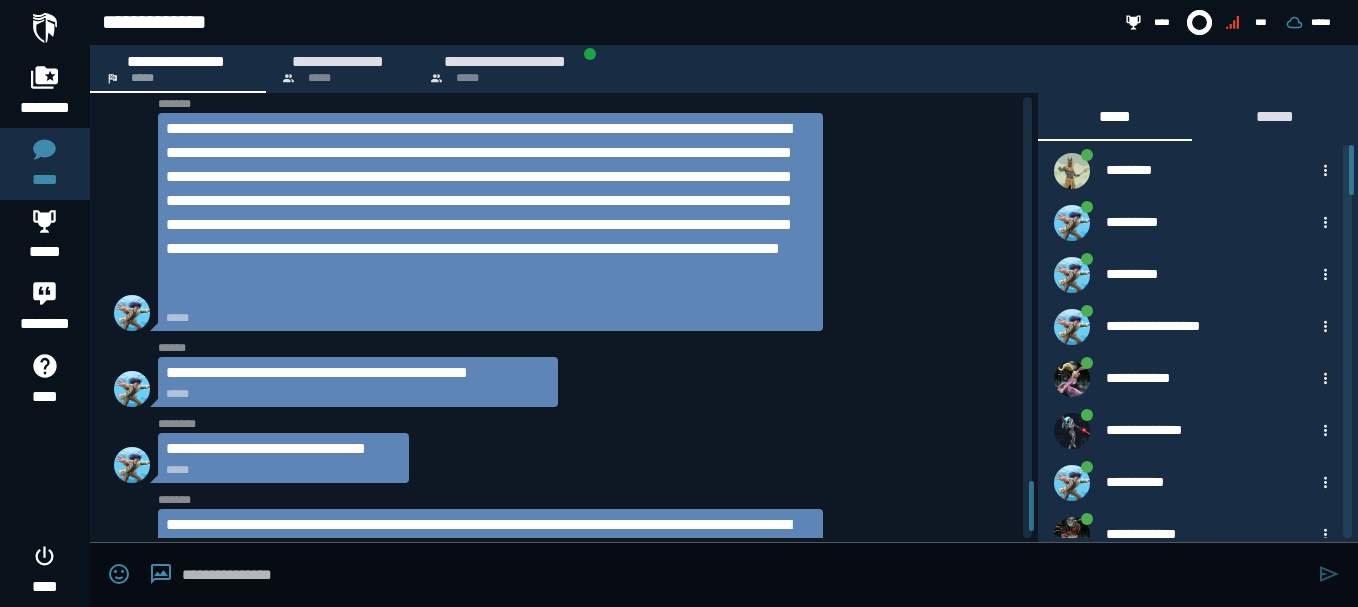 scroll, scrollTop: 3852, scrollLeft: 0, axis: vertical 